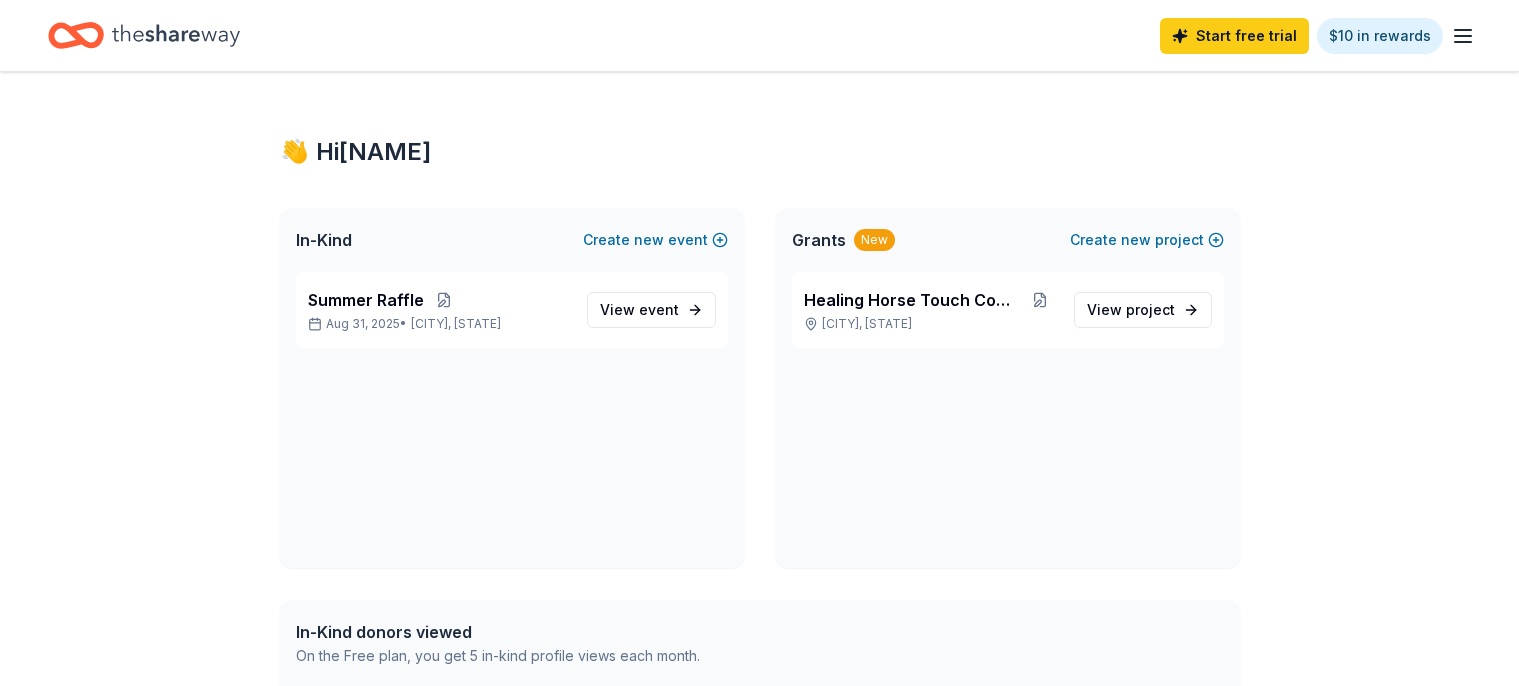 scroll, scrollTop: 0, scrollLeft: 0, axis: both 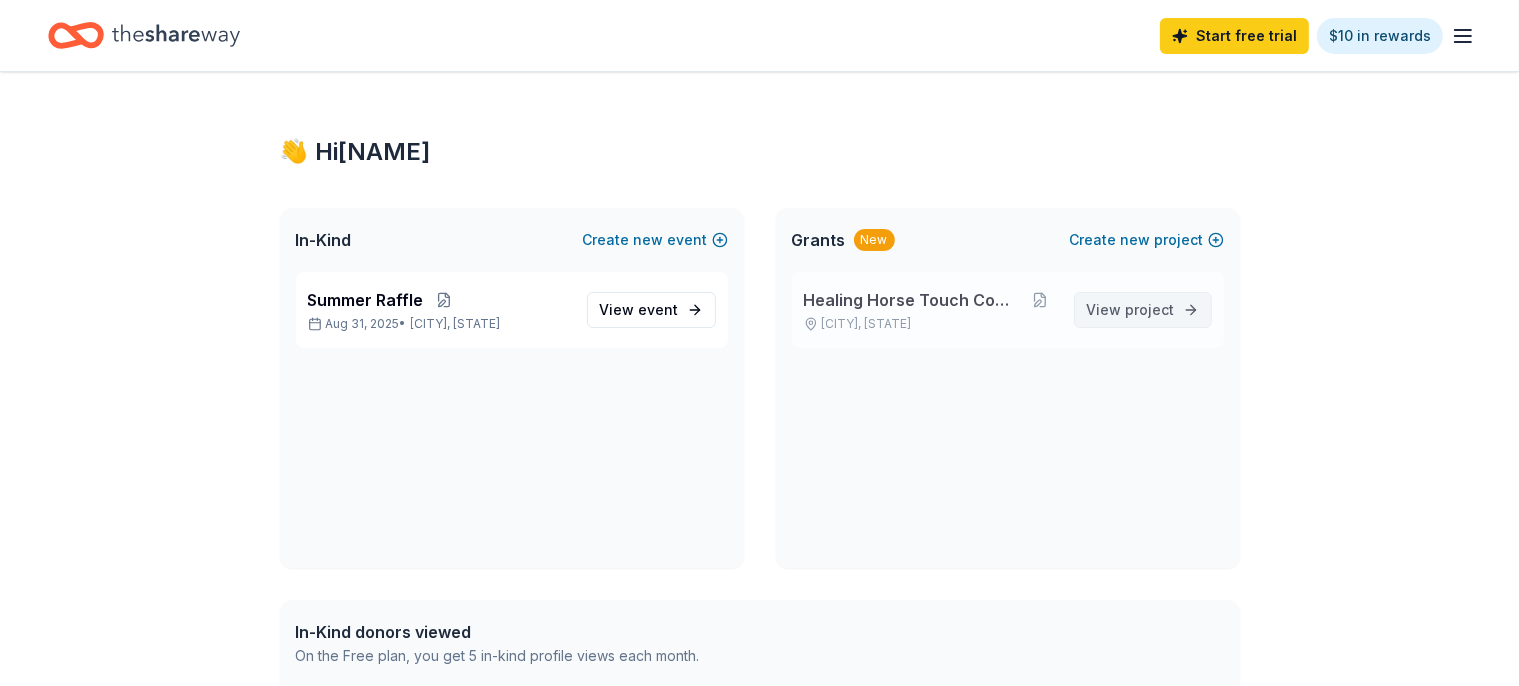 click on "project" at bounding box center [1150, 309] 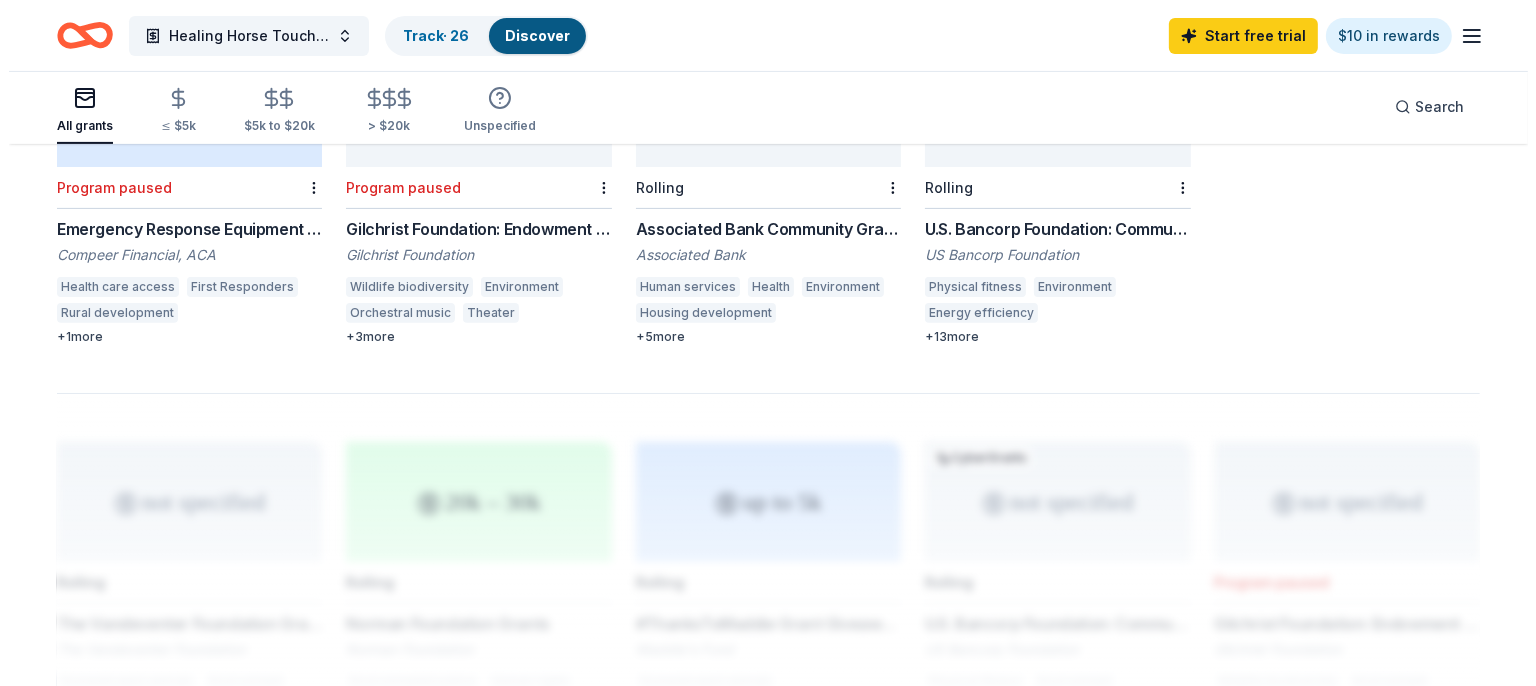 scroll, scrollTop: 0, scrollLeft: 0, axis: both 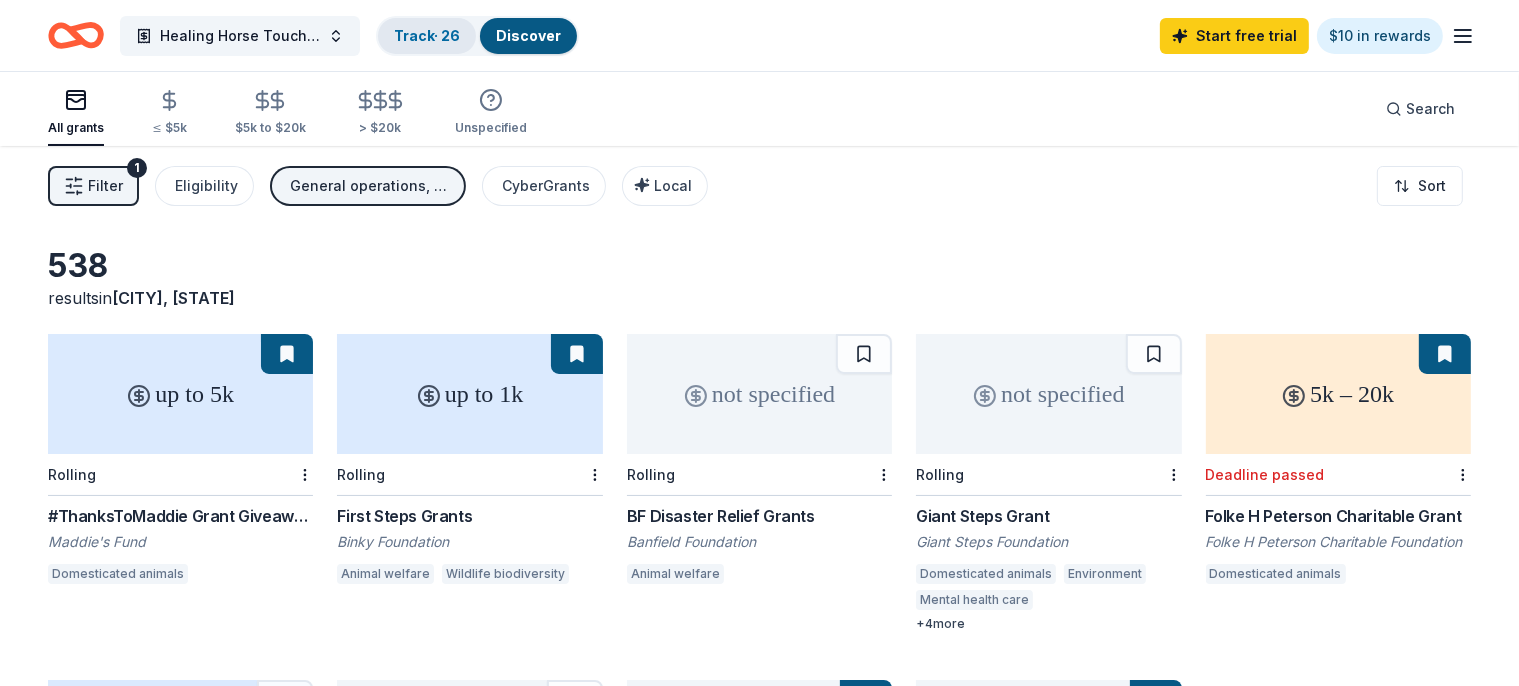 click on "Track  · 26" at bounding box center [427, 35] 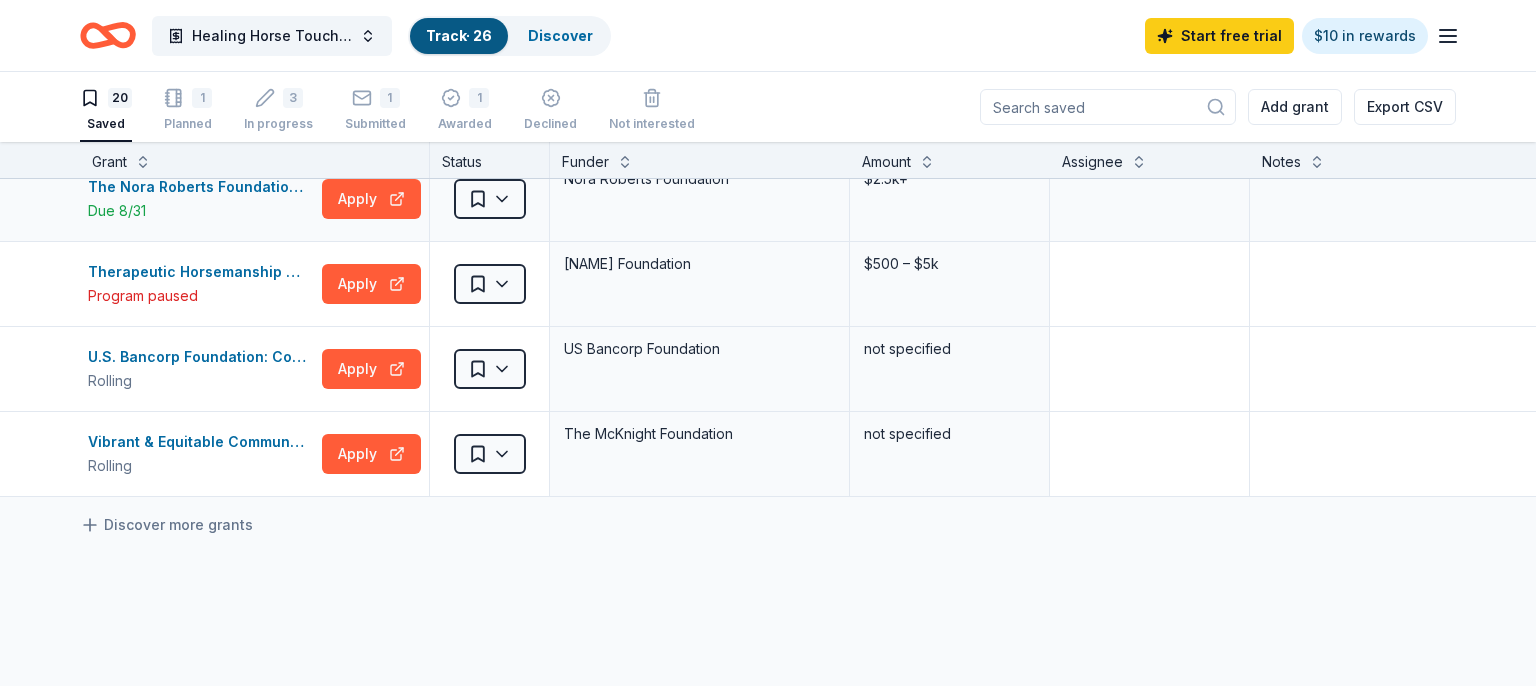 scroll, scrollTop: 1497, scrollLeft: 0, axis: vertical 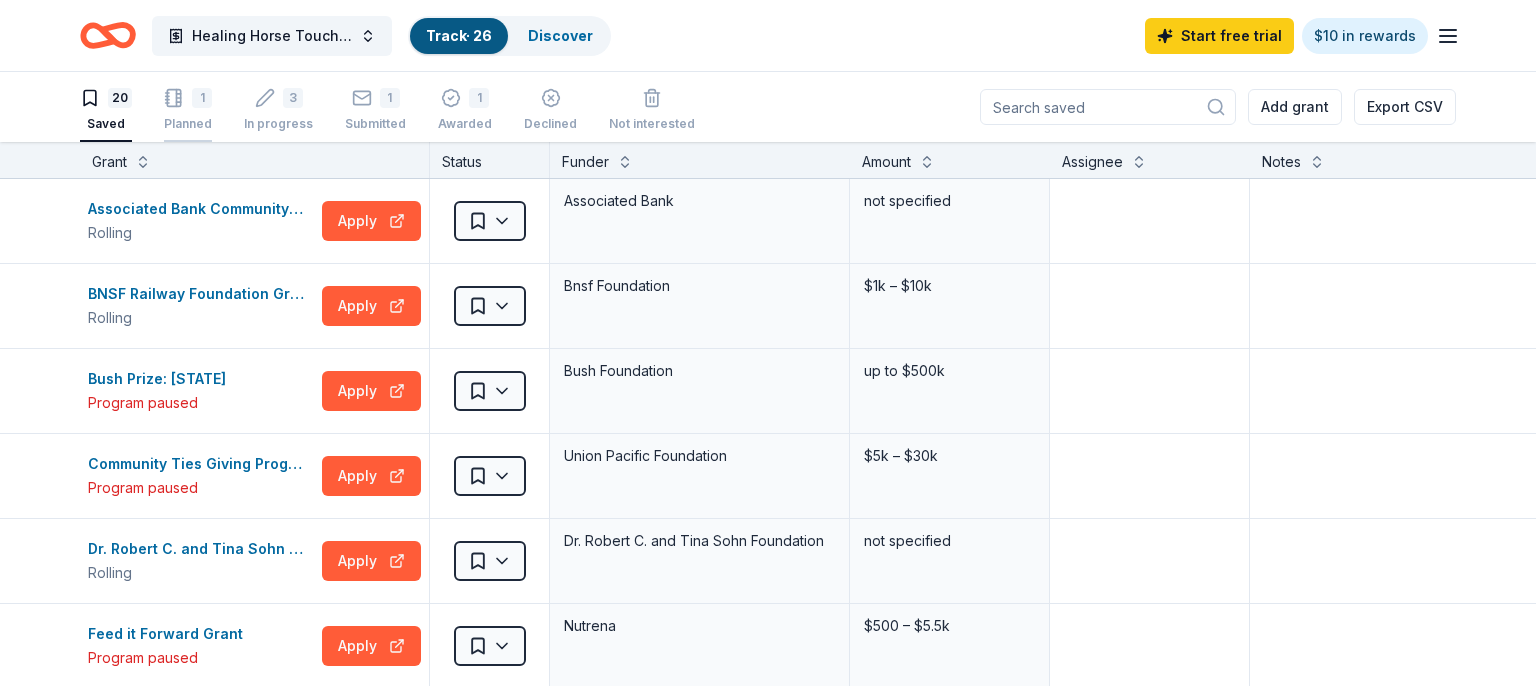 click on "1 Planned" at bounding box center (188, 110) 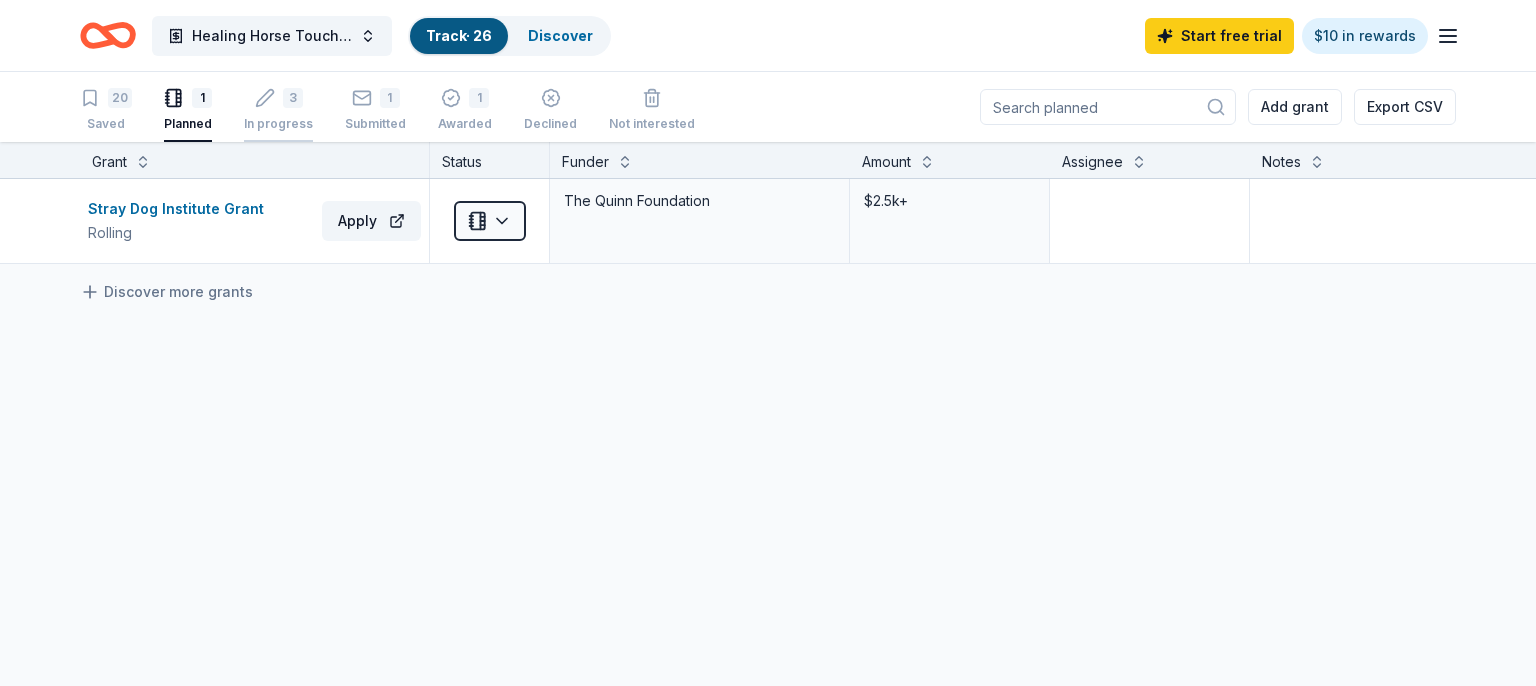 click on "In progress" at bounding box center [278, 124] 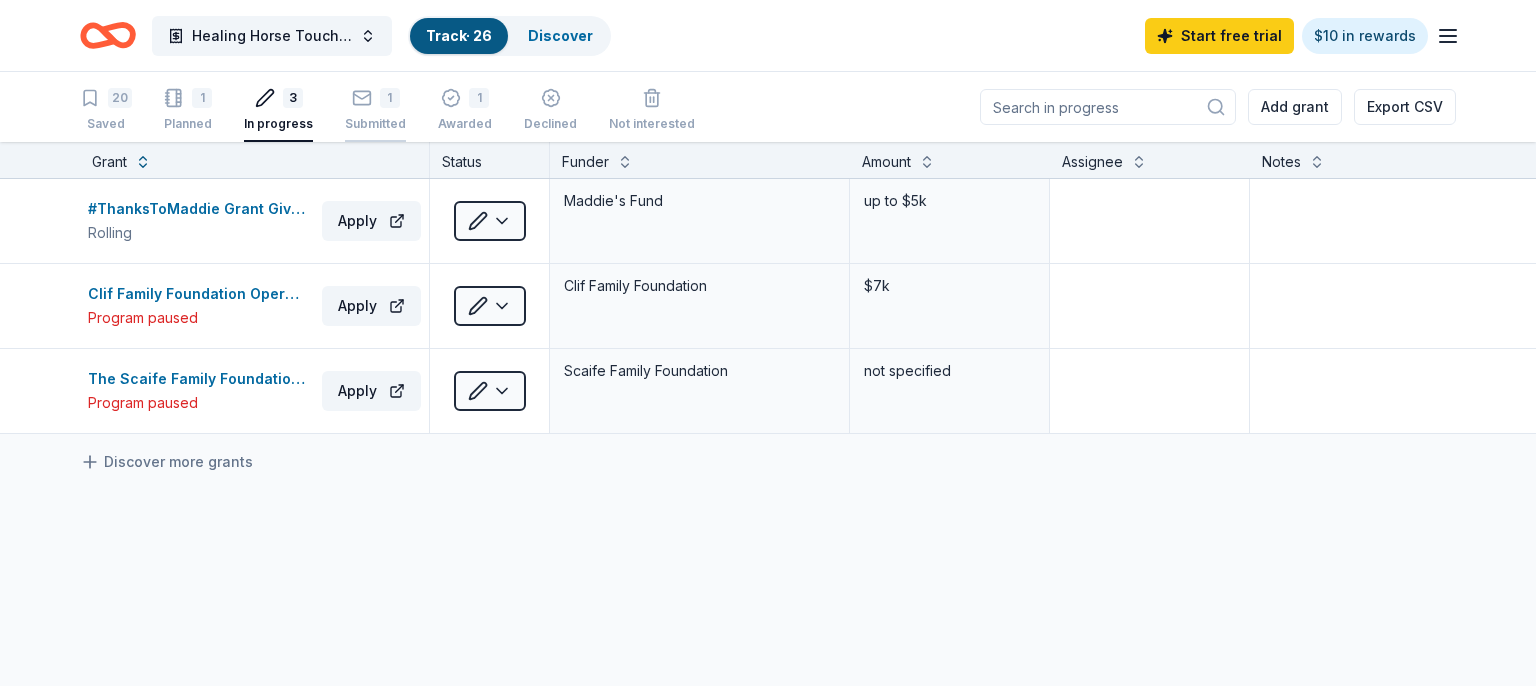 click on "Submitted" at bounding box center [375, 124] 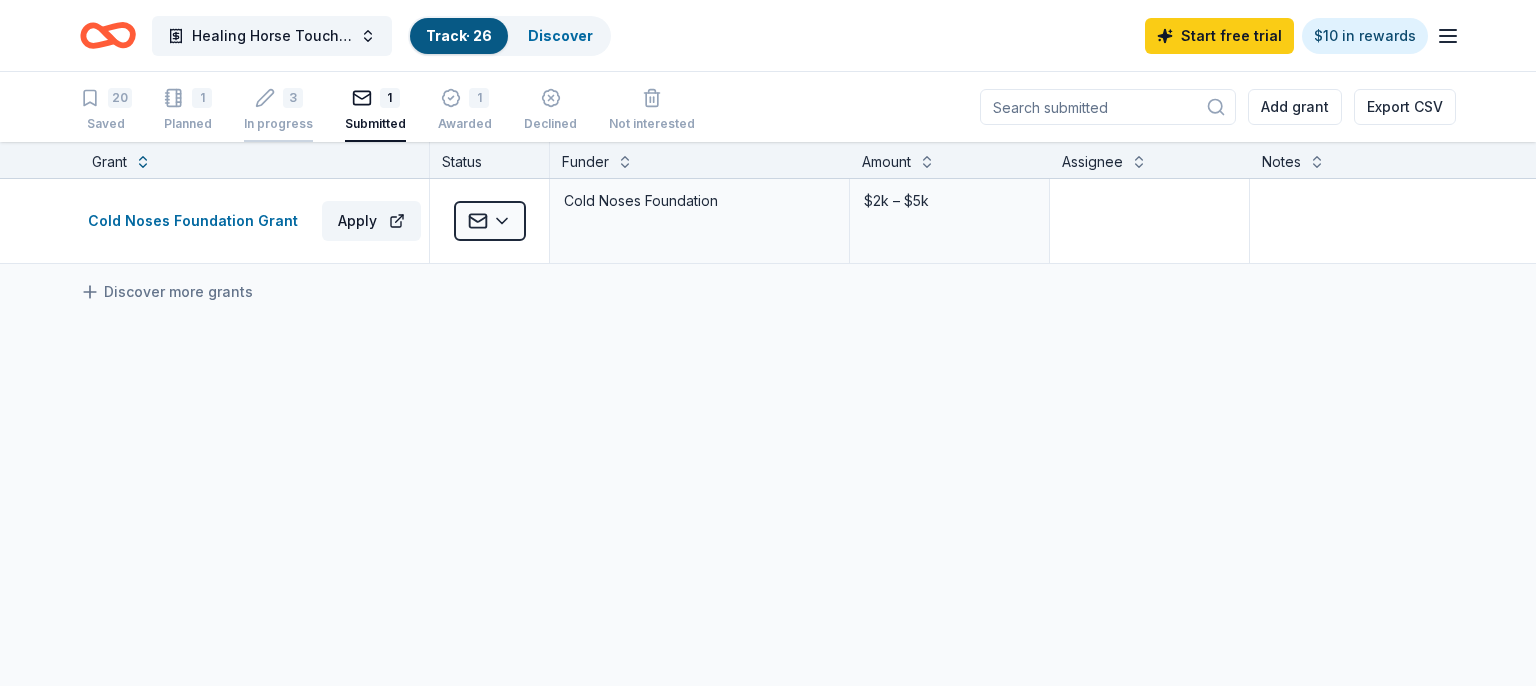 click on "In progress" at bounding box center [278, 124] 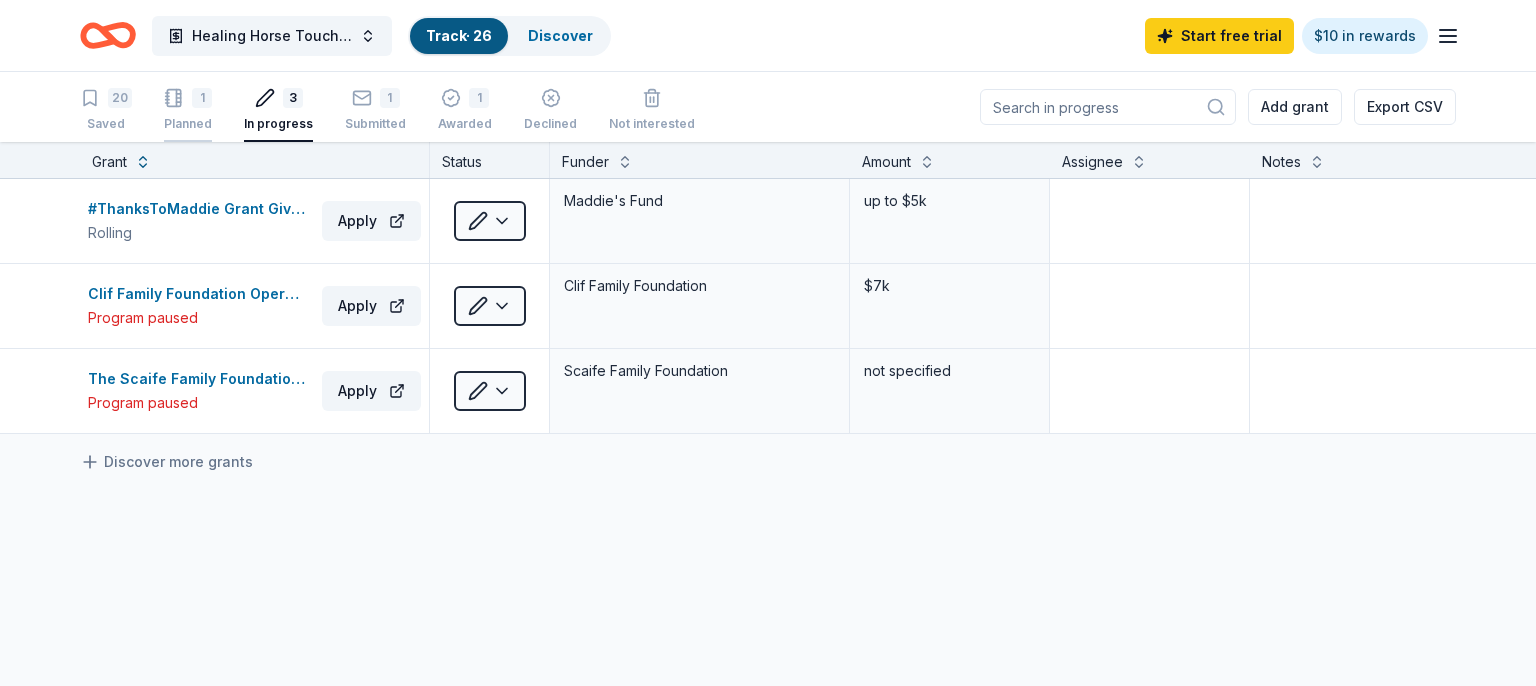click on "Planned" at bounding box center (188, 124) 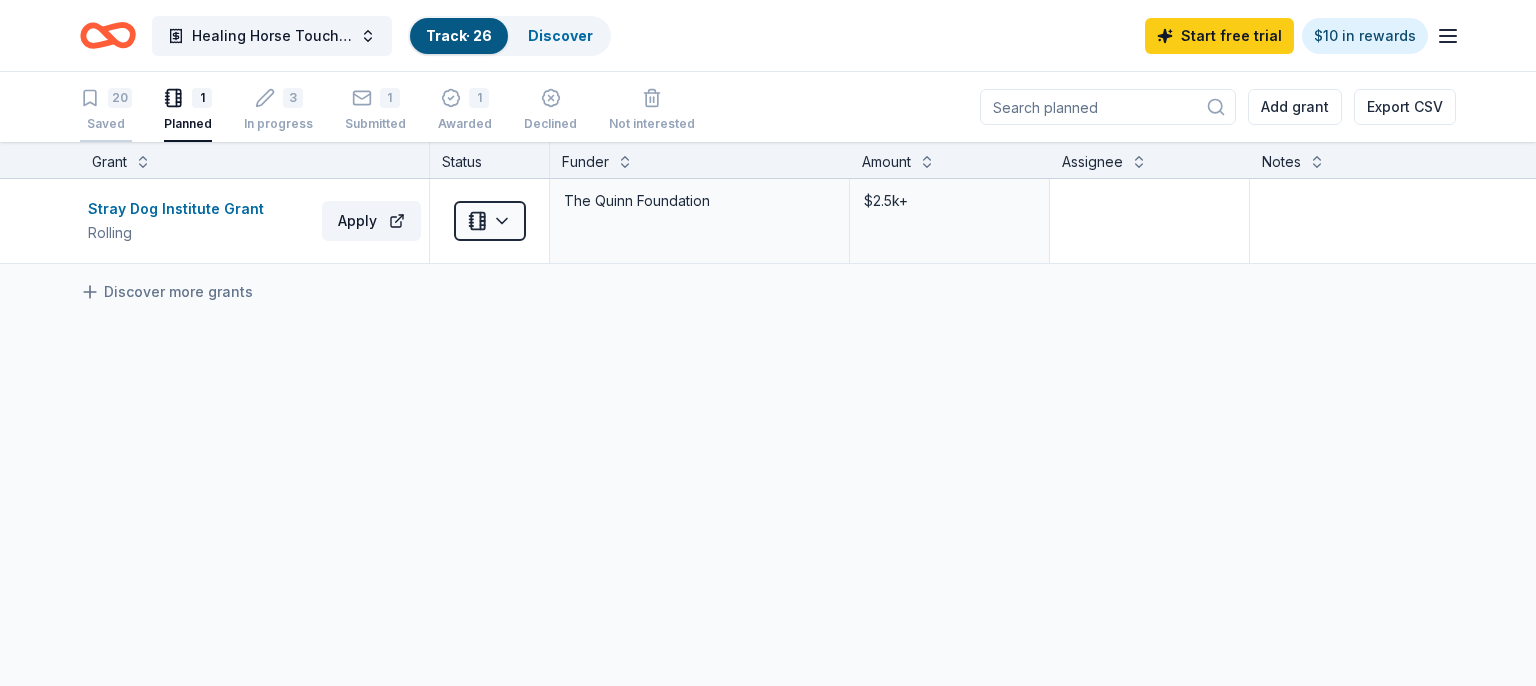 click on "20 Saved" at bounding box center (106, 110) 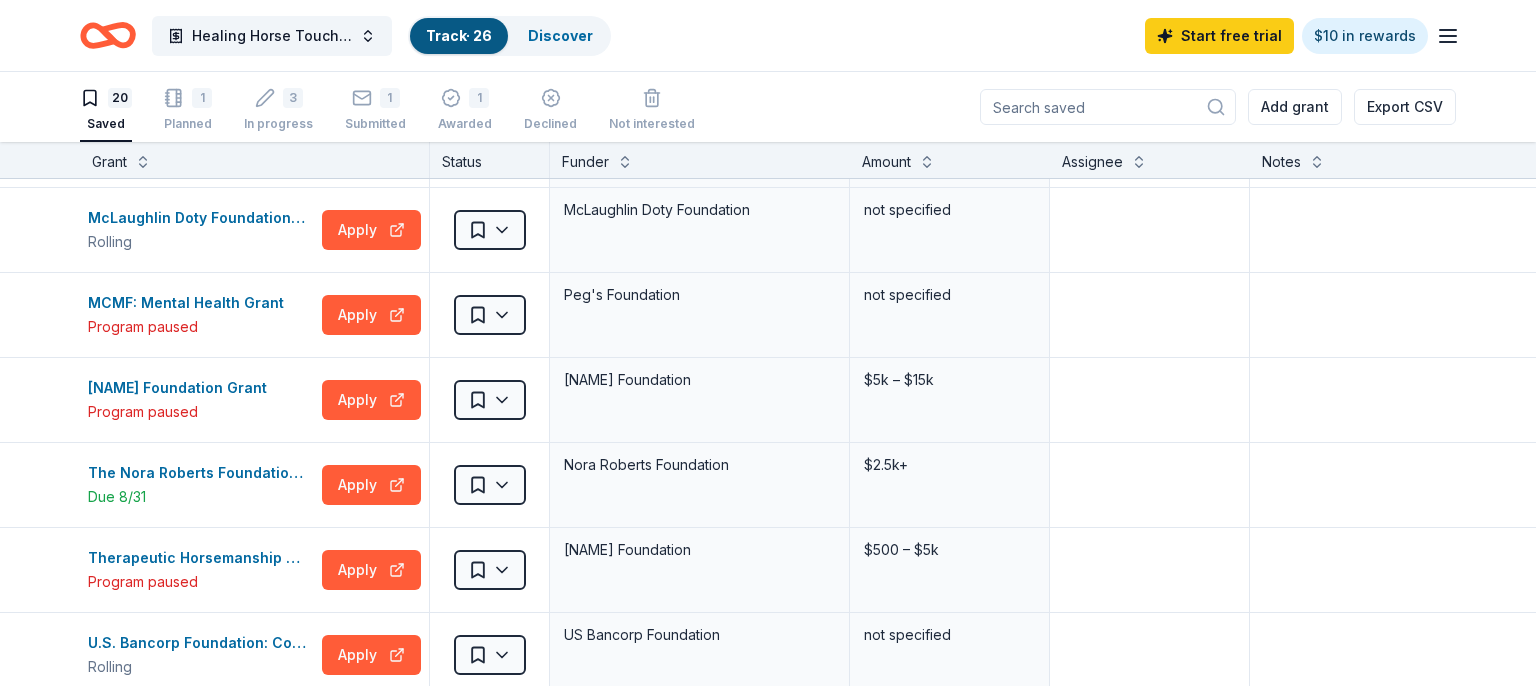 scroll, scrollTop: 1152, scrollLeft: 0, axis: vertical 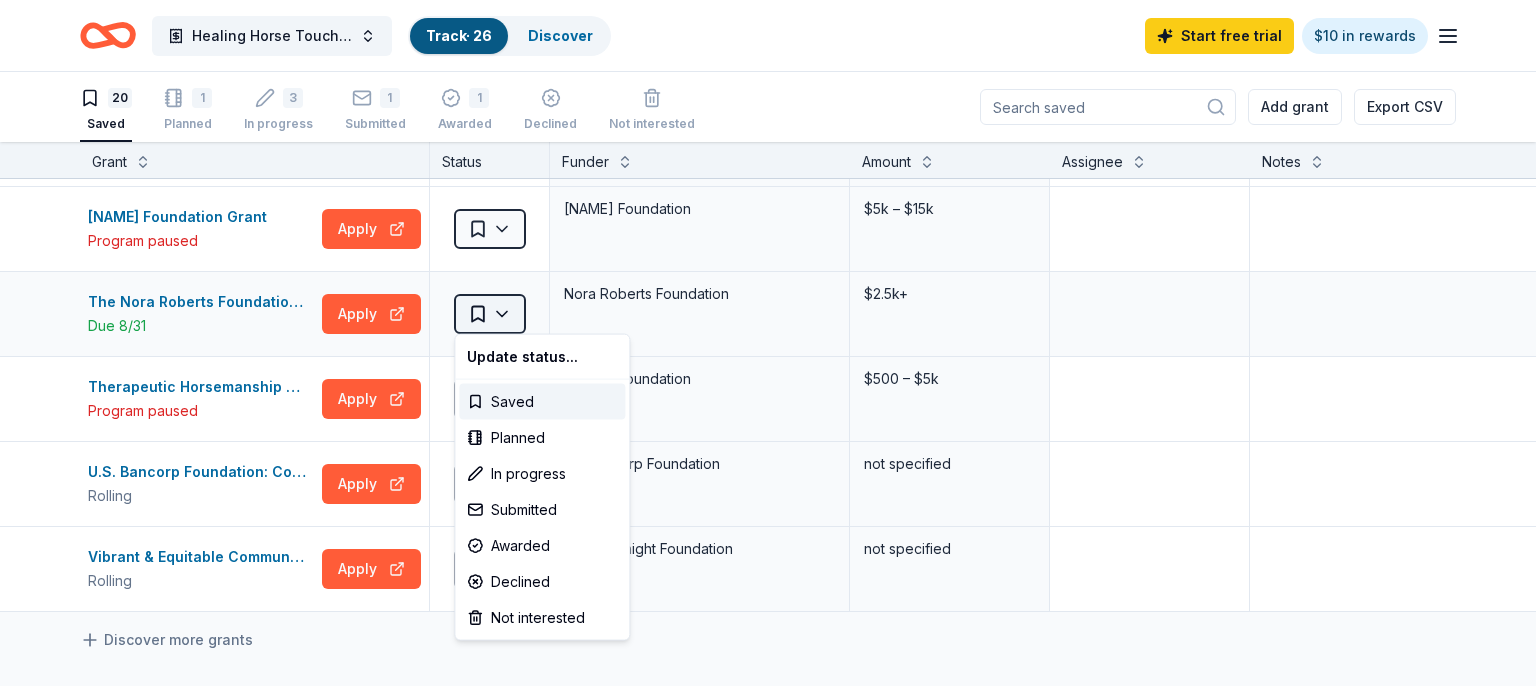 click on "Healing Horse Touch Company Track  · 26 Discover Start free  trial $10 in rewards 20 Saved 1 Planned 3 In progress 1 Submitted 1 Awarded Declined Not interested Add grant Export CSV Grant Status Funder Amount Assignee Notes Associated Bank Community Grants Rolling Apply Saved Associated Bank not specified BNSF Railway Foundation Grants Rolling Apply Saved Bnsf Foundation $1k – $10k Bush Prize: Minnesota Program paused Apply Saved Bush Foundation up to $500k Community Ties Giving Program: Local Grants Program paused Apply Saved Union Pacific Foundation $5k – $30k Dr. Robert C. and Tina Sohn Foundation Grants Rolling Apply Saved Dr. Robert C. and Tina Sohn Foundation not specified Feed it Forward Grant Program paused Apply Saved Nutrena $500 – $5.5k Folke H Peterson Charitable Grant Deadline passed Apply Saved Folke H Peterson Charitable Foundation $5k – $20k George Family Foundation: Whole-Person Health and Wellbeing Program paused Apply Saved George Family Foundation not specified Rolling Apply Saved" at bounding box center (768, 343) 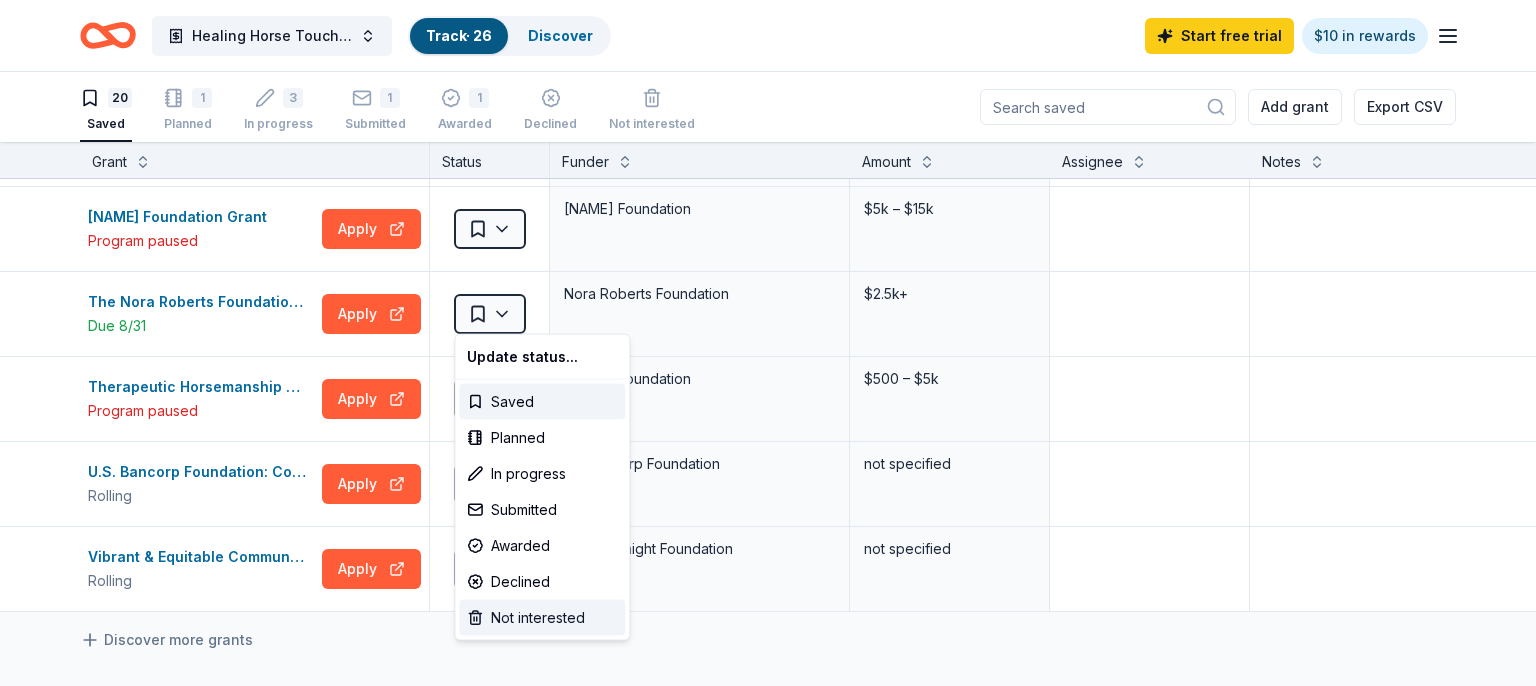 click on "Not interested" at bounding box center [542, 618] 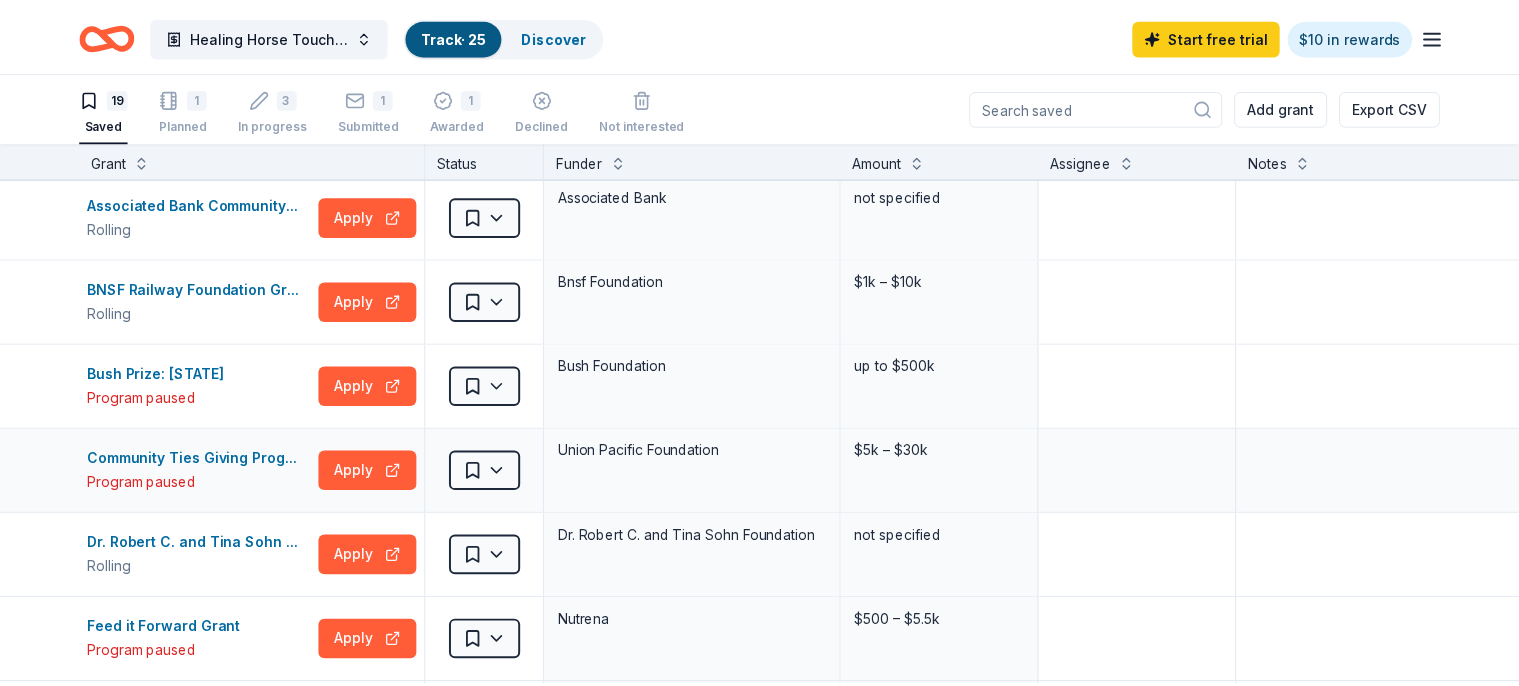 scroll, scrollTop: 0, scrollLeft: 0, axis: both 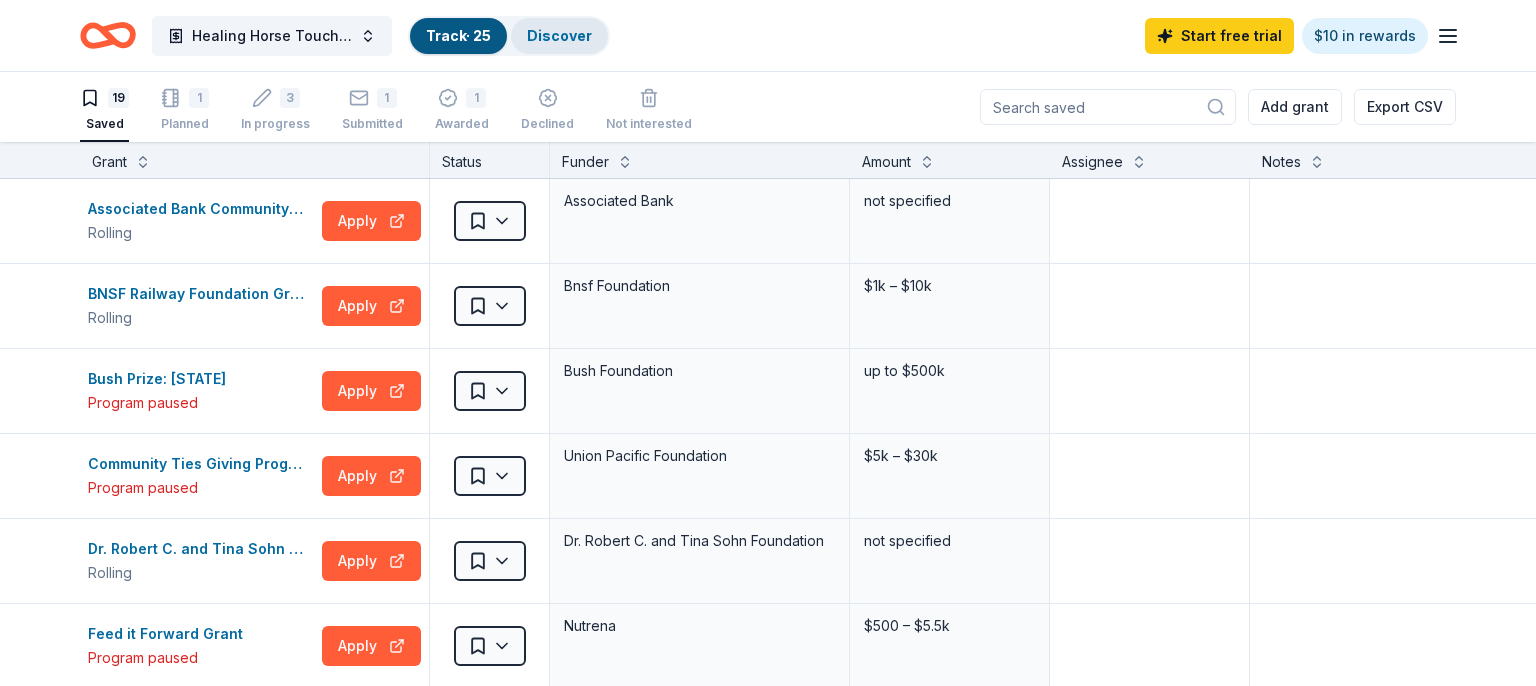 click on "Discover" at bounding box center (559, 35) 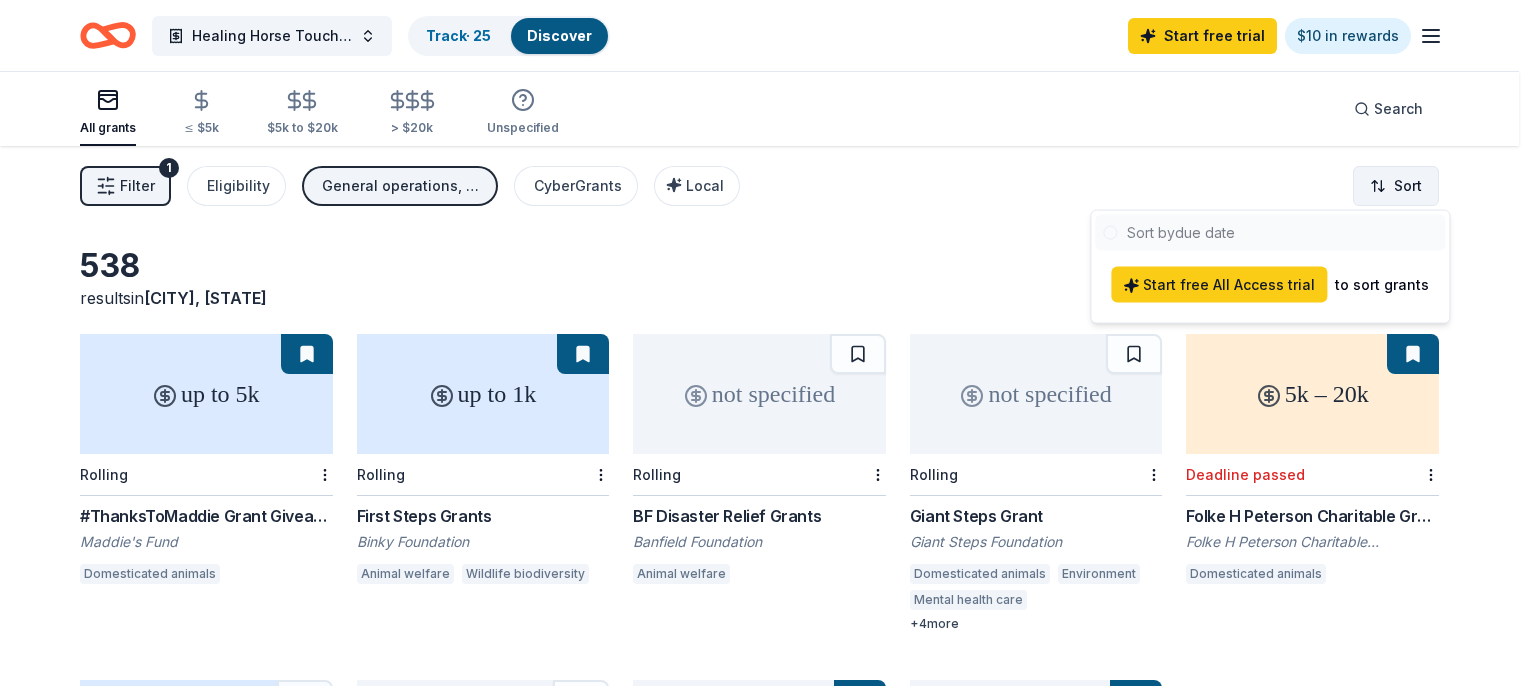 click on "Healing Horse Touch Company Track  · 25 Discover Start free  trial $10 in rewards All grants ≤ $5k $5k to $20k > $20k Unspecified Search Filter 1 Eligibility General operations, Training and capacity building, Other CyberGrants Local Sort 538 results  in  Kenneth, MN up to 5k Rolling #ThanksToMaddie Grant Giveaways Maddie's Fund Domesticated animals up to 1k Rolling First Steps Grants Binky Foundation Animal welfare Wildlife biodiversity not specified Rolling BF Disaster Relief Grants Banfield Foundation Animal welfare not specified Rolling Giant Steps Grant Giant Steps Foundation Domesticated animals Environment Mental health care Diversity and intergroup relations Voluntarism Public policy Community and economic development +  4  more 5k – 20k Deadline passed Folke H Peterson Charitable Grant Folke H Peterson Charitable Foundation Domesticated animals up to 4k Local Program paused Emergency Response Equipment Grant Program Compeer Financial, ACA Health care access First Responders Rural development +" at bounding box center (768, 343) 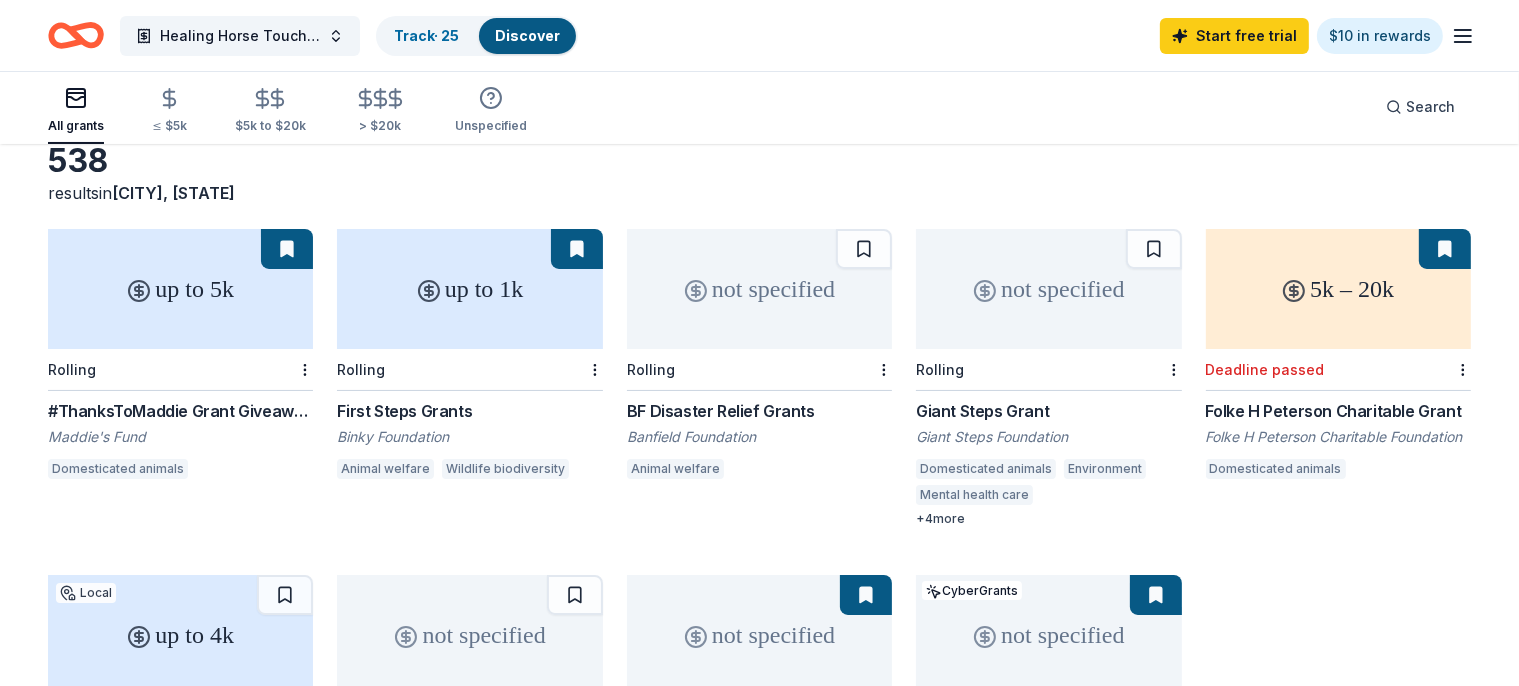 scroll, scrollTop: 0, scrollLeft: 0, axis: both 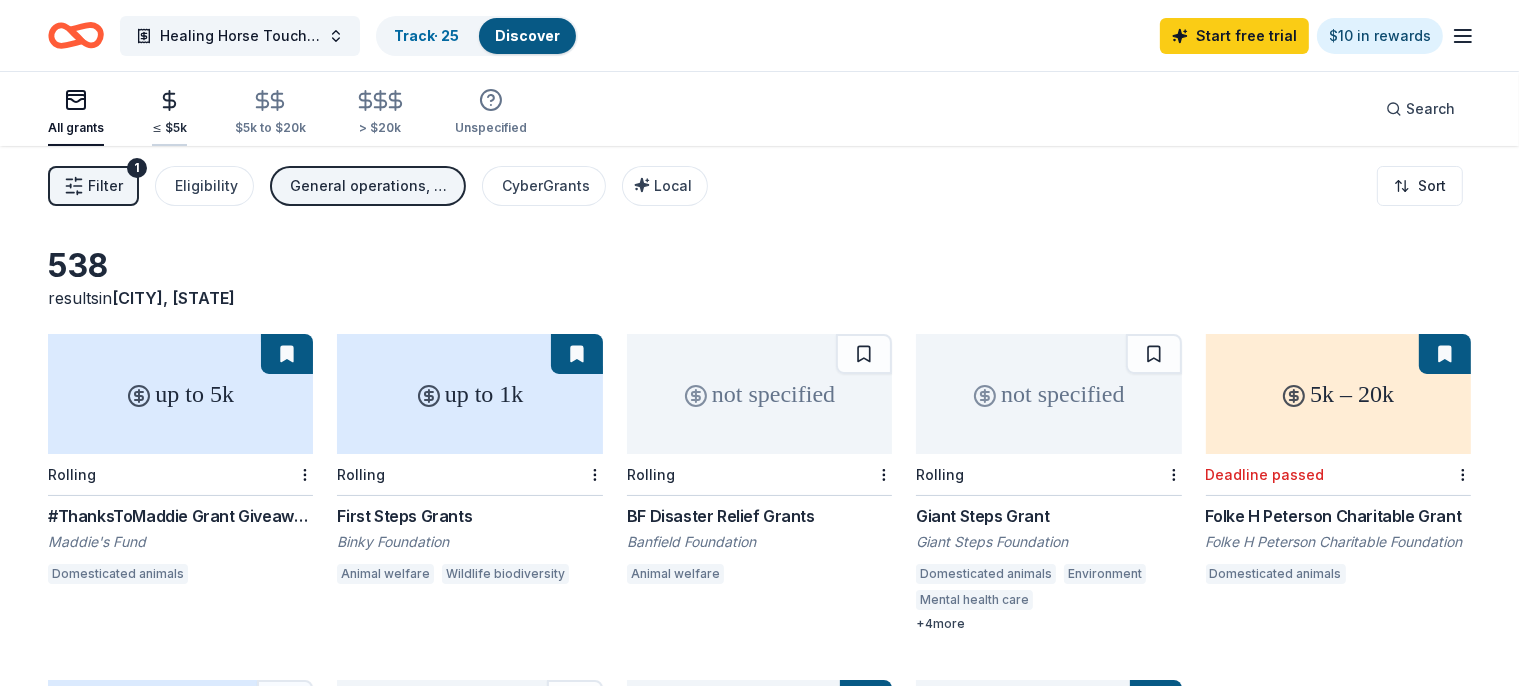 click on "≤ $5k" at bounding box center (169, 112) 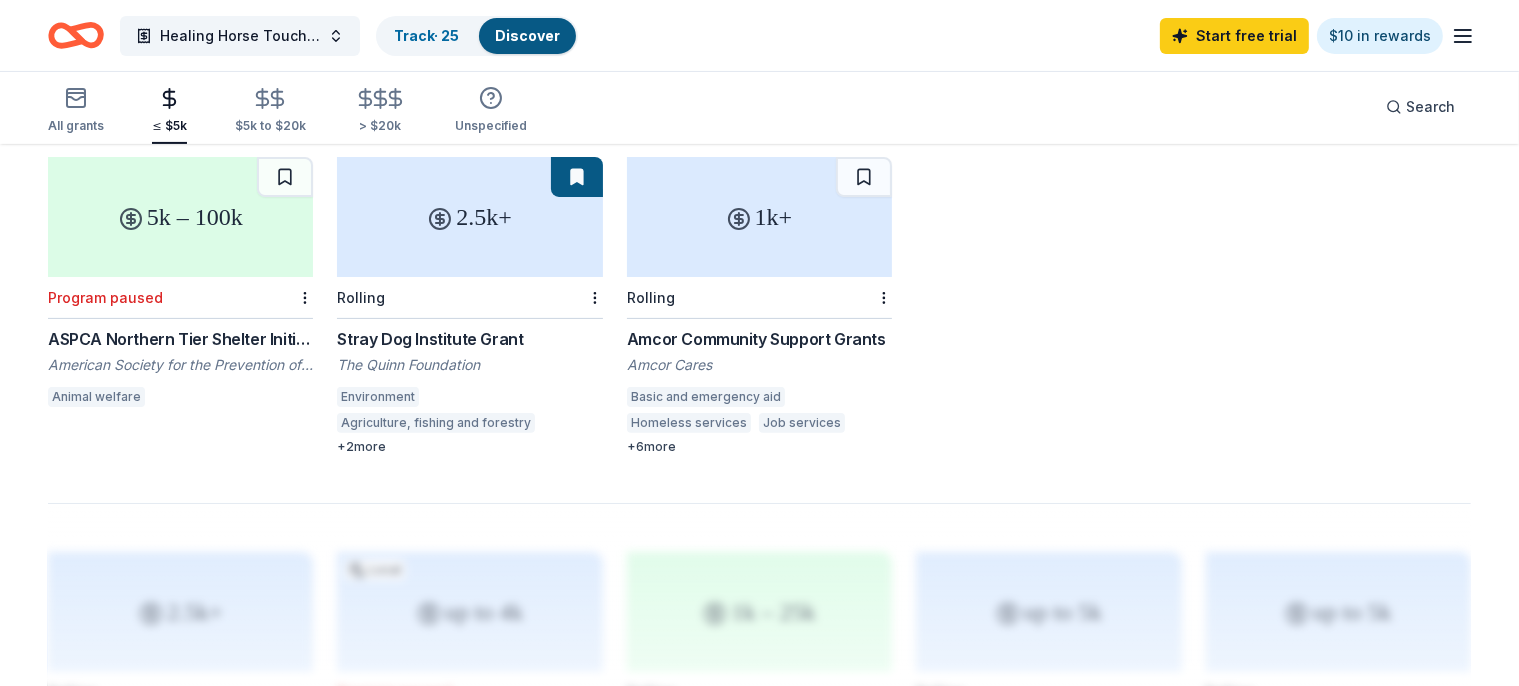 scroll, scrollTop: 528, scrollLeft: 0, axis: vertical 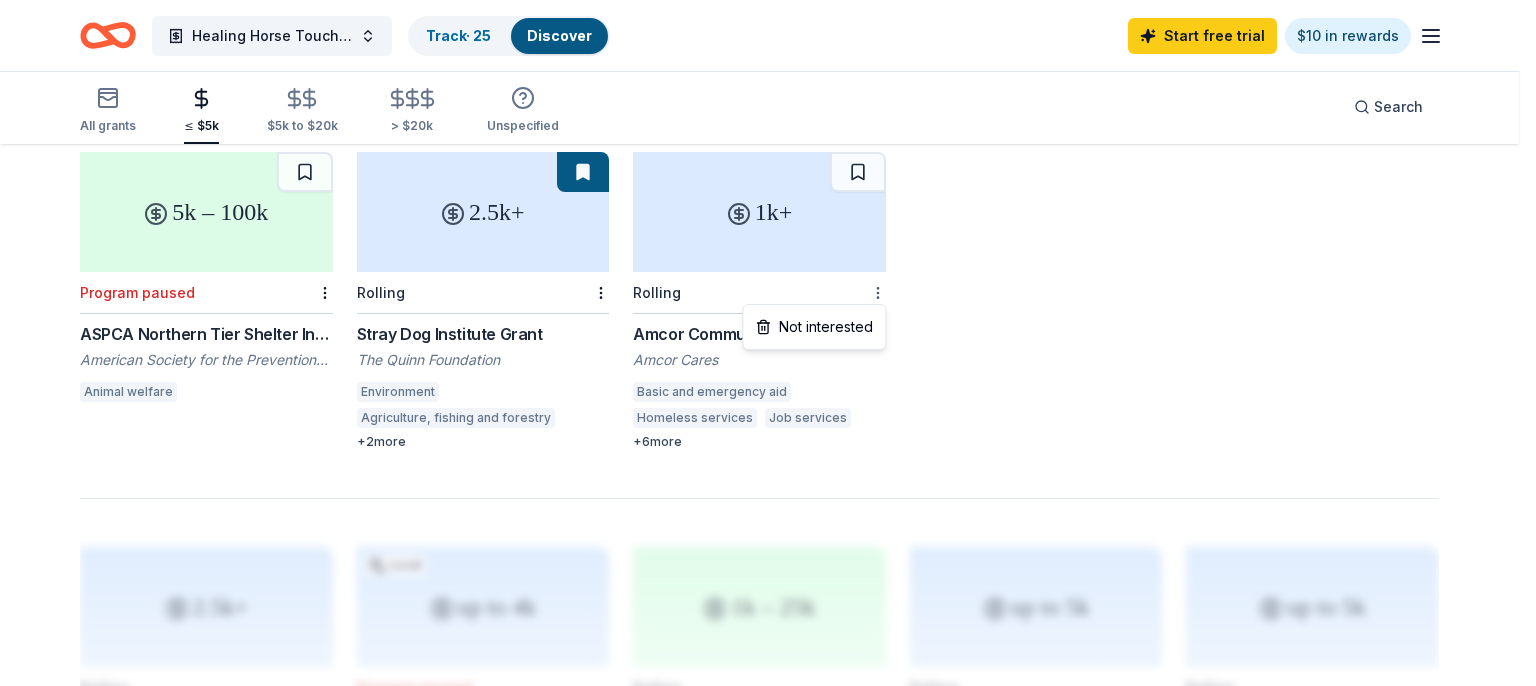 click on "Healing Horse Touch Company Track  · 25 Discover Start free  trial $10 in rewards All grants ≤ $5k $5k to $20k > $20k Unspecified Search 251 results  in  Kenneth, MN up to 5k Rolling #ThanksToMaddie Grant Giveaways Maddie's Fund Domesticated animals up to 1k Rolling First Steps Grants Binky Foundation Animal welfare Wildlife biodiversity 5k – 20k Deadline passed Folke H Peterson Charitable Grant Folke H Peterson Charitable Foundation Domesticated animals up to 4k Local Program paused Emergency Response Equipment Grant Program Compeer Financial, ACA Health care access First Responders Rural development Disaster preparedness +  1  more 500 – 5.5k Program paused Feed it Forward Grant Nutrena Animal therapy Animal welfare 5k – 100k Program paused ASPCA Northern Tier Shelter Initiative Grants American Society for the Prevention of Cruelty to Animals (ASPCA) Animal welfare 2.5k+ Rolling Stray Dog Institute Grant The Quinn Foundation Environment Agriculture, fishing and forestry Social rights Food security" at bounding box center [768, -185] 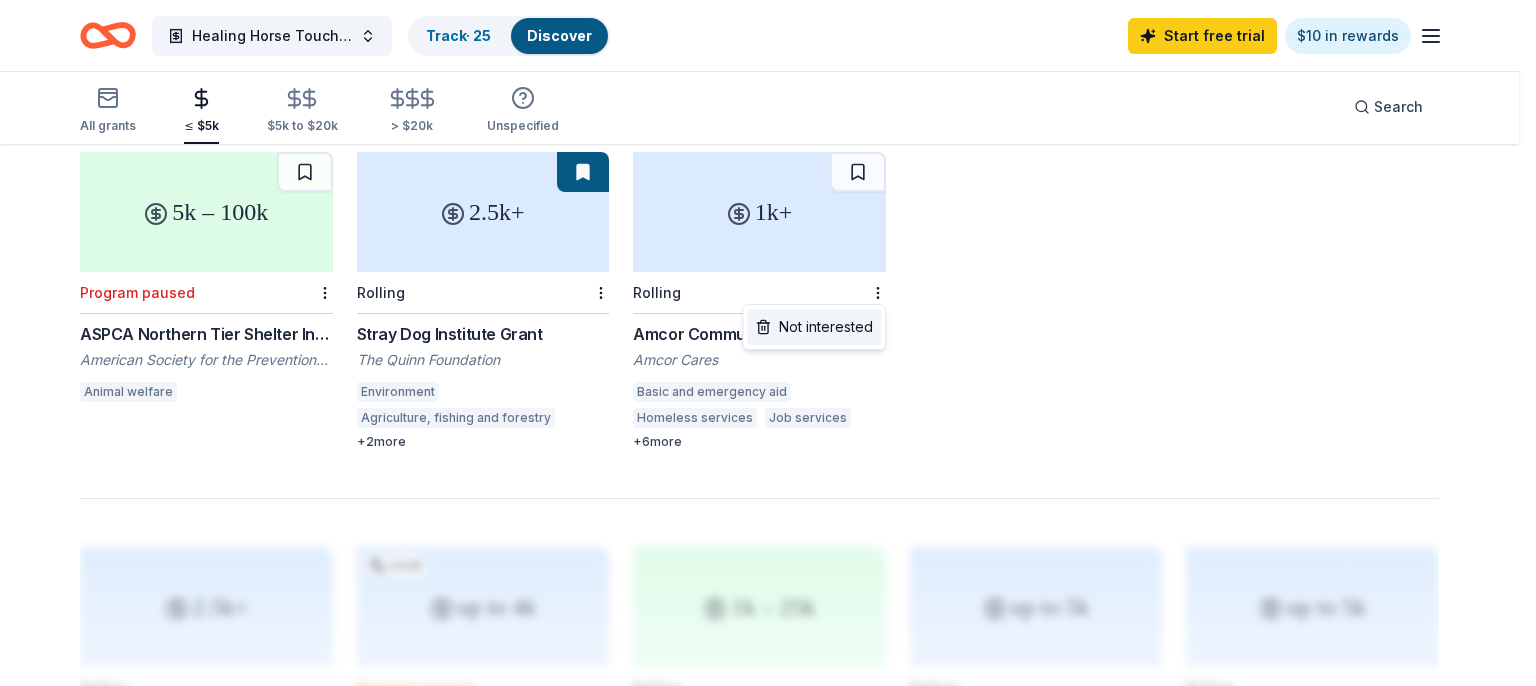 click on "Not interested" at bounding box center (814, 327) 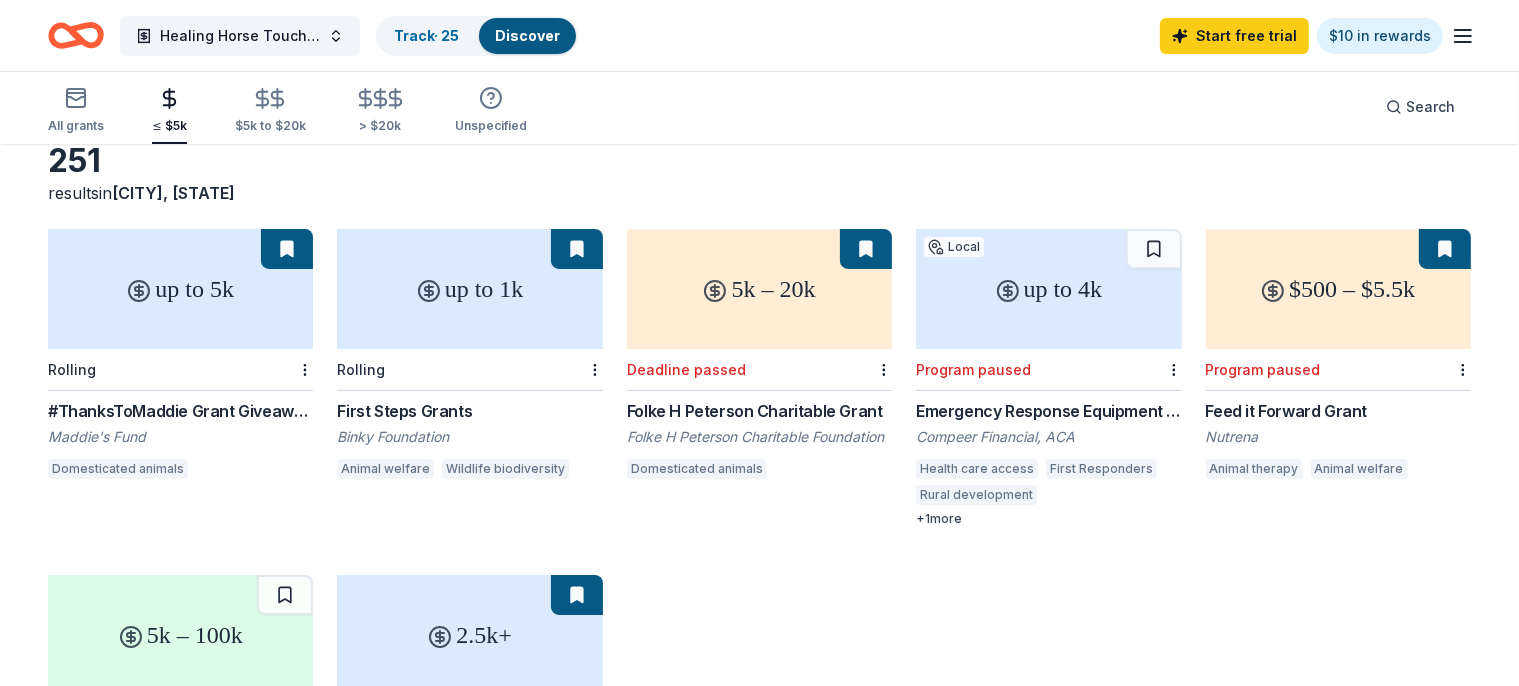 scroll, scrollTop: 0, scrollLeft: 0, axis: both 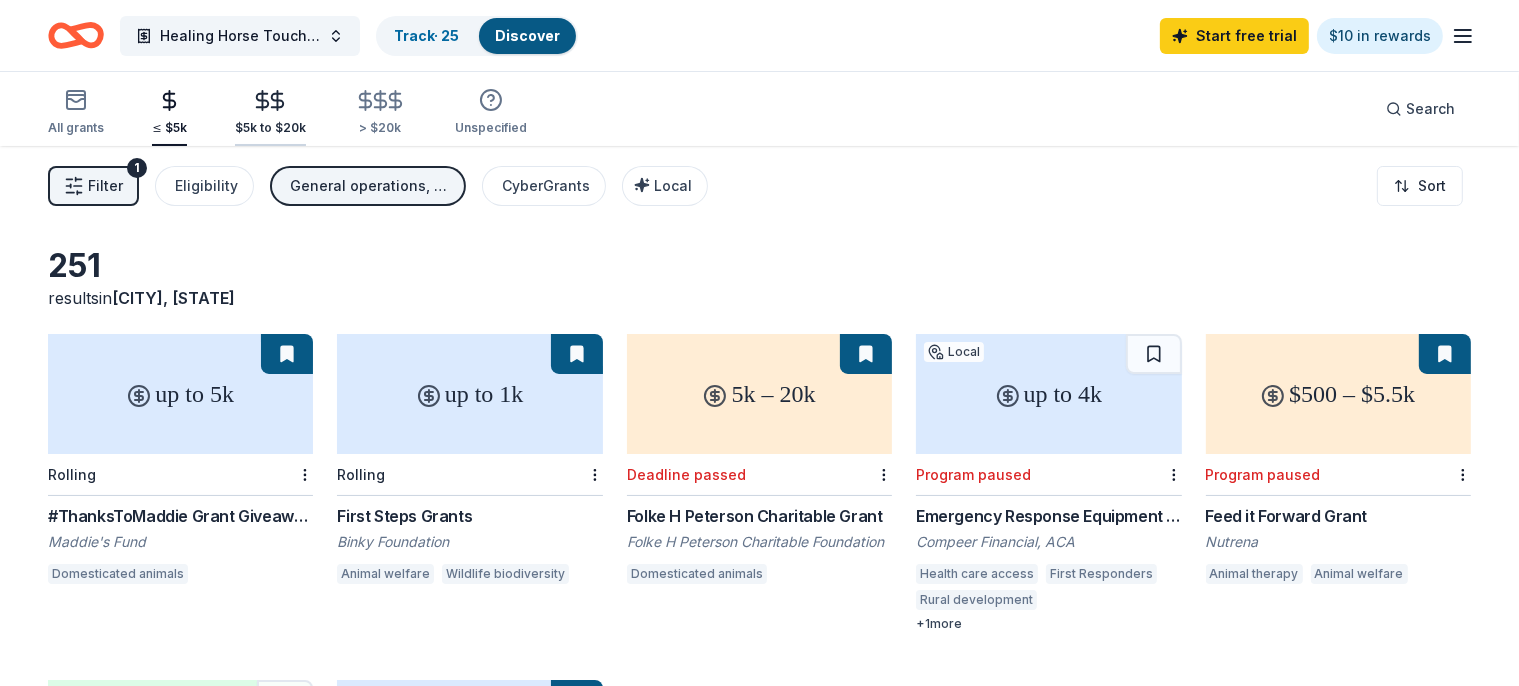 click 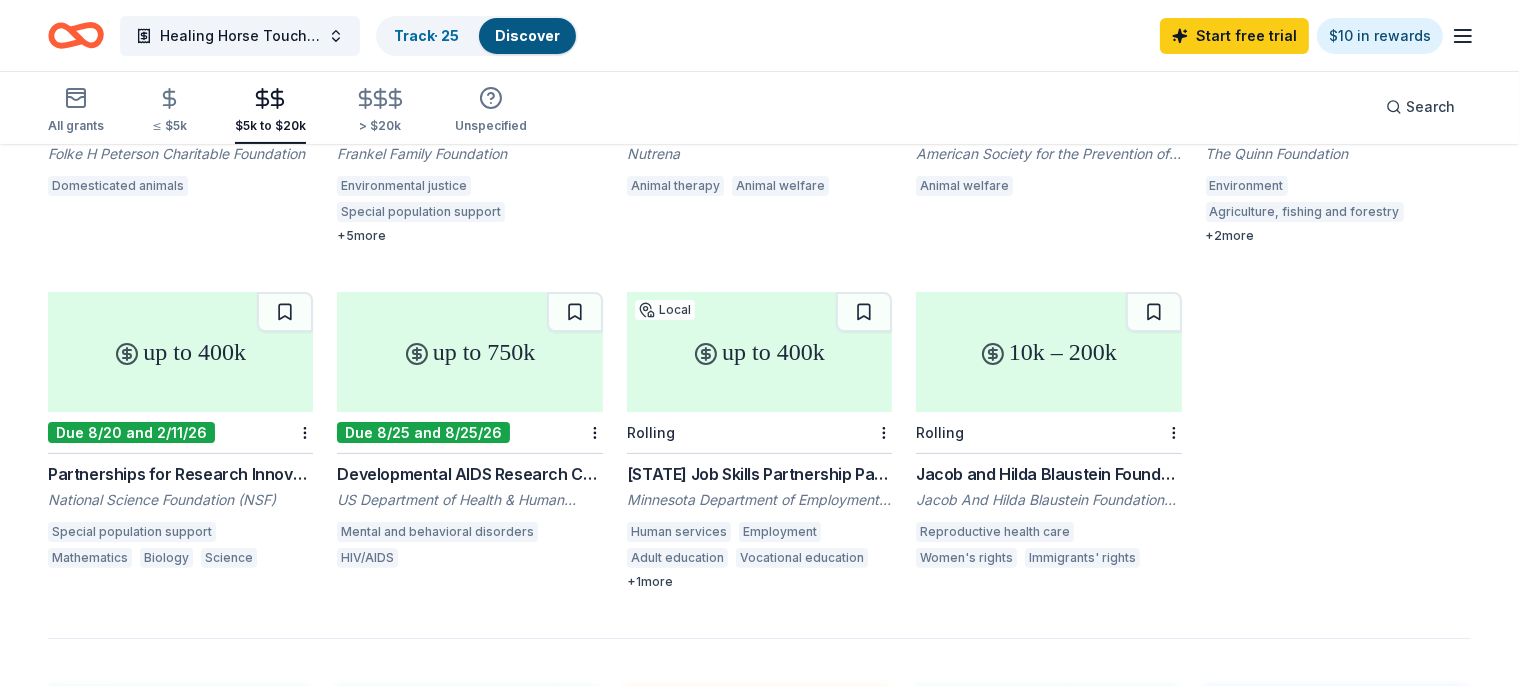 scroll, scrollTop: 422, scrollLeft: 0, axis: vertical 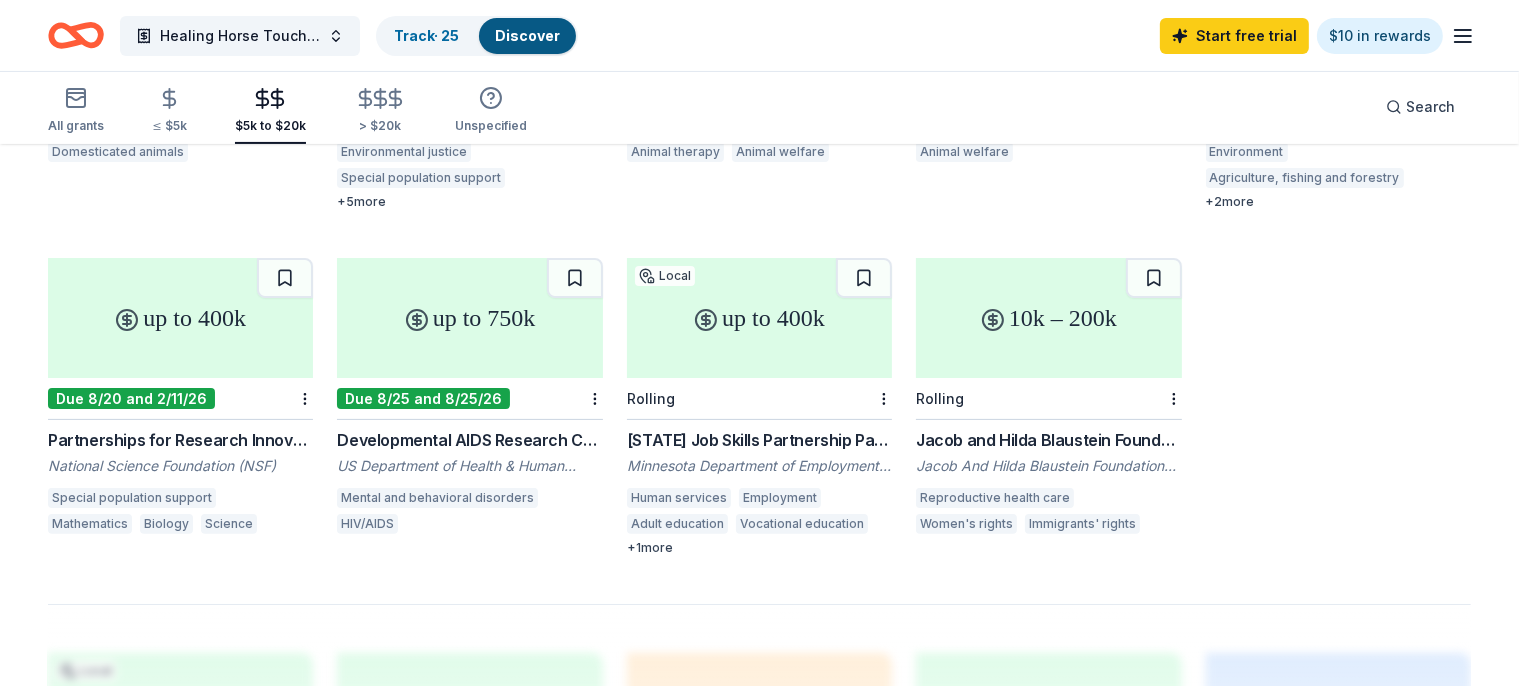 click at bounding box center [593, 398] 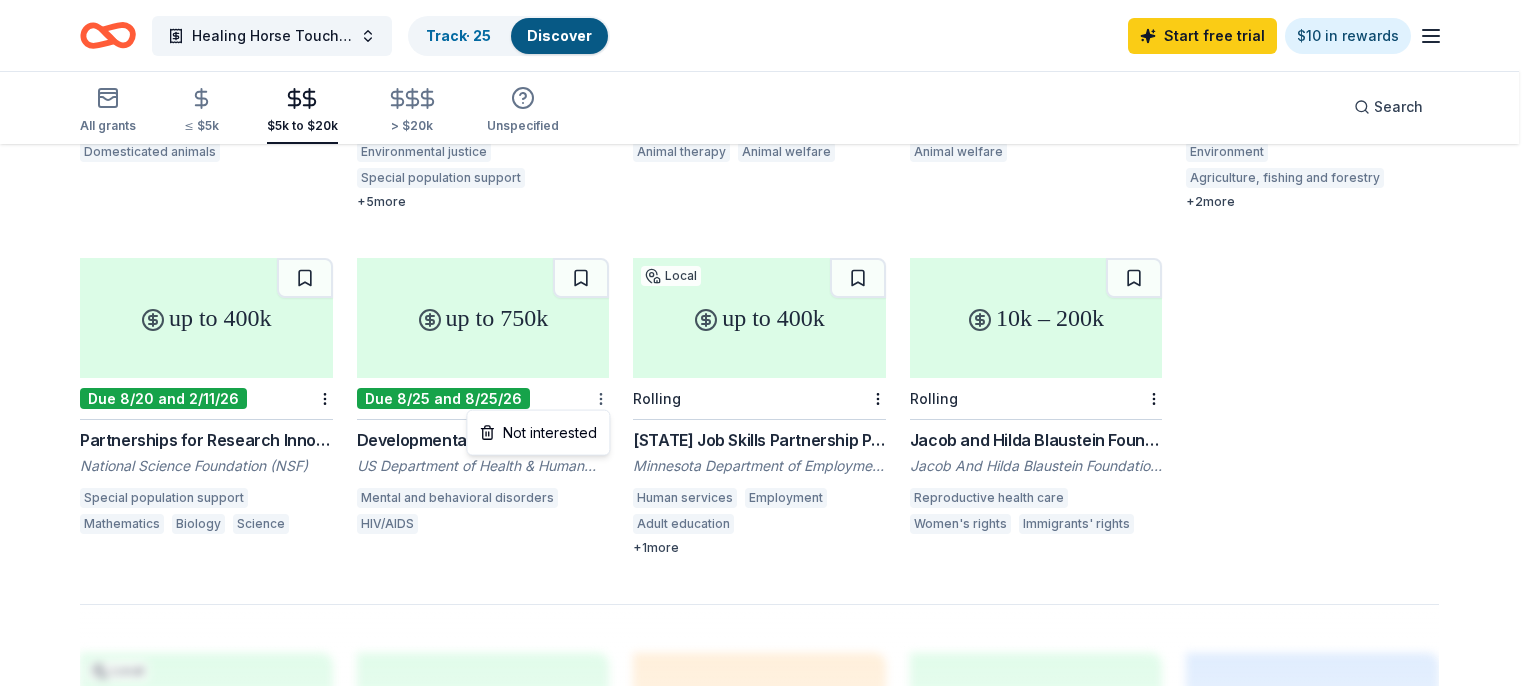 click on "Healing Horse Touch Company Track  · 25 Discover Start free  trial $10 in rewards All grants ≤ $5k $5k to $20k > $20k Unspecified Search 237 results  in  Kenneth, MN 5k – 20k Deadline passed Folke H Peterson Charitable Grant Folke H Peterson Charitable Foundation Domesticated animals 15k – 100k Rolling Frankel Family Foundation Grants Frankel Family Foundation Environmental justice Special population support Renewable energy Judaism Cultural awareness Antidiscrimination Immigrants' rights +  5  more 500 – 5.5k Program paused Feed it Forward Grant Nutrena Animal therapy Animal welfare 5k – 100k Program paused ASPCA Northern Tier Shelter Initiative Grants American Society for the Prevention of Cruelty to Animals (ASPCA) Animal welfare 2.5k+ Rolling Stray Dog Institute Grant The Quinn Foundation Environment Agriculture, fishing and forestry Social rights Food security +  2  more up to 400k Due 8/20 and 2/11/26 Partnerships for Research Innovation in the Mathematical Sciences (351482) Mathematics Local" at bounding box center (768, -79) 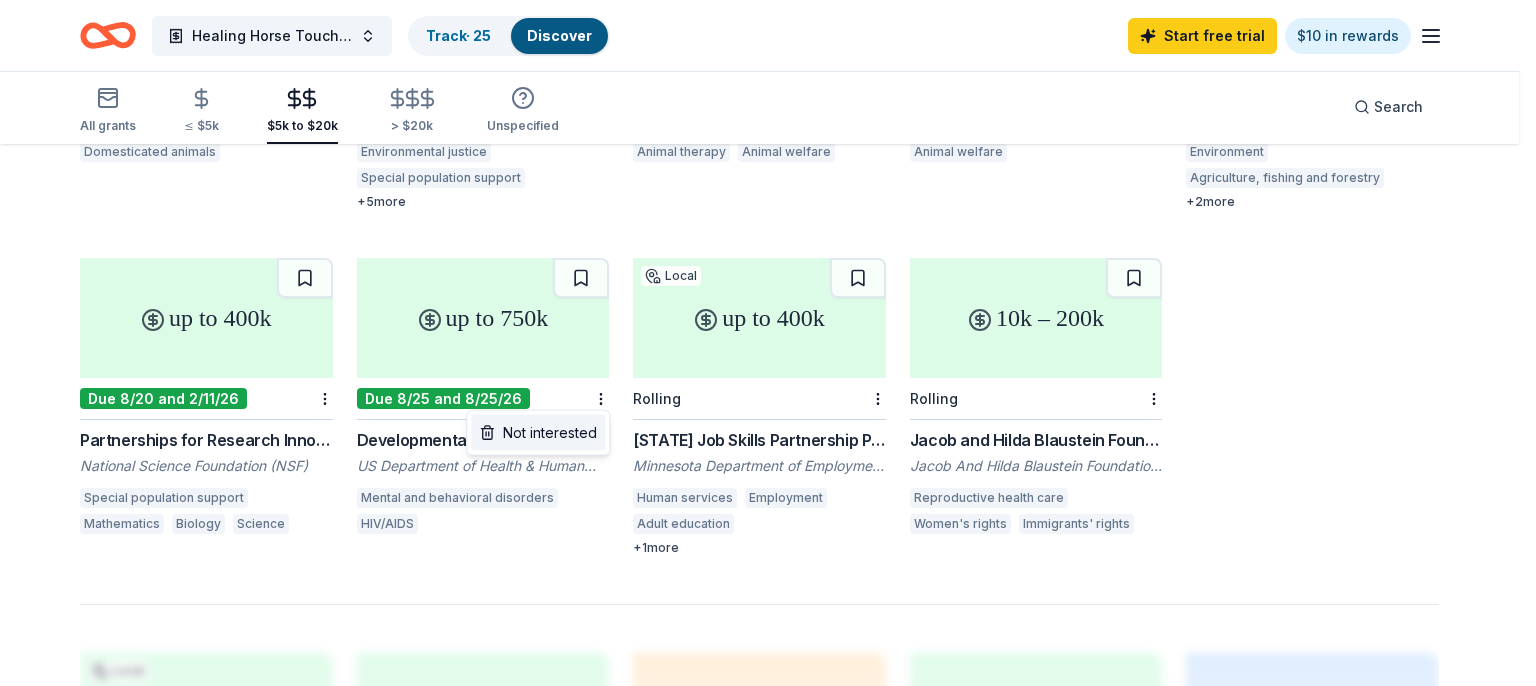 click on "Not interested" at bounding box center (538, 433) 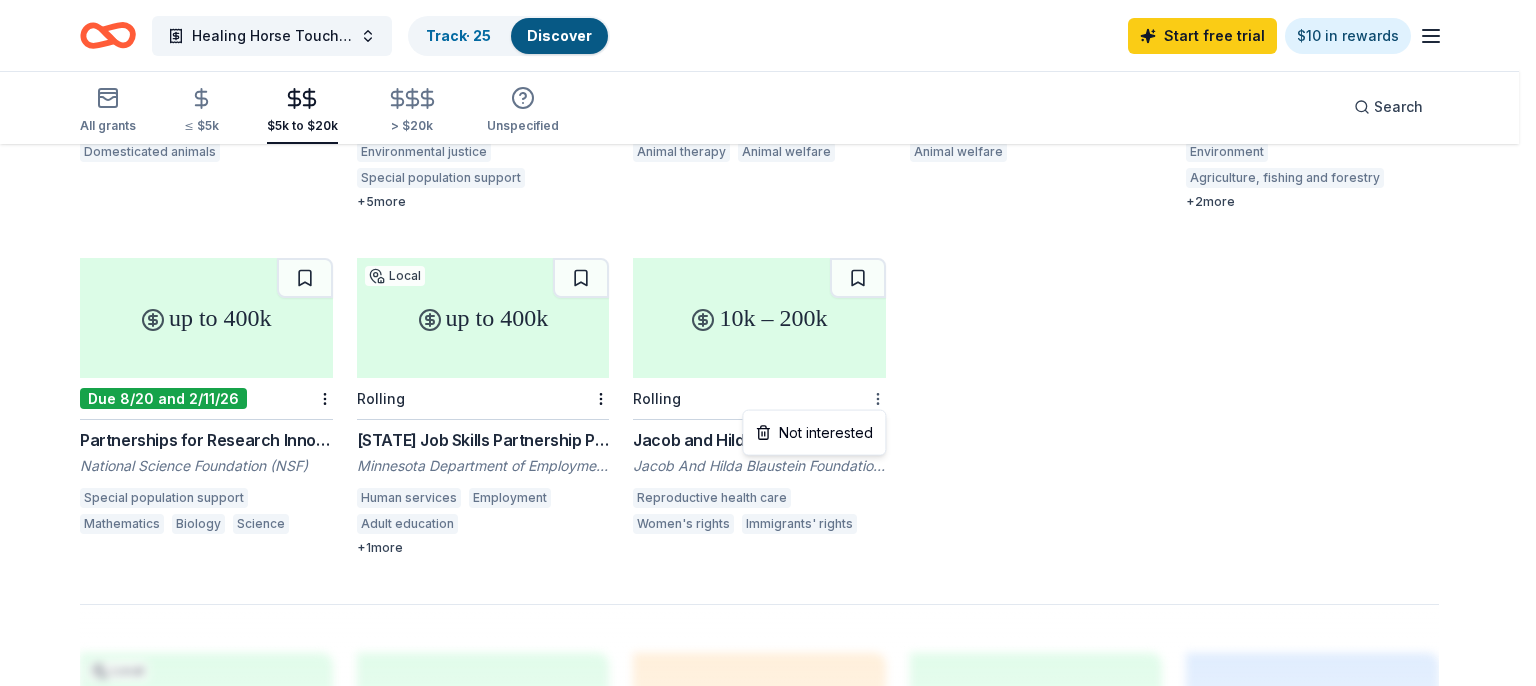 click on "Healing Horse Touch Company Track  · 25 Discover Start free  trial $10 in rewards All grants ≤ $5k $5k to $20k > $20k Unspecified Search 237 results  in  Kenneth, MN 5k – 20k Deadline passed Folke H Peterson Charitable Grant Folke H Peterson Charitable Foundation Domesticated animals 15k – 100k Rolling Frankel Family Foundation Grants Frankel Family Foundation Environmental justice Special population support Renewable energy Judaism Cultural awareness Antidiscrimination Immigrants' rights +  5  more 500 – 5.5k Program paused Feed it Forward Grant Nutrena Animal therapy Animal welfare 5k – 100k Program paused ASPCA Northern Tier Shelter Initiative Grants American Society for the Prevention of Cruelty to Animals (ASPCA) Animal welfare 2.5k+ Rolling Stray Dog Institute Grant The Quinn Foundation Environment Agriculture, fishing and forestry Social rights Food security +  2  more up to 400k Due 8/20 and 2/11/26 Partnerships for Research Innovation in the Mathematical Sciences (351482) Mathematics Local" at bounding box center (768, -79) 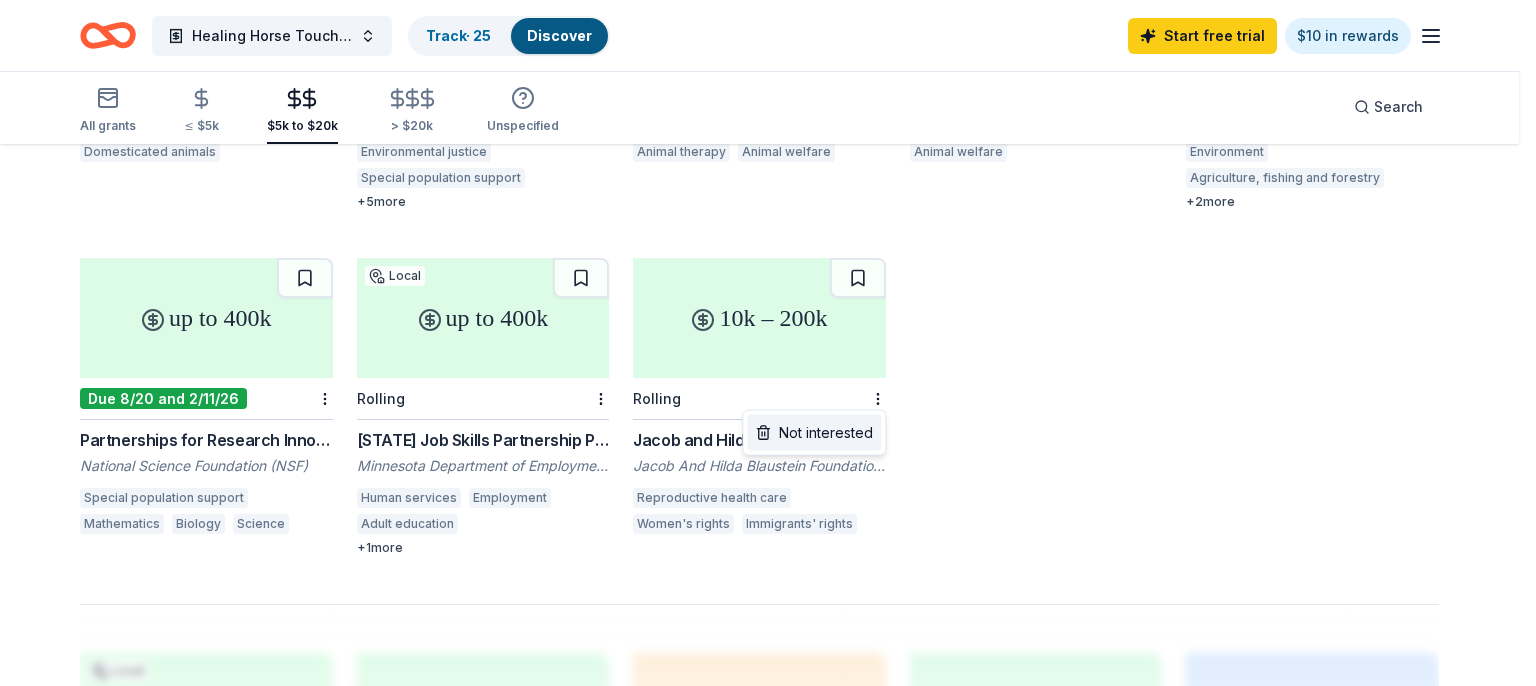 click on "Not interested" at bounding box center (814, 433) 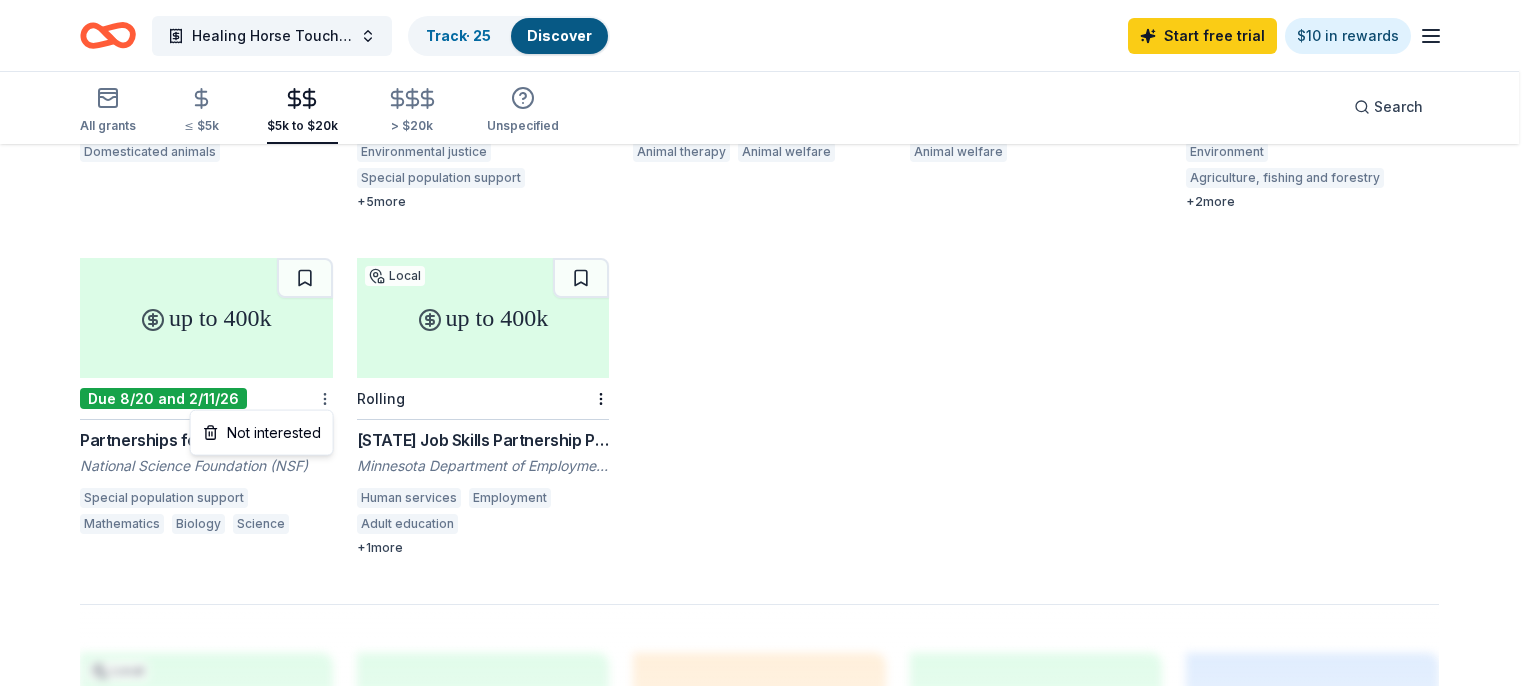 click on "Healing Horse Touch Company Track  · 25 Discover Start free  trial $10 in rewards All grants ≤ $5k $5k to $20k > $20k Unspecified Search 237 results  in  Kenneth, MN 5k – 20k Deadline passed Folke H Peterson Charitable Grant Folke H Peterson Charitable Foundation Domesticated animals 15k – 100k Rolling Frankel Family Foundation Grants Frankel Family Foundation Environmental justice Special population support Renewable energy Judaism Cultural awareness Antidiscrimination Immigrants' rights +  5  more 500 – 5.5k Program paused Feed it Forward Grant Nutrena Animal therapy Animal welfare 5k – 100k Program paused ASPCA Northern Tier Shelter Initiative Grants American Society for the Prevention of Cruelty to Animals (ASPCA) Animal welfare 2.5k+ Rolling Stray Dog Institute Grant The Quinn Foundation Environment Agriculture, fishing and forestry Social rights Food security +  2  more up to 400k Due 8/20 and 2/11/26 Partnerships for Research Innovation in the Mathematical Sciences (351482) Mathematics Local" at bounding box center [768, -79] 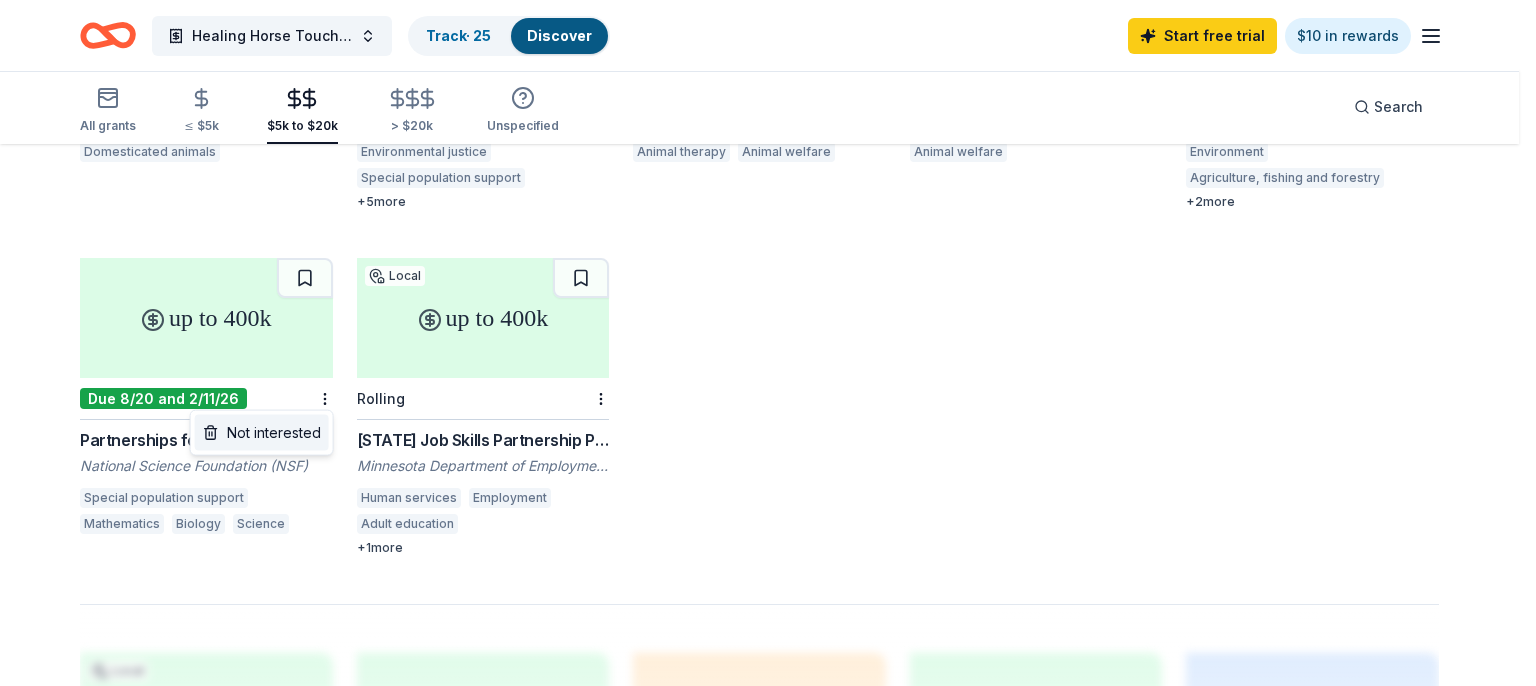 click on "Not interested" at bounding box center (262, 433) 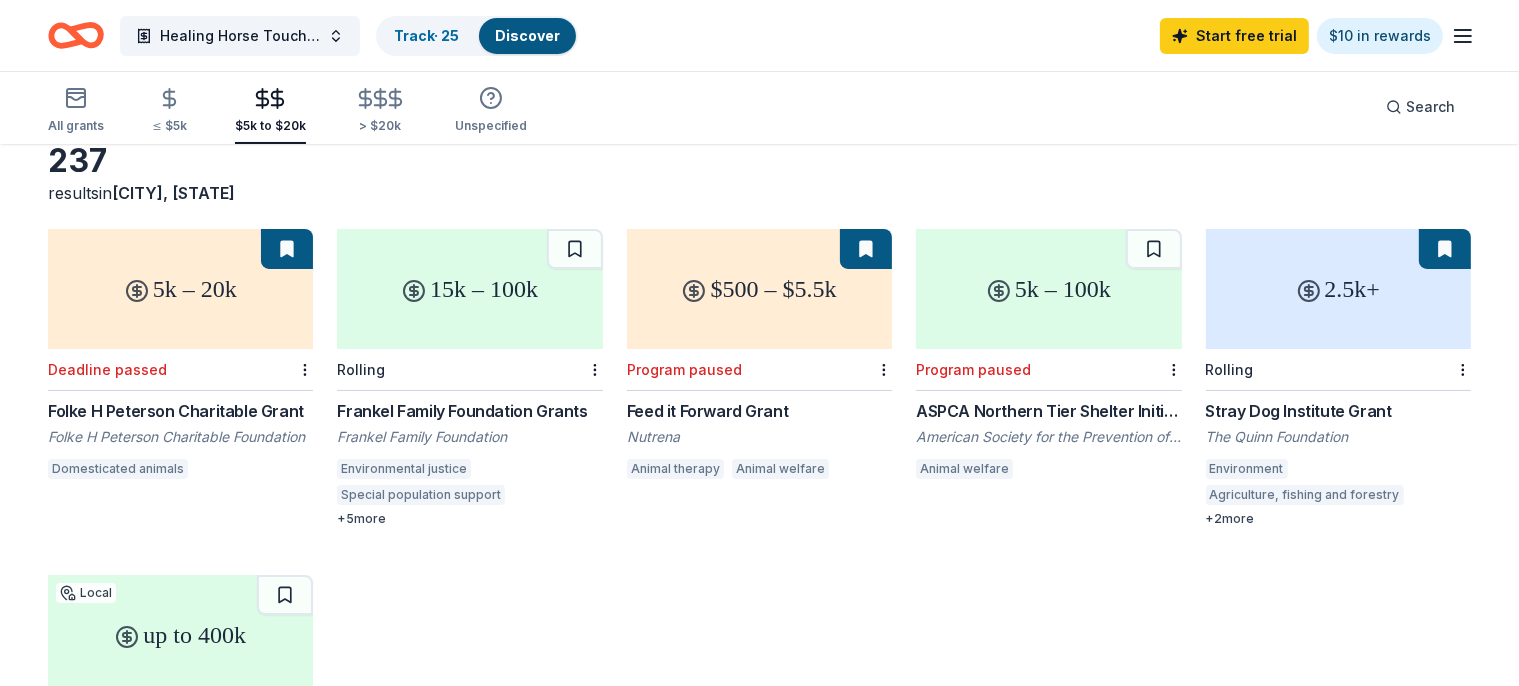 scroll, scrollTop: 0, scrollLeft: 0, axis: both 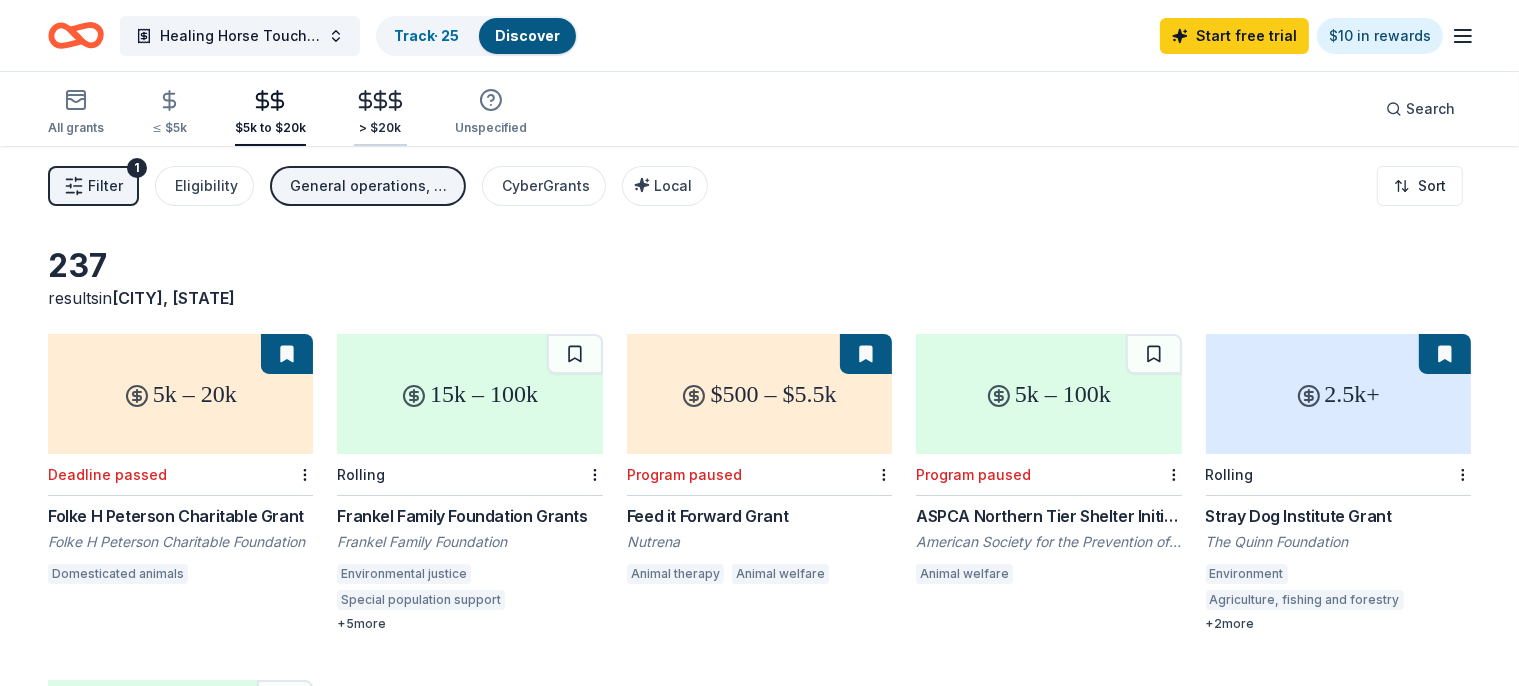 click on "> $20k" at bounding box center (380, 113) 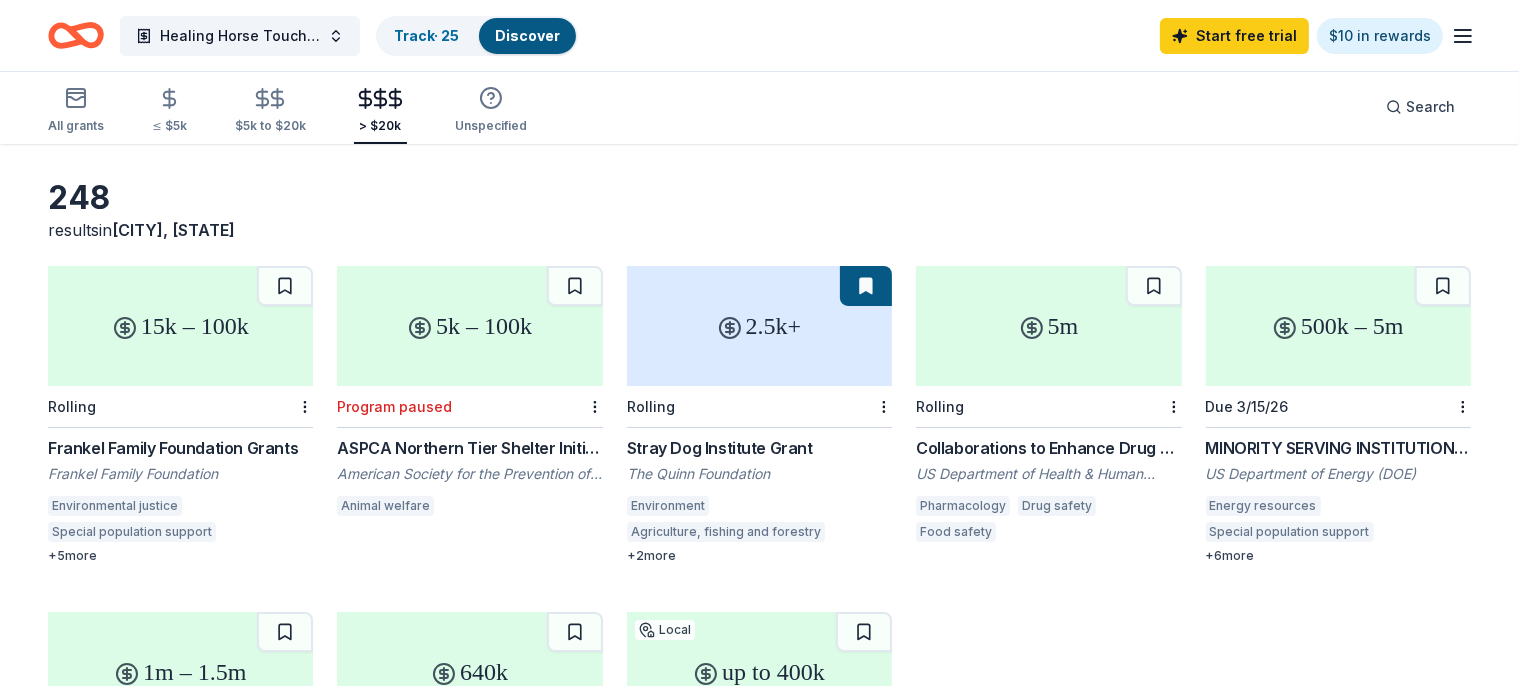 scroll, scrollTop: 105, scrollLeft: 0, axis: vertical 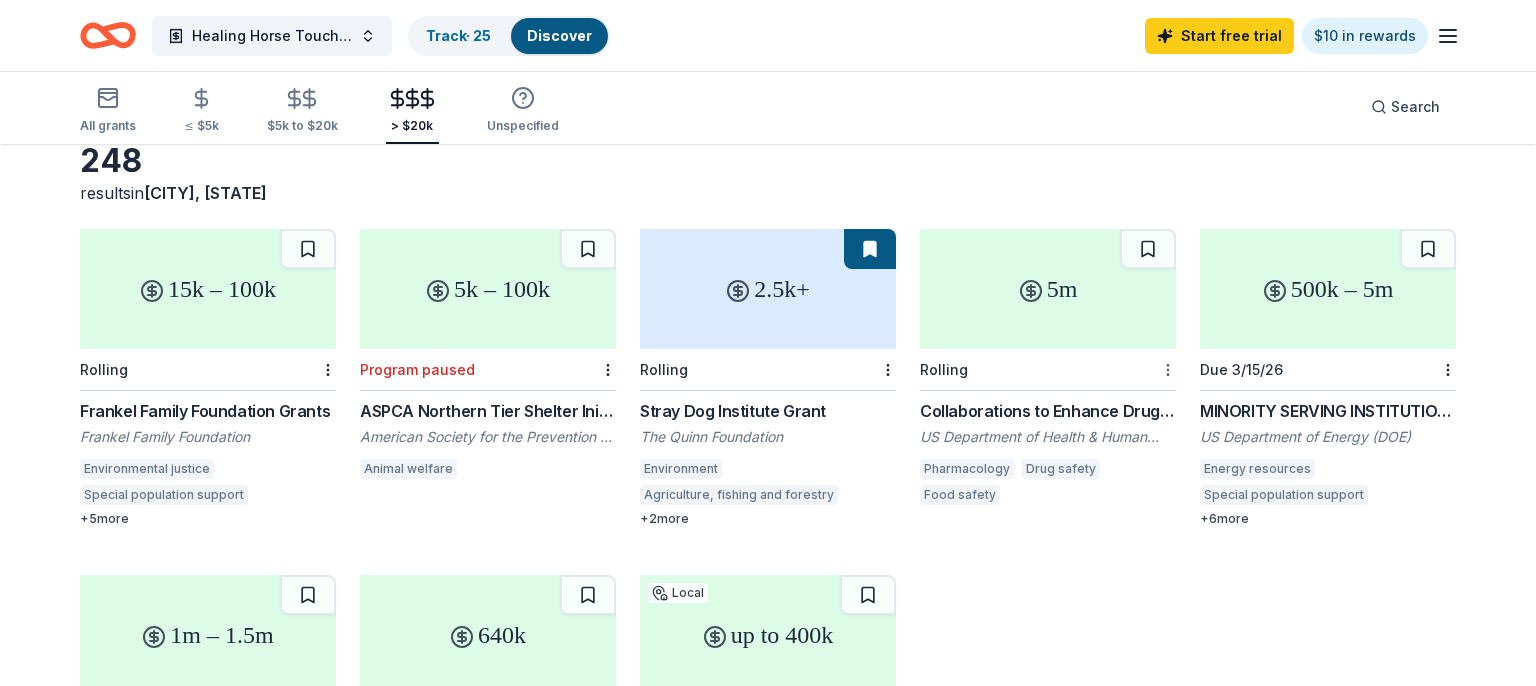 click on "Healing Horse Touch Company Track  · 25 Discover Start free  trial $10 in rewards All grants ≤ $5k $5k to $20k > $20k Unspecified Search 248 results  in  Kenneth, MN 15k – 100k Rolling Frankel Family Foundation Grants Frankel Family Foundation Environmental justice Special population support Renewable energy Judaism Cultural awareness Antidiscrimination Immigrants' rights +  5  more 5k – 100k Program paused ASPCA Northern Tier Shelter Initiative Grants American Society for the Prevention of Cruelty to Animals (ASPCA) Animal welfare 2.5k+ Rolling Stray Dog Institute Grant The Quinn Foundation Environment Agriculture, fishing and forestry Social rights Food security +  2  more 5m Rolling Collaborations to Enhance Drug Development and Regulatory Science - FORECAST US Department of Health & Human Services: Food and Drug Administration (FDA) Pharmacology Drug safety Food safety 500k – 5m Due 3/15/26 MINORITY SERVING INSTITUTIONS PARTNERSHIP PROGRAM (MSIPP) CONSORTIA GRANT PROGRAM (CGP) Energy resources +" at bounding box center (768, 238) 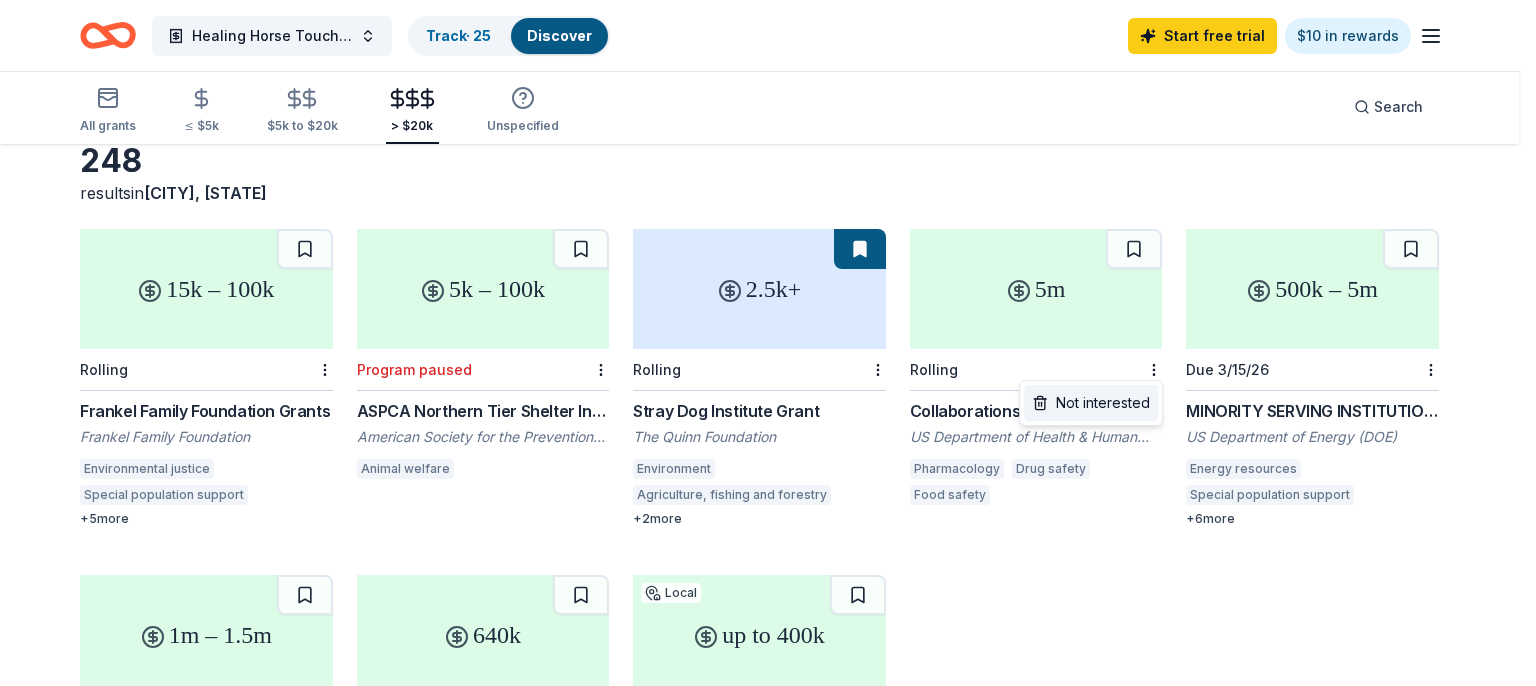 click on "Not interested" at bounding box center [1091, 403] 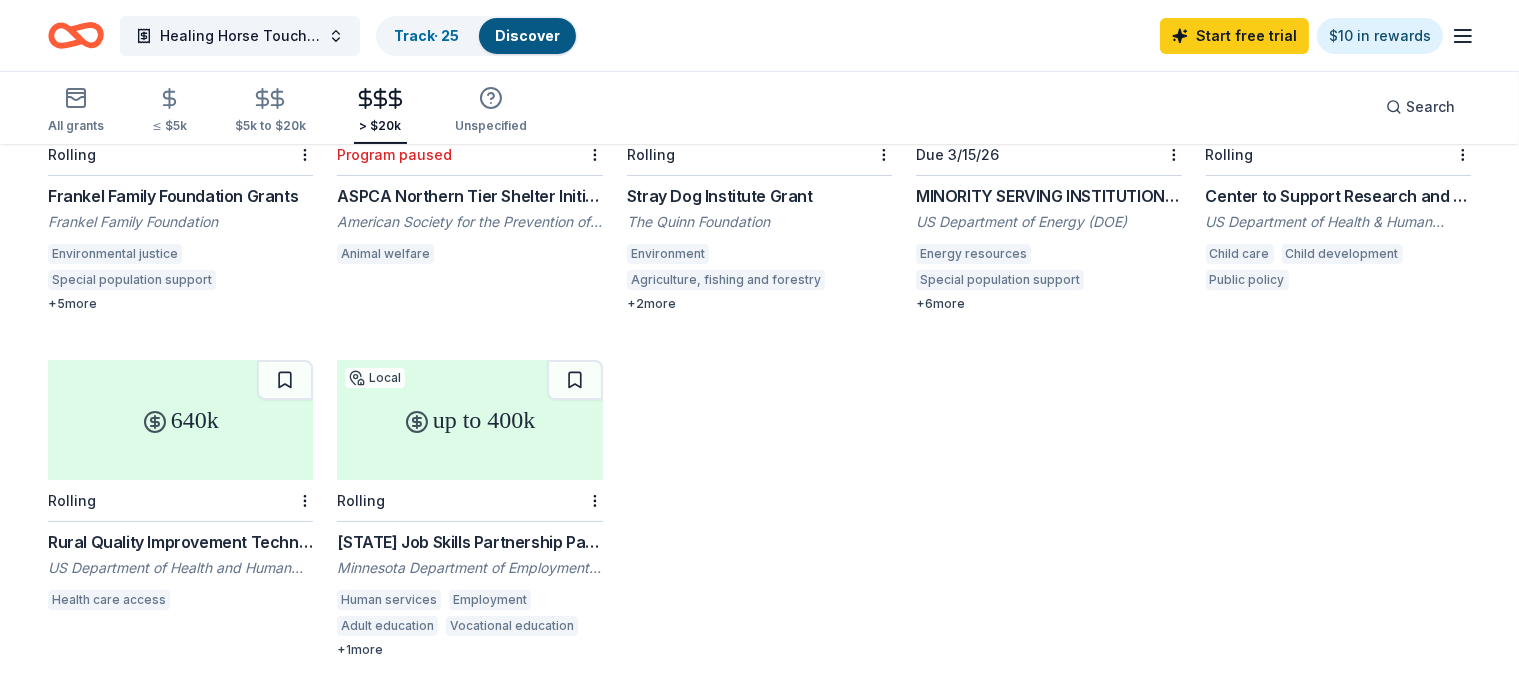 scroll, scrollTop: 422, scrollLeft: 0, axis: vertical 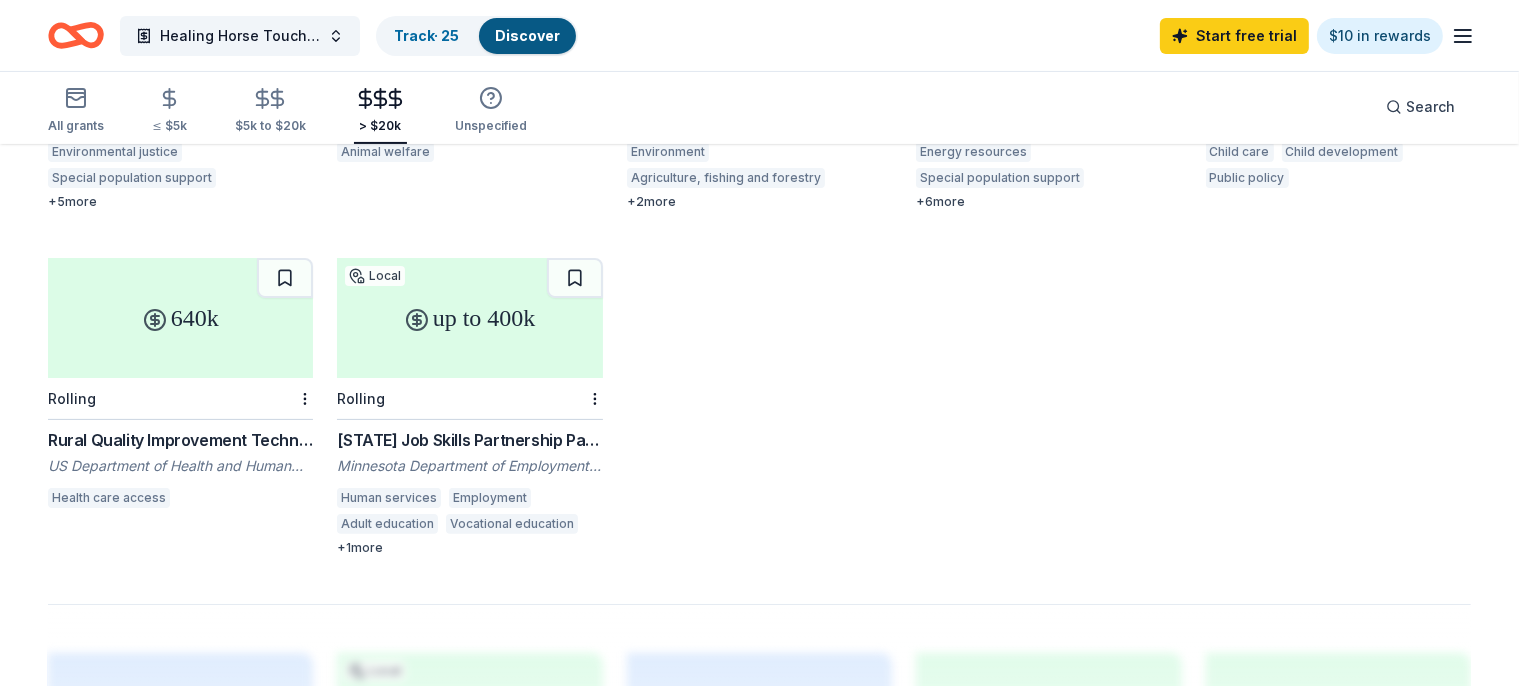 click on "248 results  in  Kenneth, MN 15k – 100k Rolling Frankel Family Foundation Grants Frankel Family Foundation Environmental justice Special population support Renewable energy Judaism Cultural awareness Antidiscrimination Immigrants' rights +  5  more 5k – 100k Program paused ASPCA Northern Tier Shelter Initiative Grants American Society for the Prevention of Cruelty to Animals (ASPCA) Animal welfare 2.5k+ Rolling Stray Dog Institute Grant The Quinn Foundation Environment Agriculture, fishing and forestry Social rights Food security +  2  more 500k – 5m Due 3/15/26 MINORITY SERVING INSTITUTIONS PARTNERSHIP PROGRAM (MSIPP) CONSORTIA GRANT PROGRAM (CGP) US Department of Energy (DOE) Energy resources Special population support Energy efficiency STEM education National security Physics Computer Security Engineering +  6  more 1m – 1.5m Rolling Center to Support Research and Evaluation Capacity of Child Care and Development Fund Lead Agencies Child care Child development Public policy 640k Rolling up to 400k" at bounding box center [759, 565] 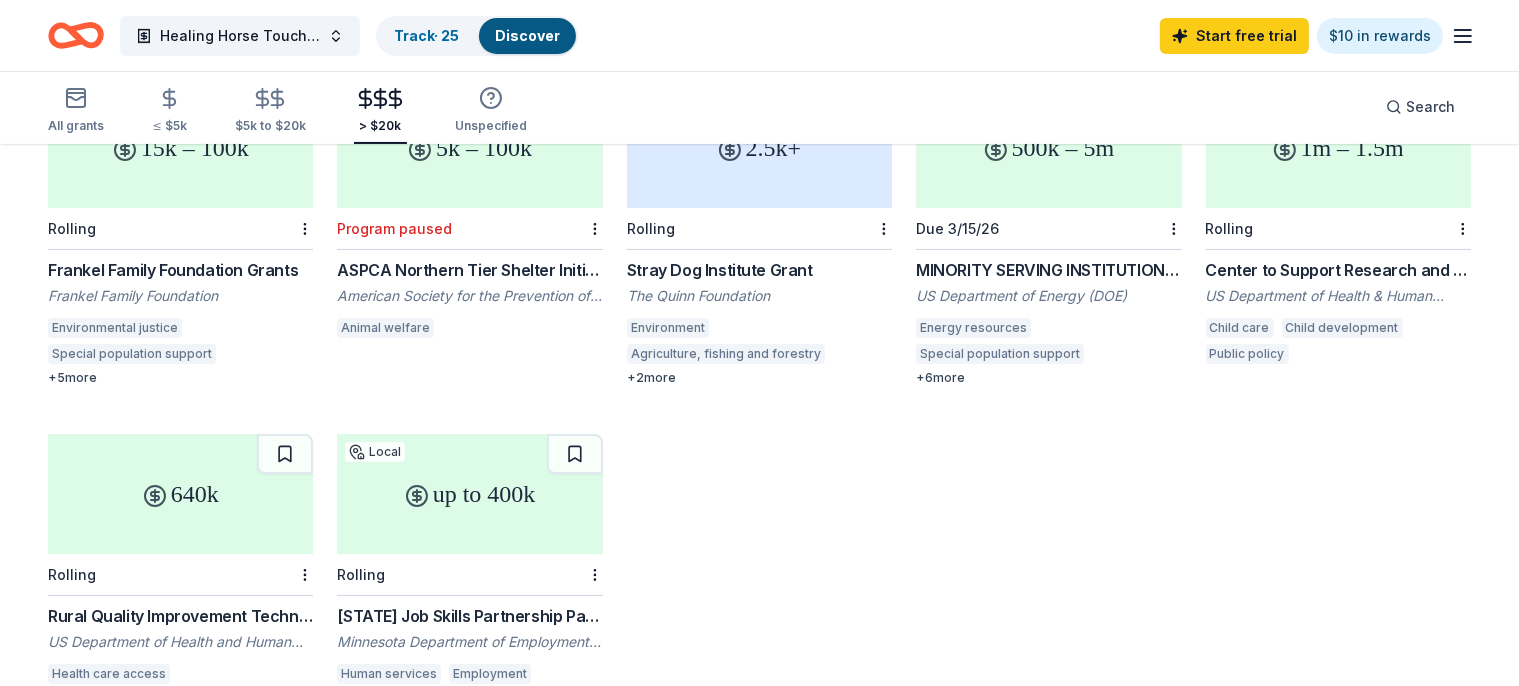 scroll, scrollTop: 105, scrollLeft: 0, axis: vertical 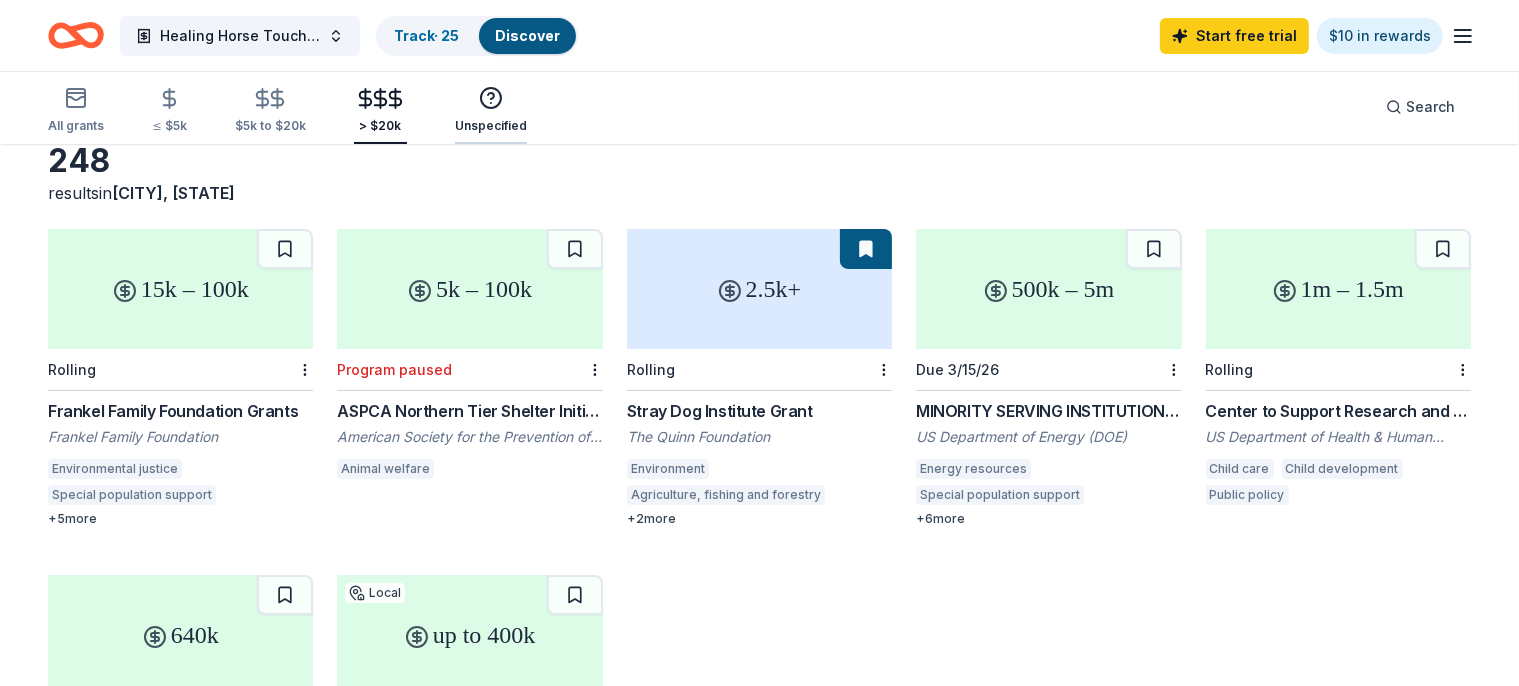 click on "Unspecified" at bounding box center (491, 110) 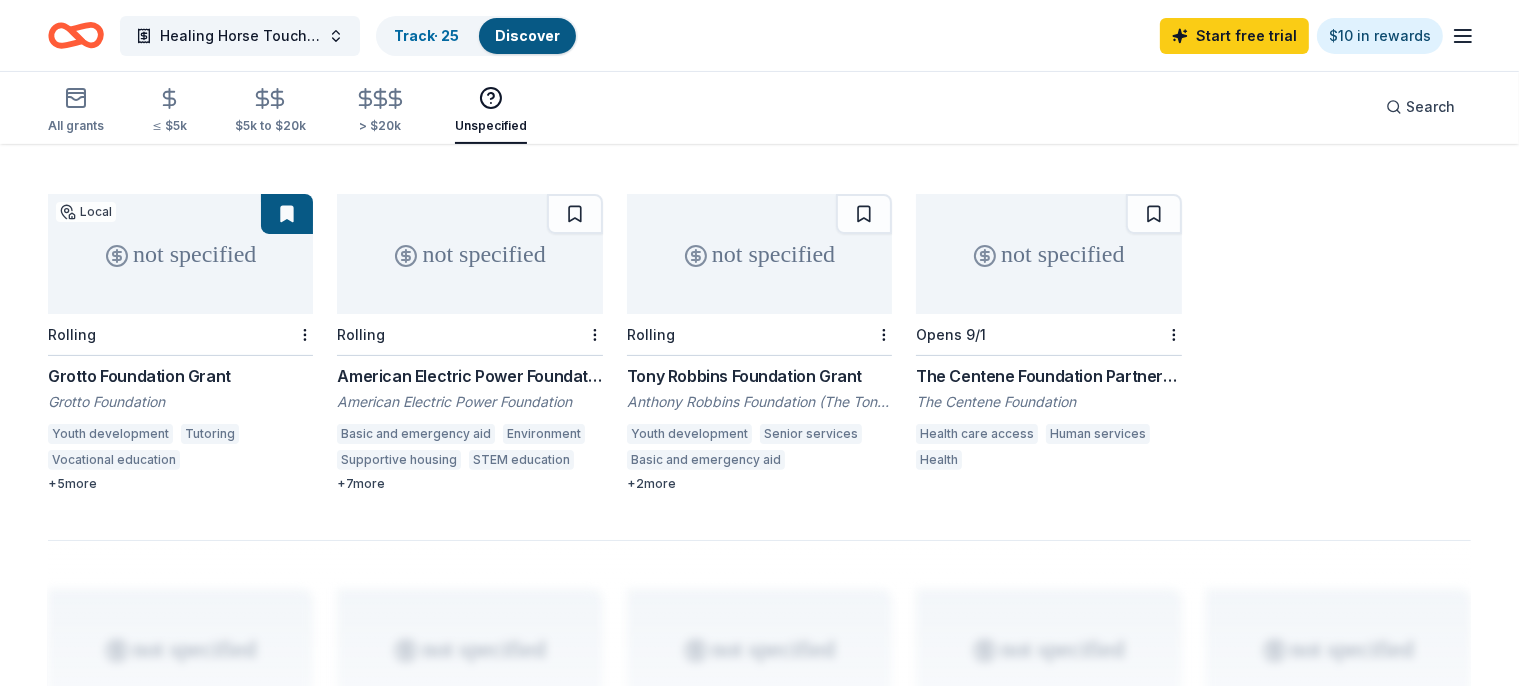 scroll, scrollTop: 528, scrollLeft: 0, axis: vertical 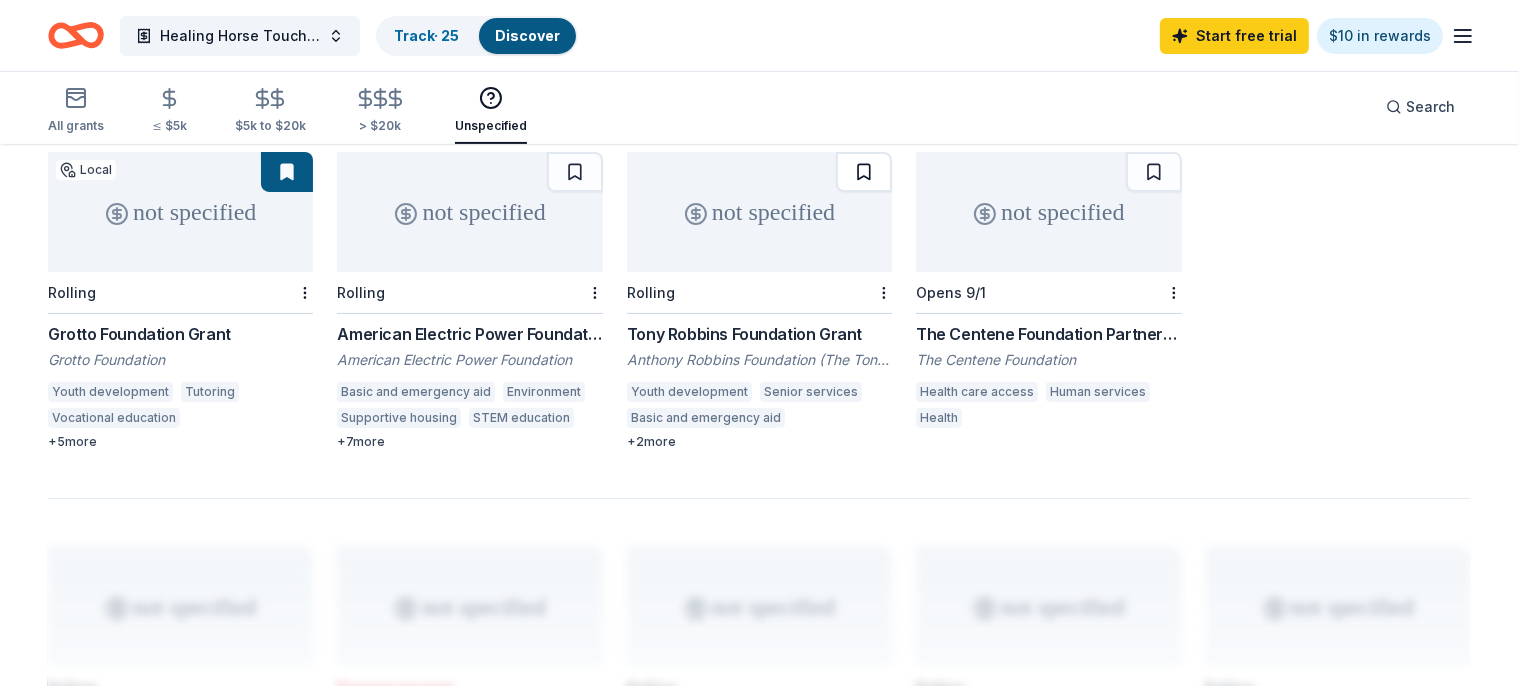 click at bounding box center [864, 172] 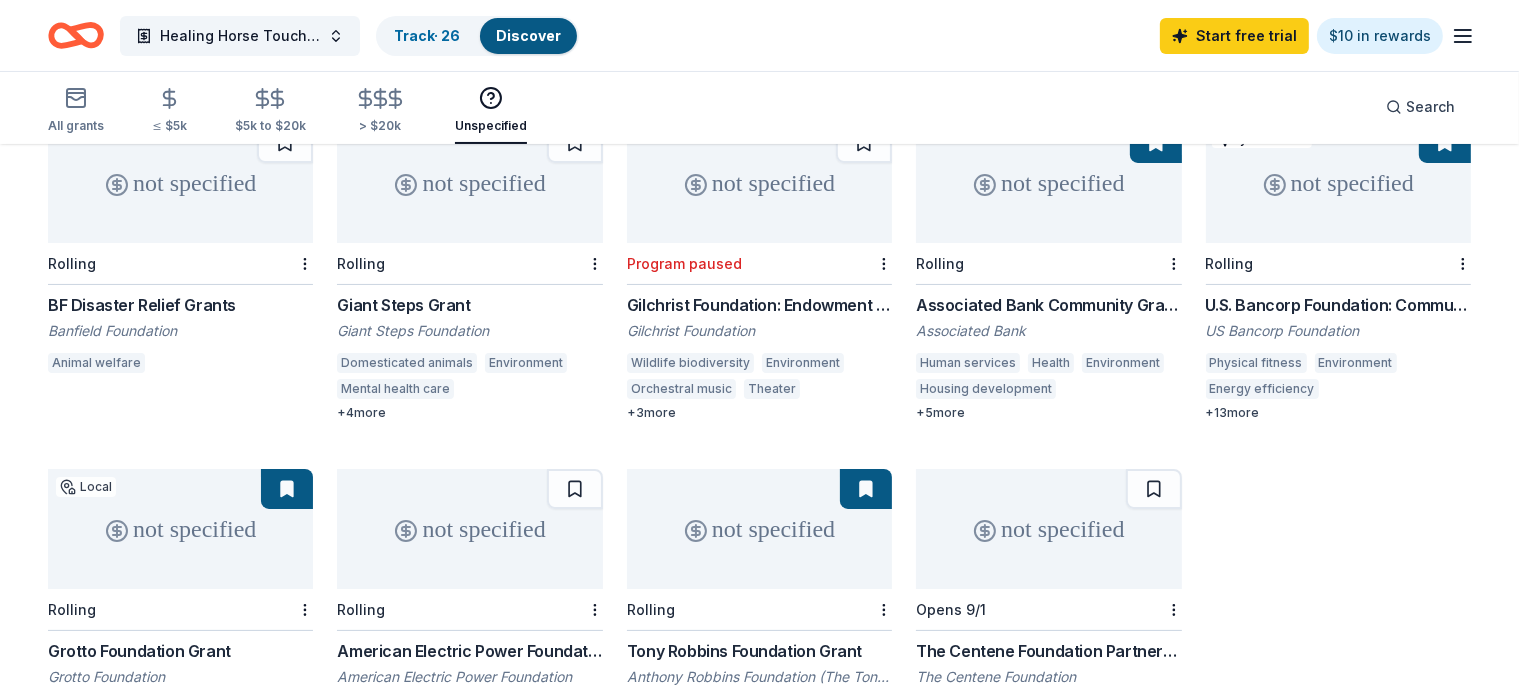 scroll, scrollTop: 316, scrollLeft: 0, axis: vertical 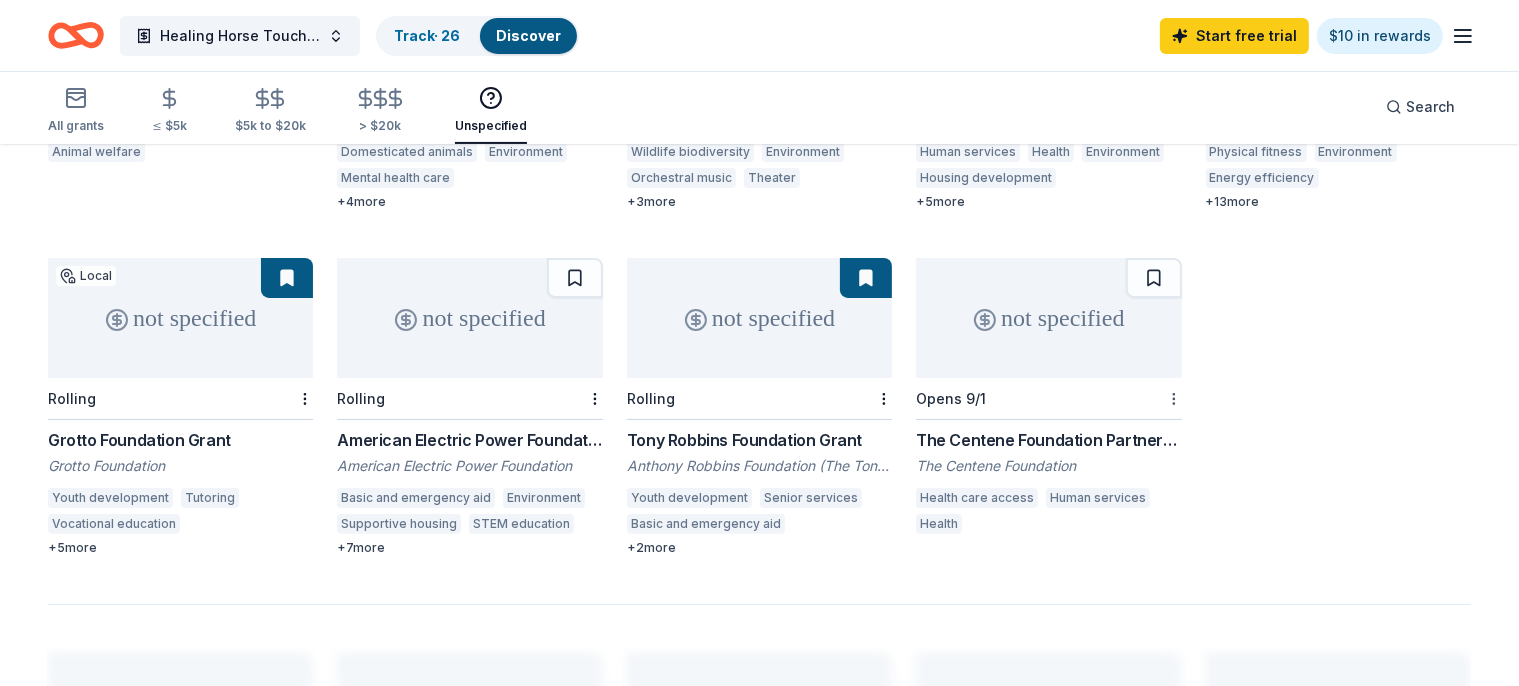 click on "Healing Horse Touch Company Track  · 26 Discover Start free  trial $10 in rewards All grants ≤ $5k $5k to $20k > $20k Unspecified Search 194 results  in  Kenneth, MN not specified Rolling BF Disaster Relief Grants Banfield Foundation Animal welfare not specified Rolling Giant Steps Grant Giant Steps Foundation Domesticated animals Environment Mental health care Diversity and intergroup relations Voluntarism Public policy Community and economic development +  4  more not specified Program paused Gilchrist Foundation: Endowment Grant Gilchrist Foundation Wildlife biodiversity Environment Orchestral music Theater Visual arts Radio Television Disaster relief +  3  more not specified Rolling Associated Bank Community Grants Associated Bank Human services Health Environment Housing development Financial services Community and economic development Business and industry Entrepreneurship Arts and culture +  5  more not specified  CyberGrants Rolling U.S. Bancorp Foundation: Community Possible Grant Program Sports 5" at bounding box center (759, -79) 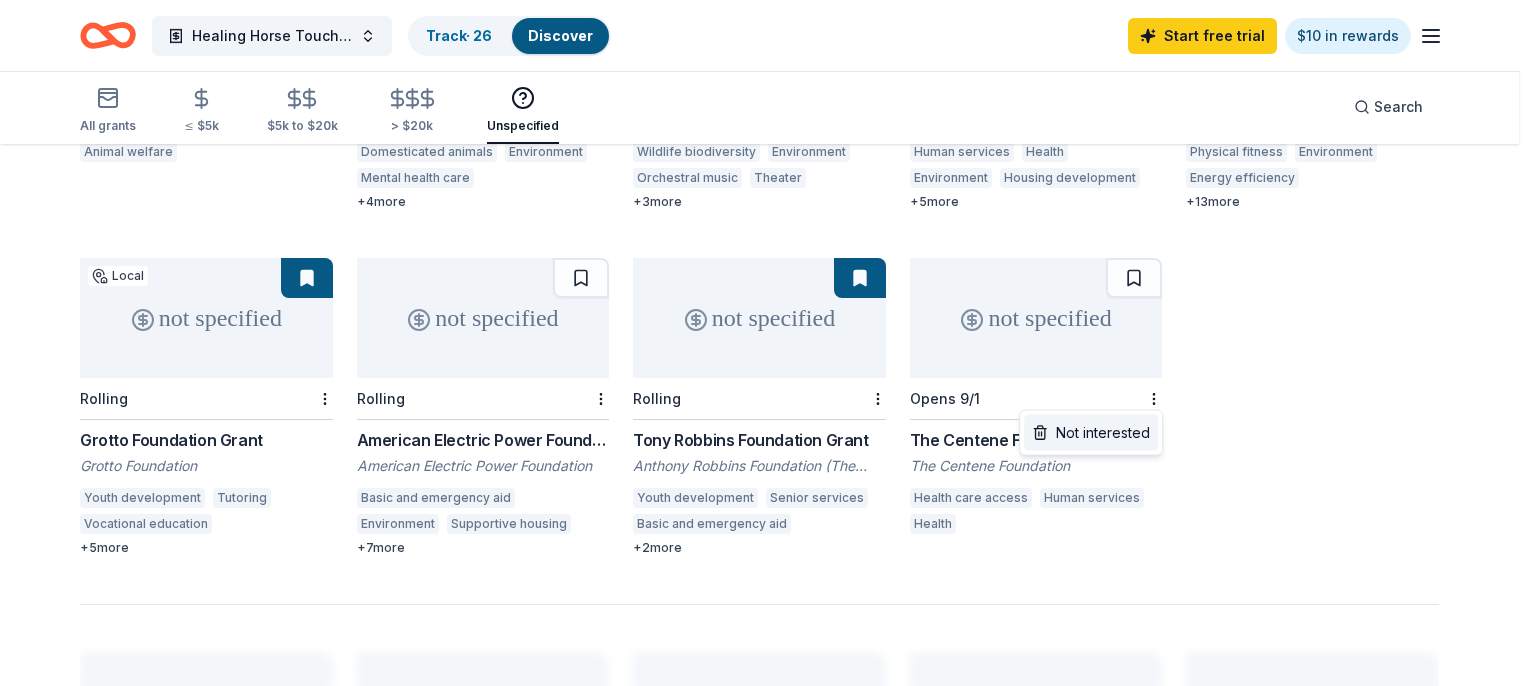 click on "Not interested" at bounding box center [1091, 433] 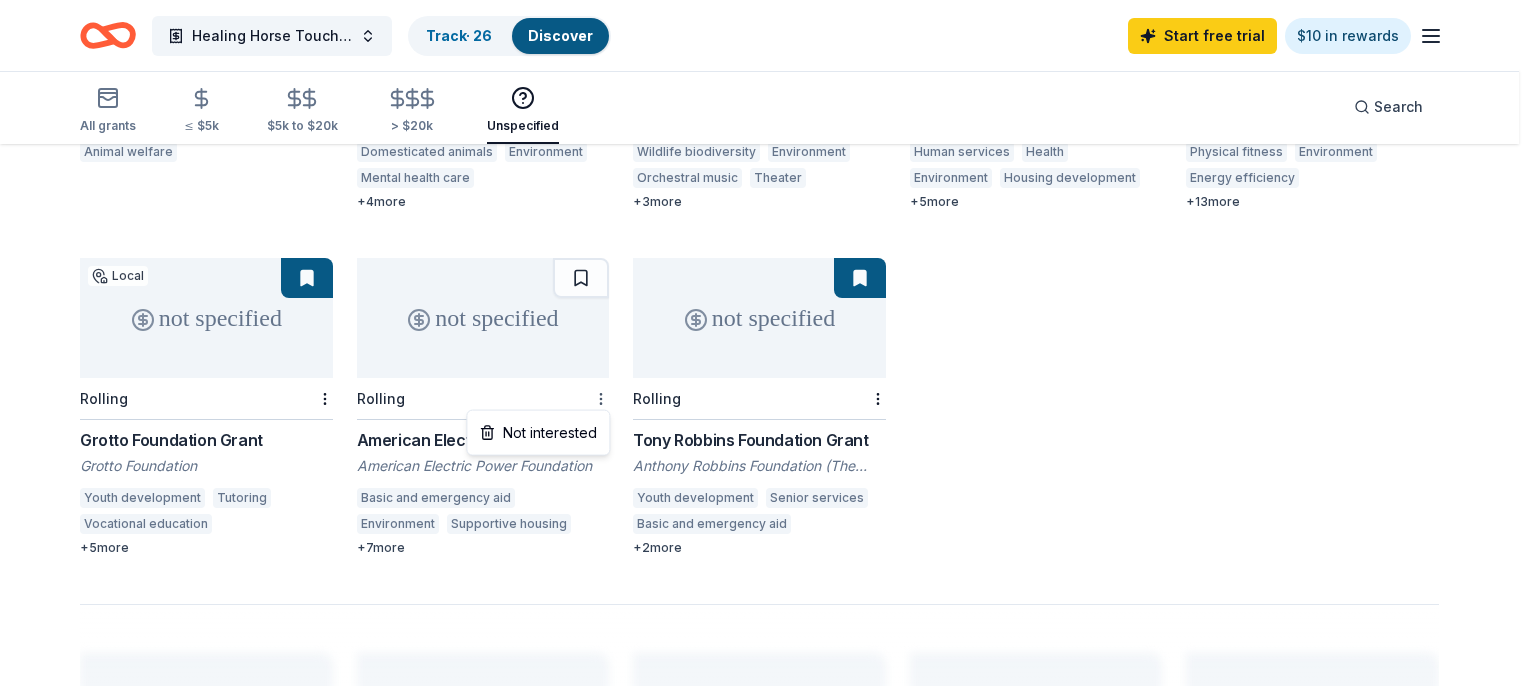click on "Healing Horse Touch Company Track  · 26 Discover Start free  trial $10 in rewards All grants ≤ $5k $5k to $20k > $20k Unspecified Search 194 results  in  Kenneth, MN not specified Rolling BF Disaster Relief Grants Banfield Foundation Animal welfare not specified Rolling Giant Steps Grant Giant Steps Foundation Domesticated animals Environment Mental health care Diversity and intergroup relations Voluntarism Public policy Community and economic development +  4  more not specified Program paused Gilchrist Foundation: Endowment Grant Gilchrist Foundation Wildlife biodiversity Environment Orchestral music Theater Visual arts Radio Television Disaster relief +  3  more not specified Rolling Associated Bank Community Grants Associated Bank Human services Health Environment Housing development Financial services Community and economic development Business and industry Entrepreneurship Arts and culture +  5  more not specified  CyberGrants Rolling U.S. Bancorp Foundation: Community Possible Grant Program Sports 5" at bounding box center (768, -79) 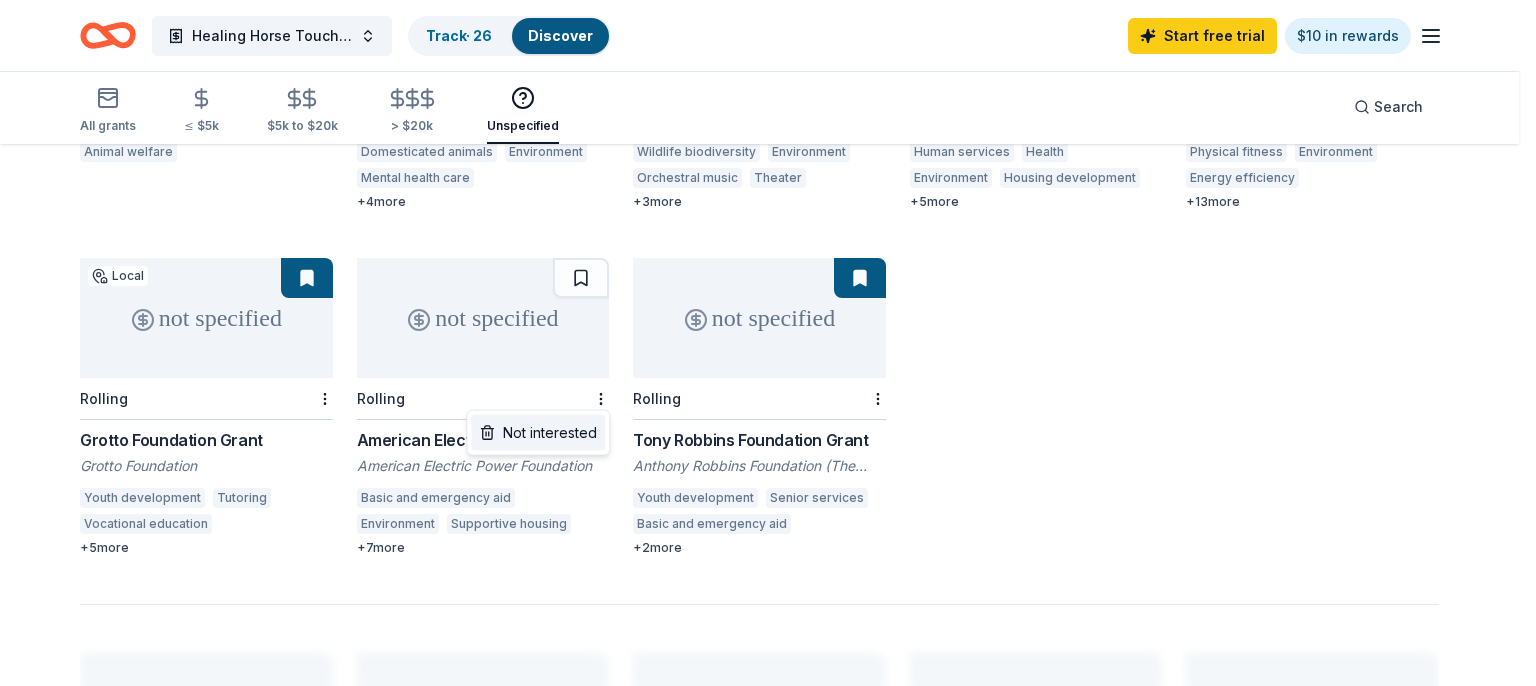 click on "Not interested" at bounding box center (538, 433) 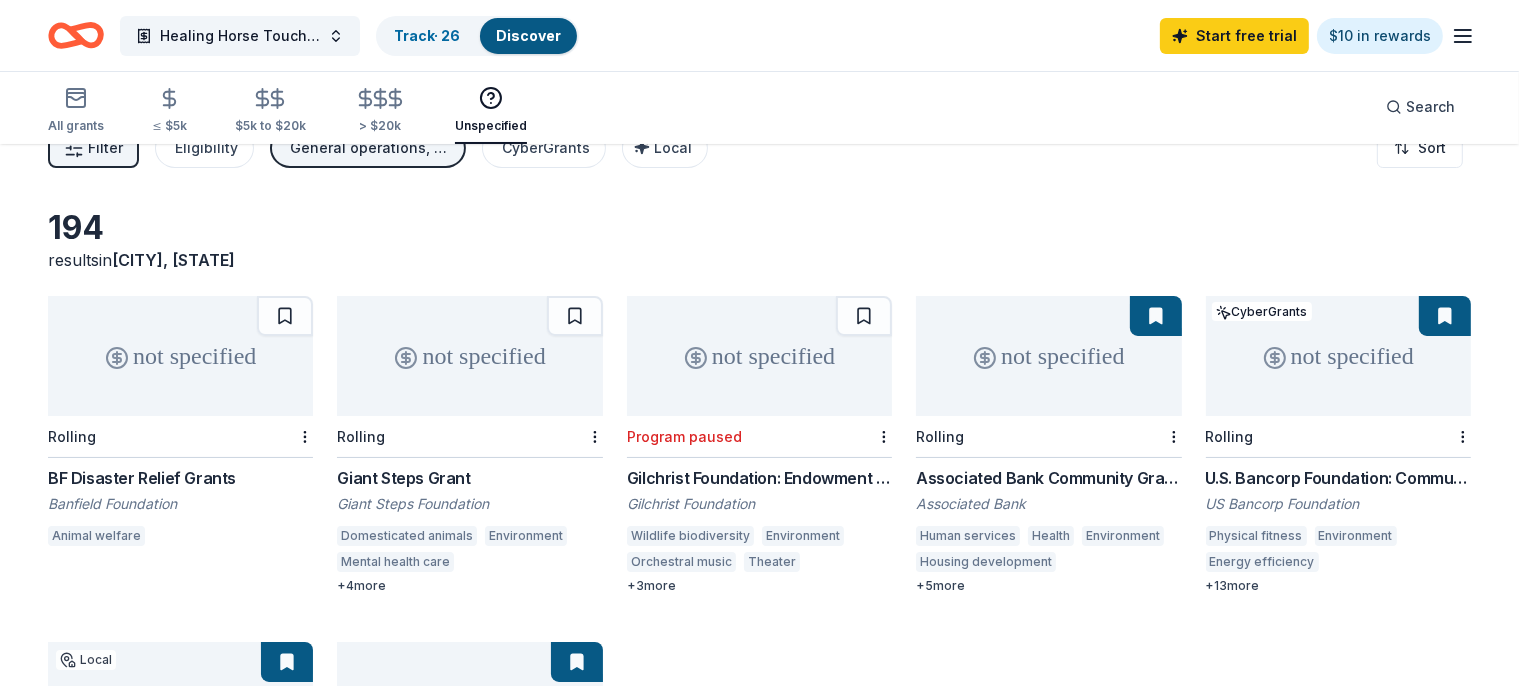 scroll, scrollTop: 0, scrollLeft: 0, axis: both 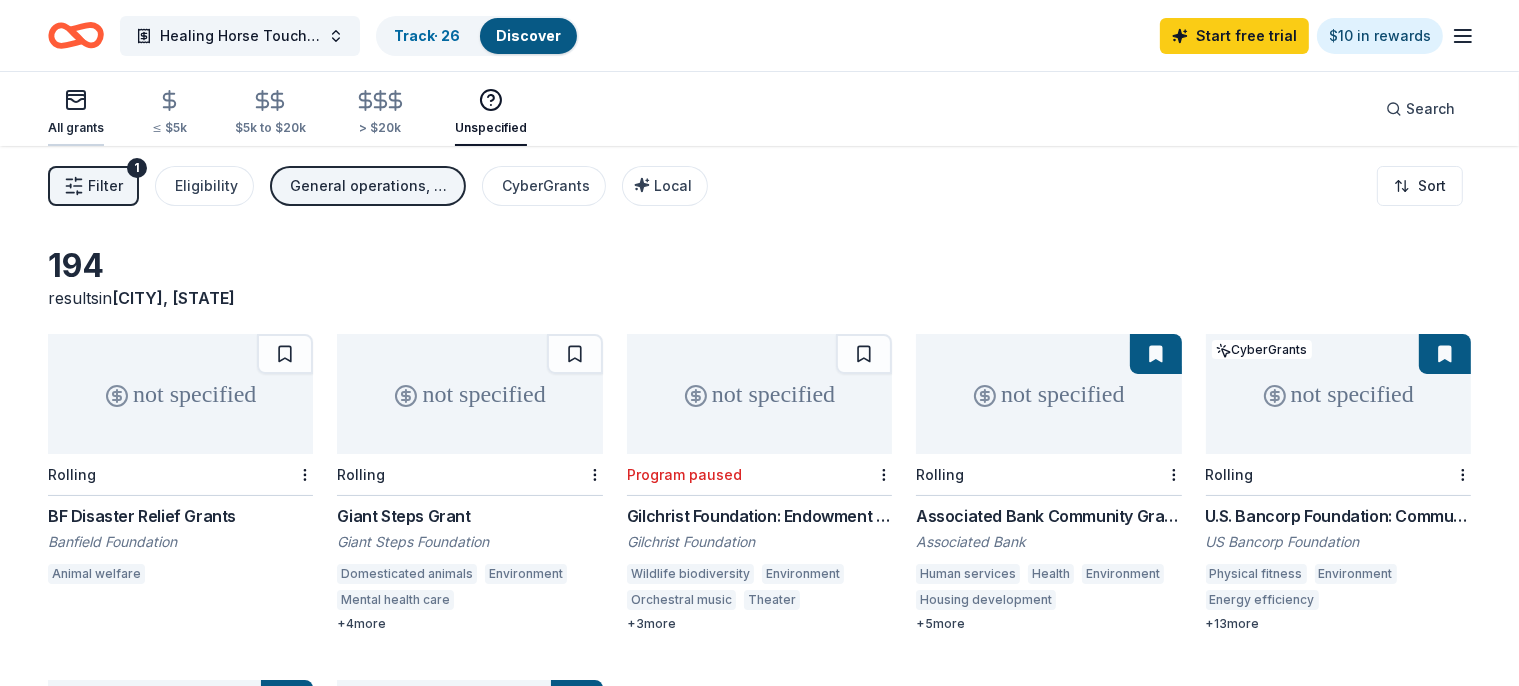 click 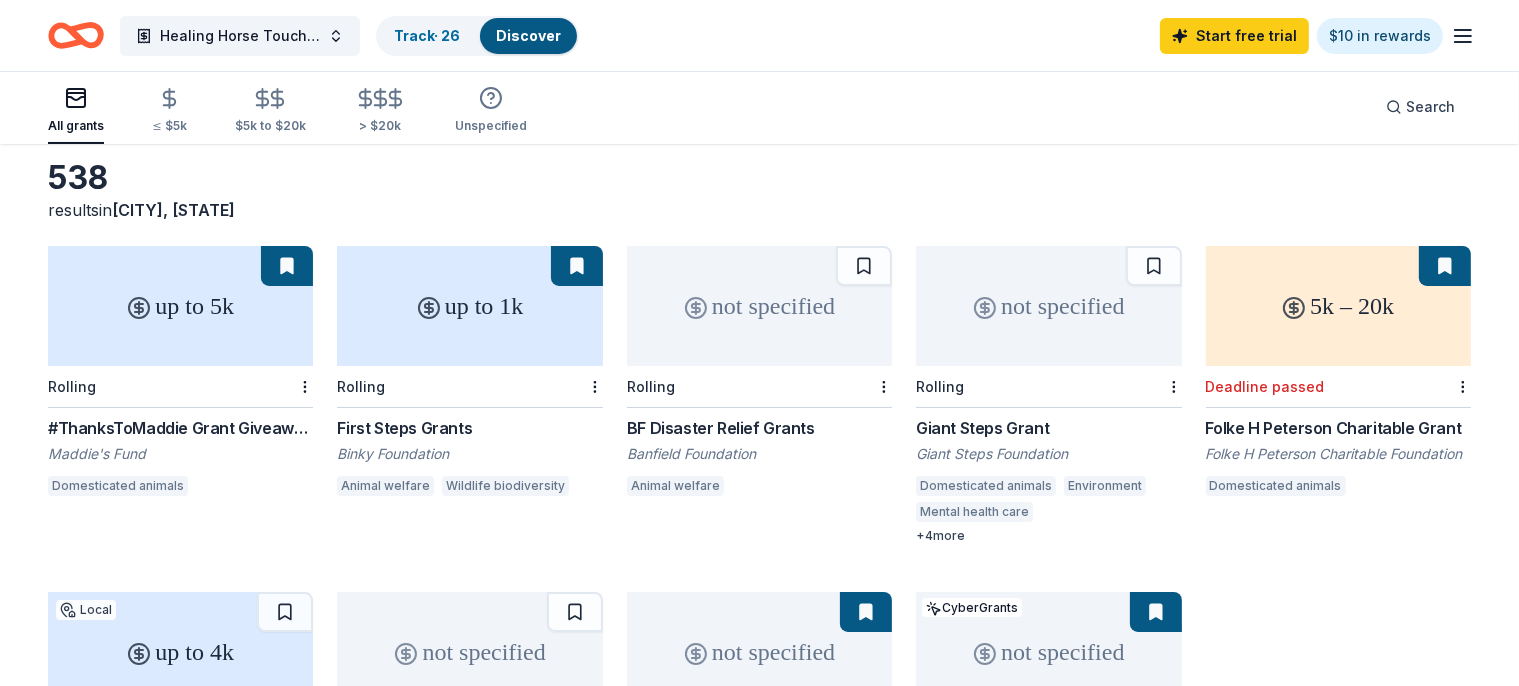 scroll, scrollTop: 0, scrollLeft: 0, axis: both 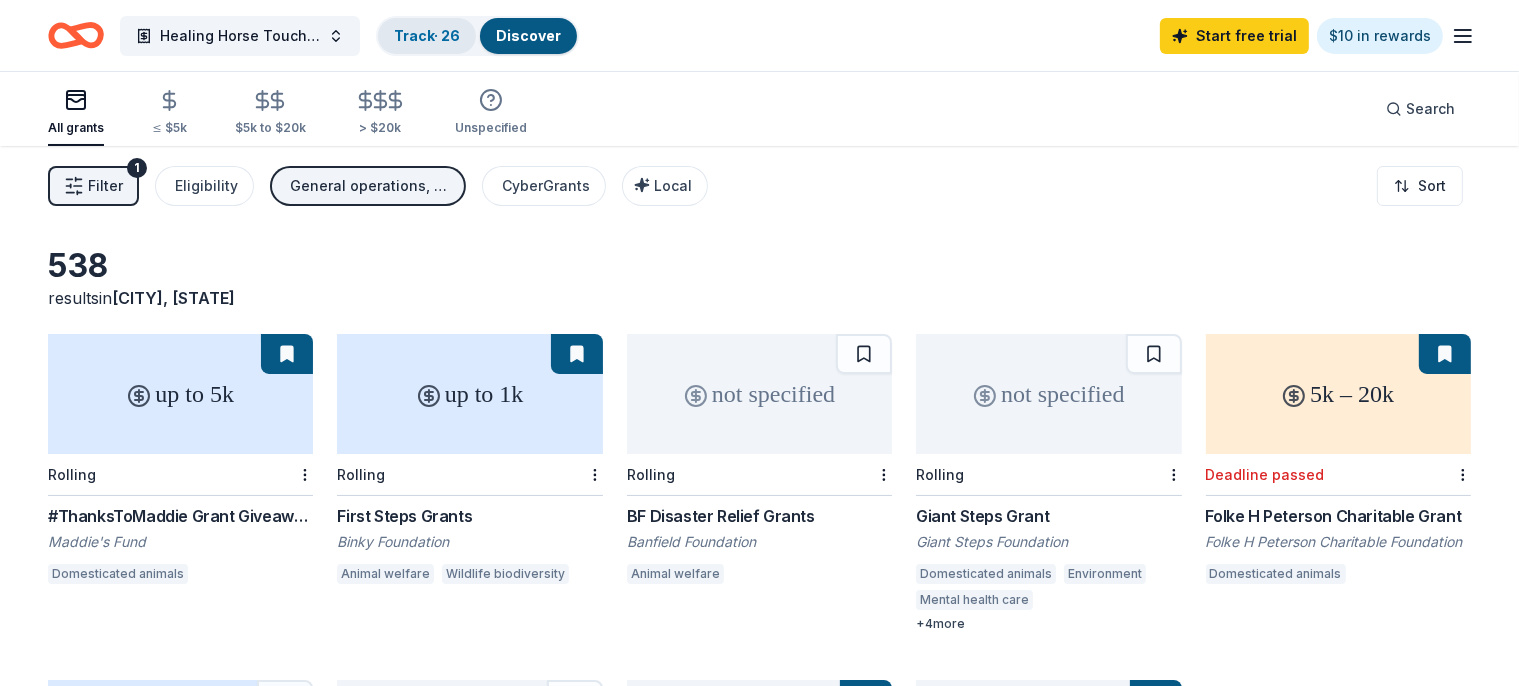 click on "Track  · 26" at bounding box center [427, 35] 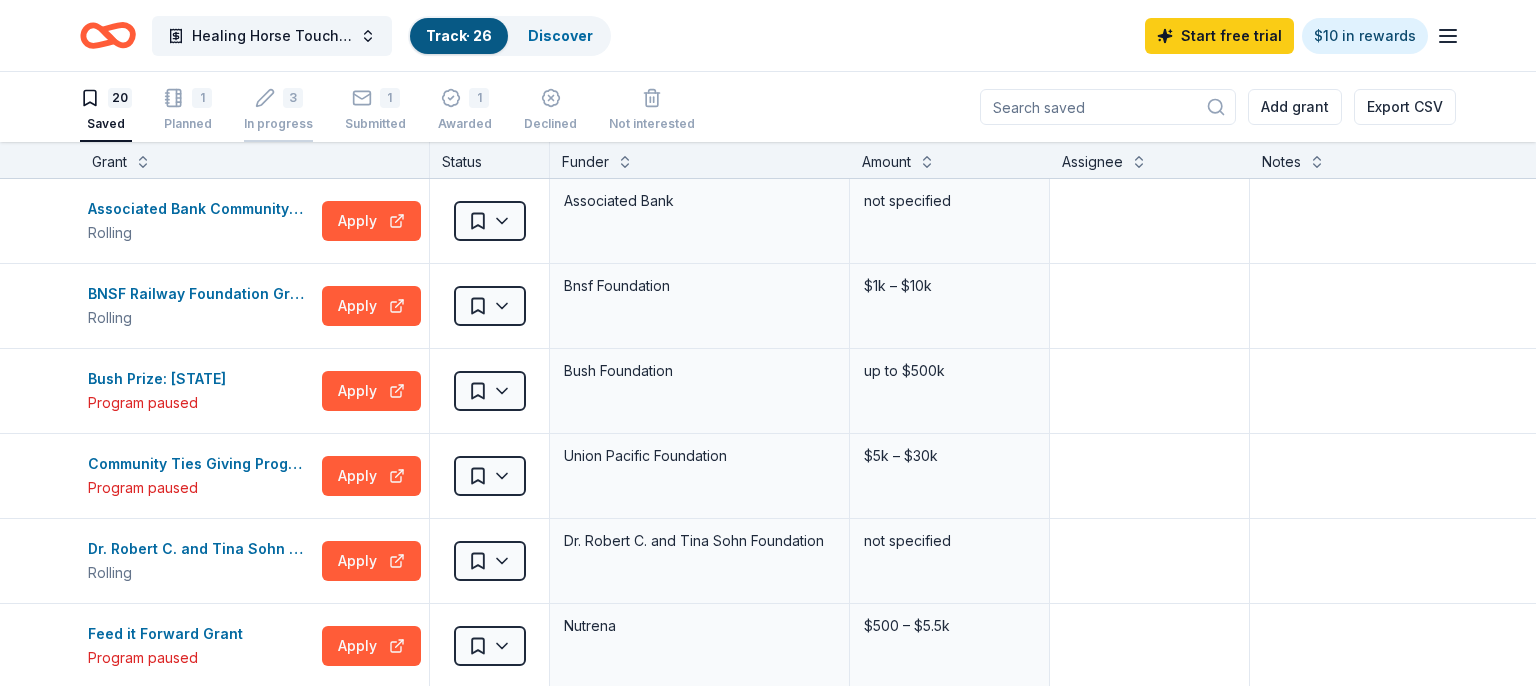 click on "3 In progress" at bounding box center (278, 110) 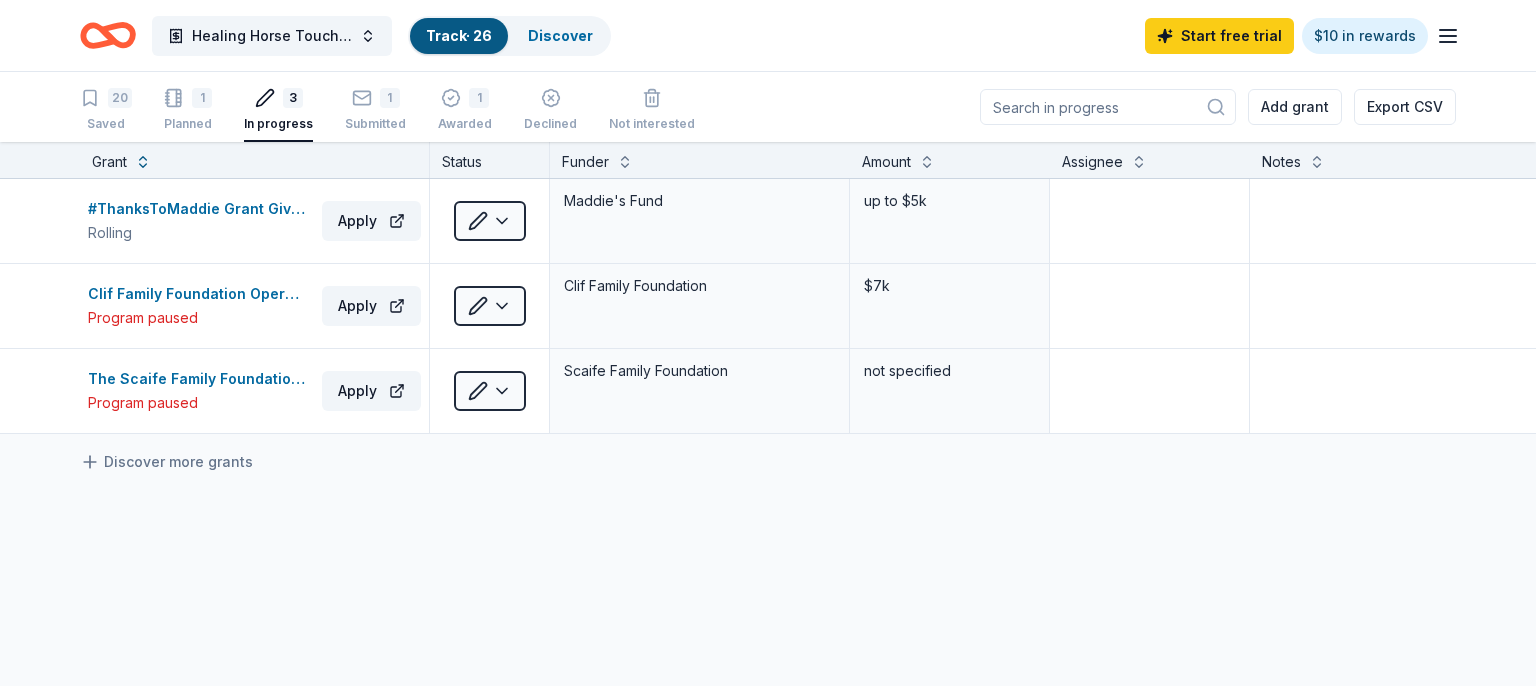 click 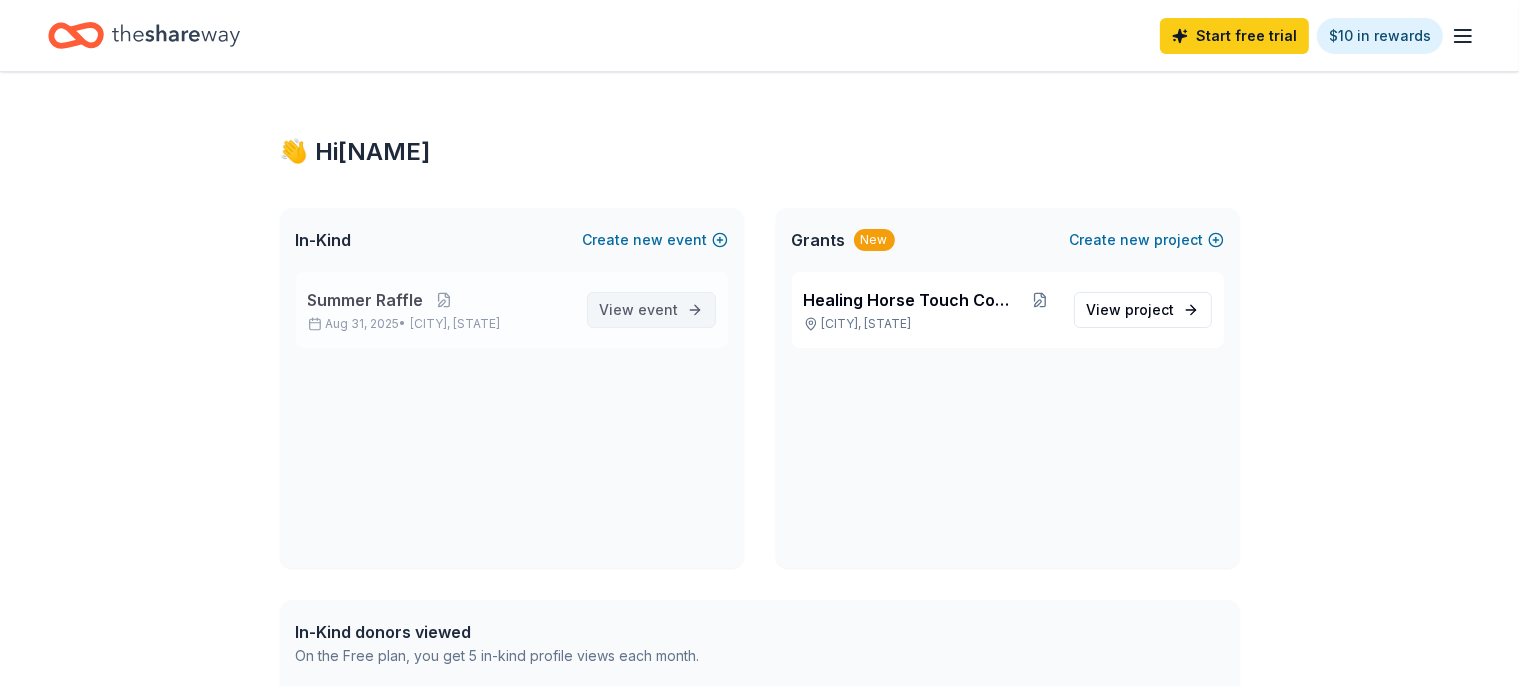 click on "event" at bounding box center (659, 309) 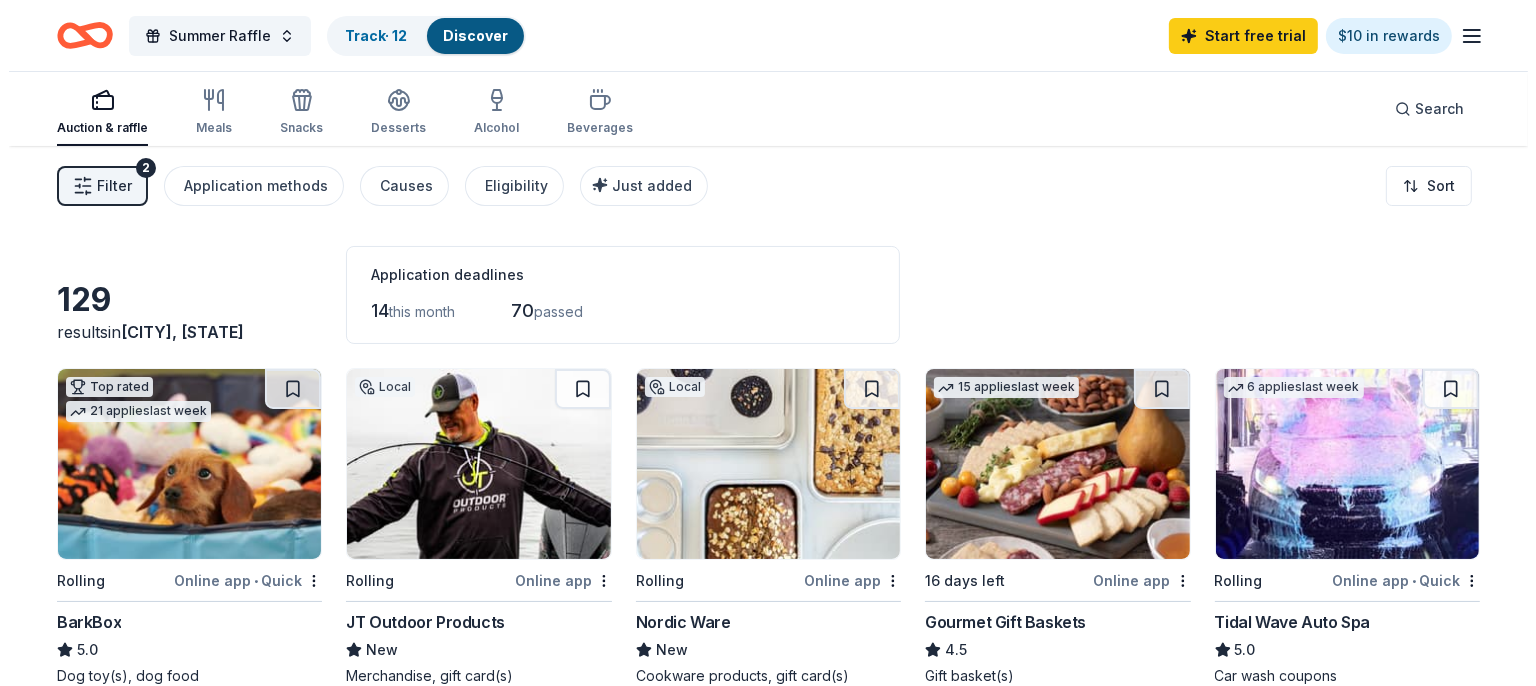 scroll, scrollTop: 0, scrollLeft: 0, axis: both 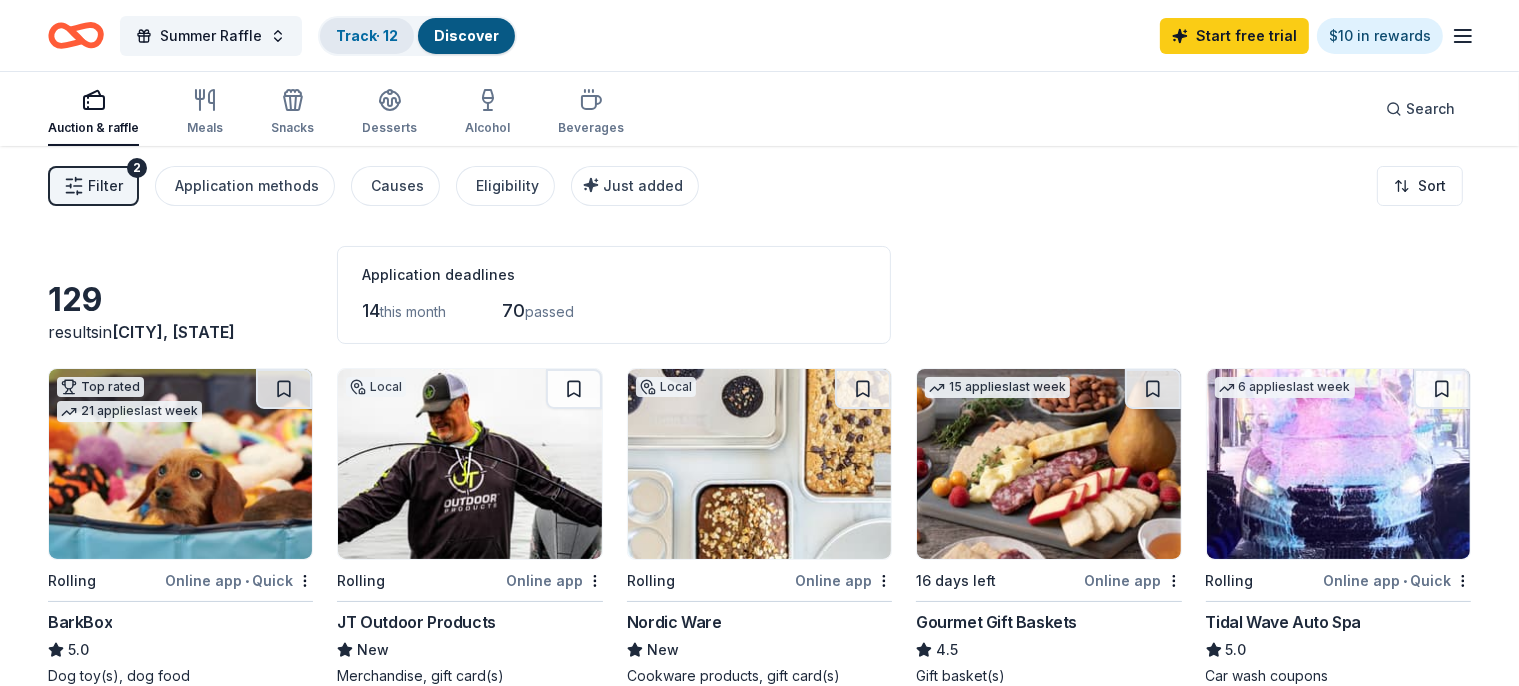 click on "Track  · 12" at bounding box center (367, 36) 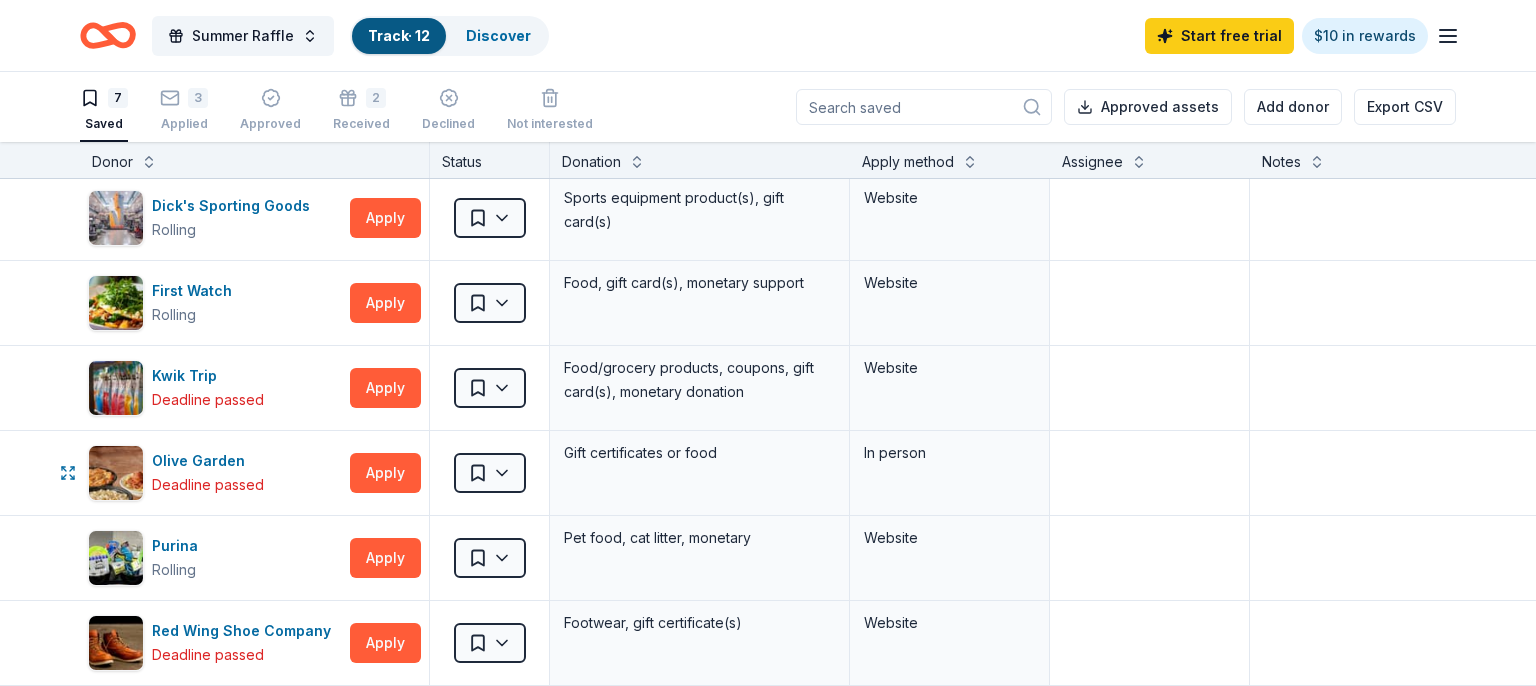 scroll, scrollTop: 0, scrollLeft: 0, axis: both 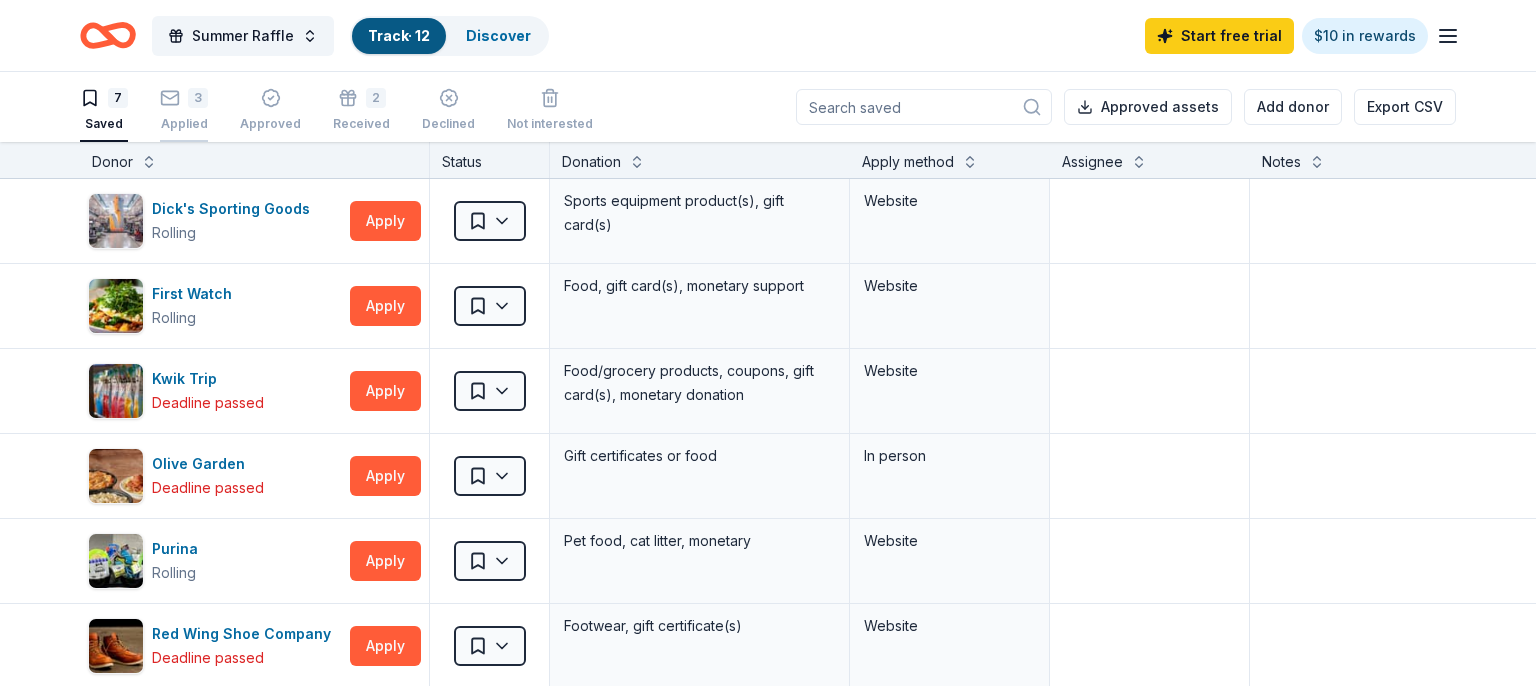 click on "Applied" at bounding box center (184, 124) 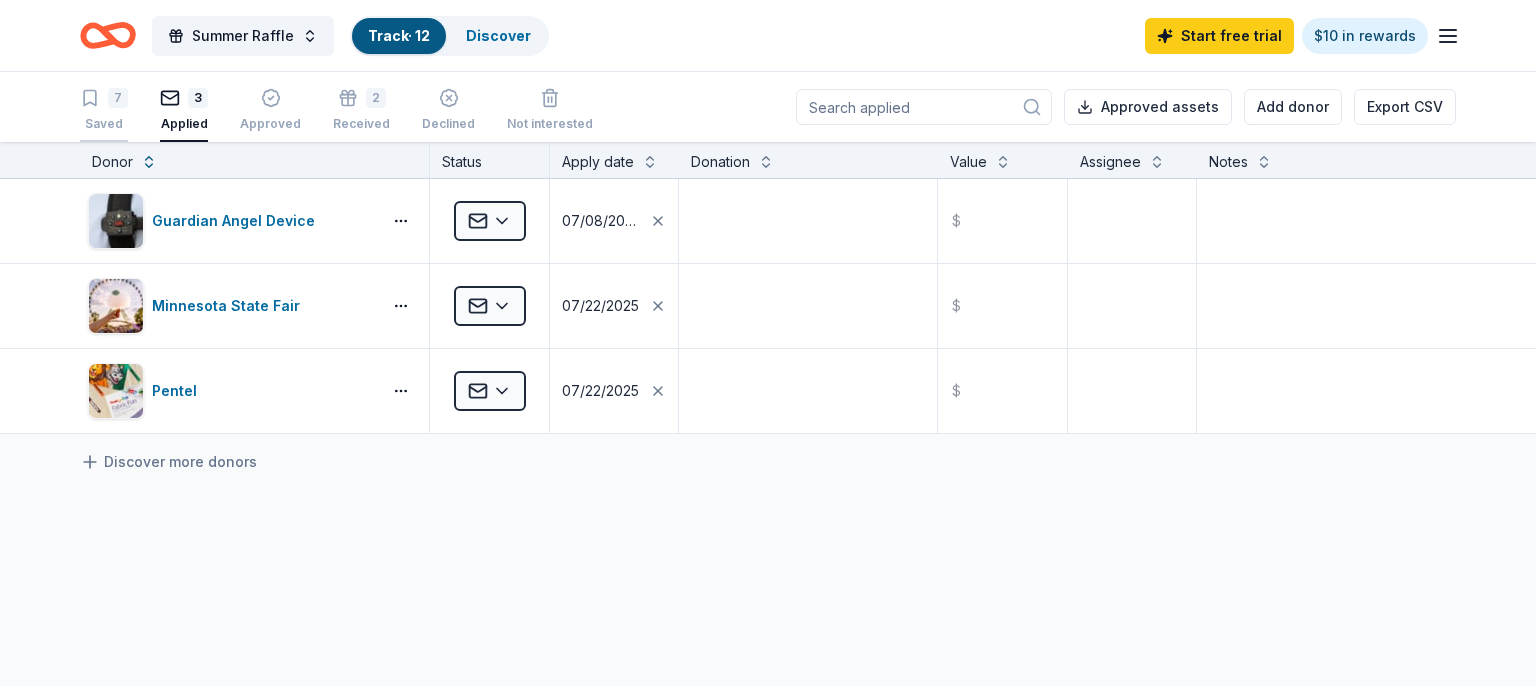 click on "7 Saved" at bounding box center (104, 110) 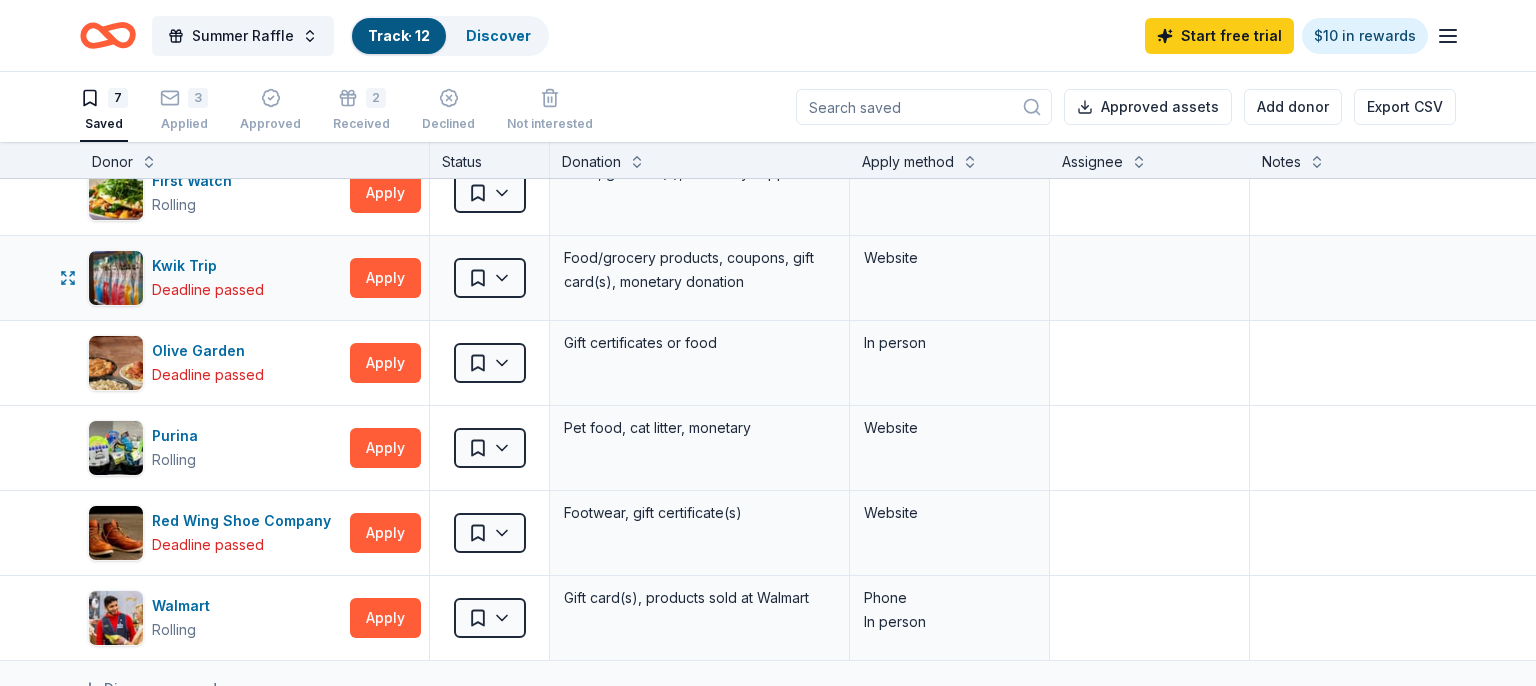 scroll, scrollTop: 115, scrollLeft: 0, axis: vertical 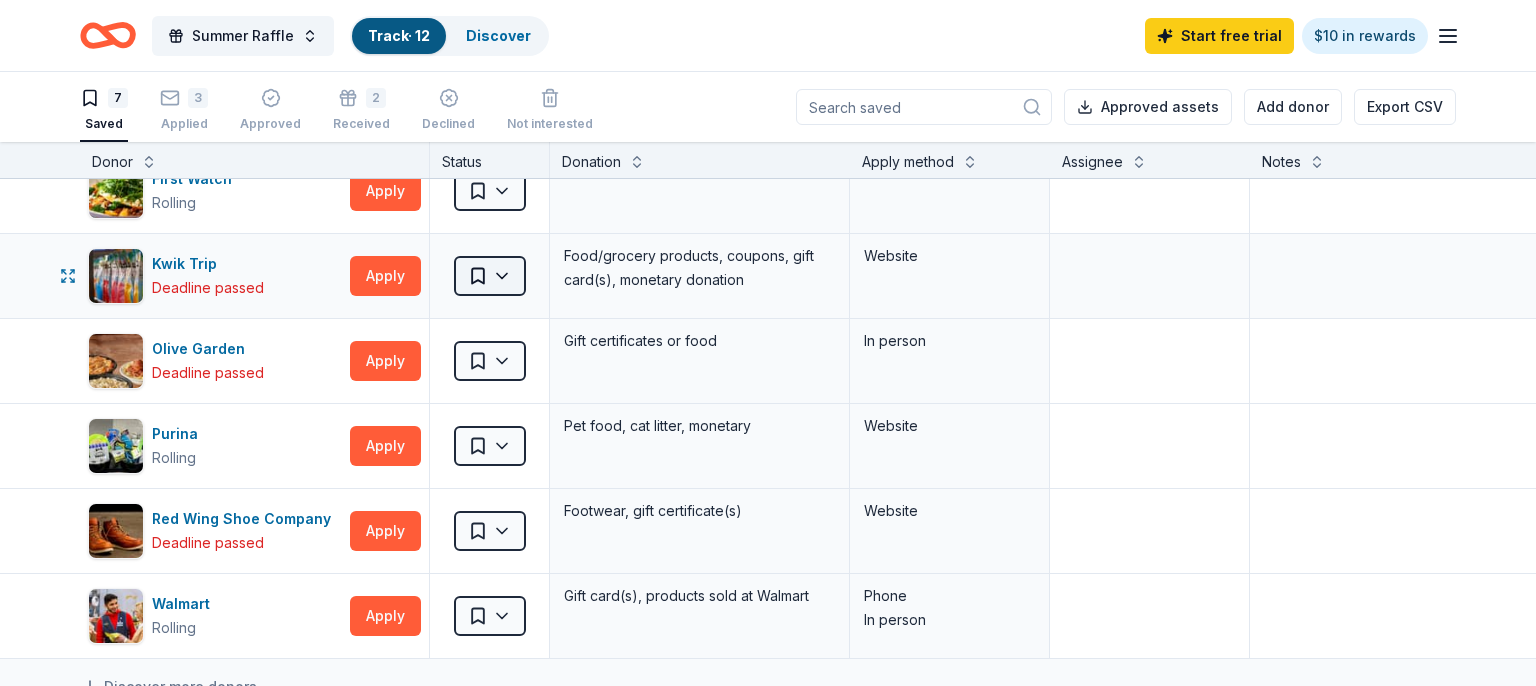 click on "Summer Raffle Track  · 12 Discover Start free  trial $10 in rewards 7 Saved 3 Applied Approved 2 Received Declined Not interested  Approved assets Add donor Export CSV Donor Status Donation Apply method Assignee Notes Dick's Sporting Goods Rolling Apply Saved Sports equipment product(s), gift card(s) Website First Watch Rolling Apply Saved Food, gift card(s), monetary support Website Kwik Trip Deadline passed Apply Saved Food/grocery products, coupons, gift card(s), monetary donation Website Olive Garden Deadline passed Apply Saved Gift certificates or food In person Purina Rolling Apply Saved Pet food, cat litter, monetary Website Red Wing Shoe Company Deadline passed Apply Saved Footwear, gift certificate(s) Website Walmart Rolling Apply Saved Gift card(s), products sold at Walmart Phone In person   Discover more donors Saved" at bounding box center [768, 343] 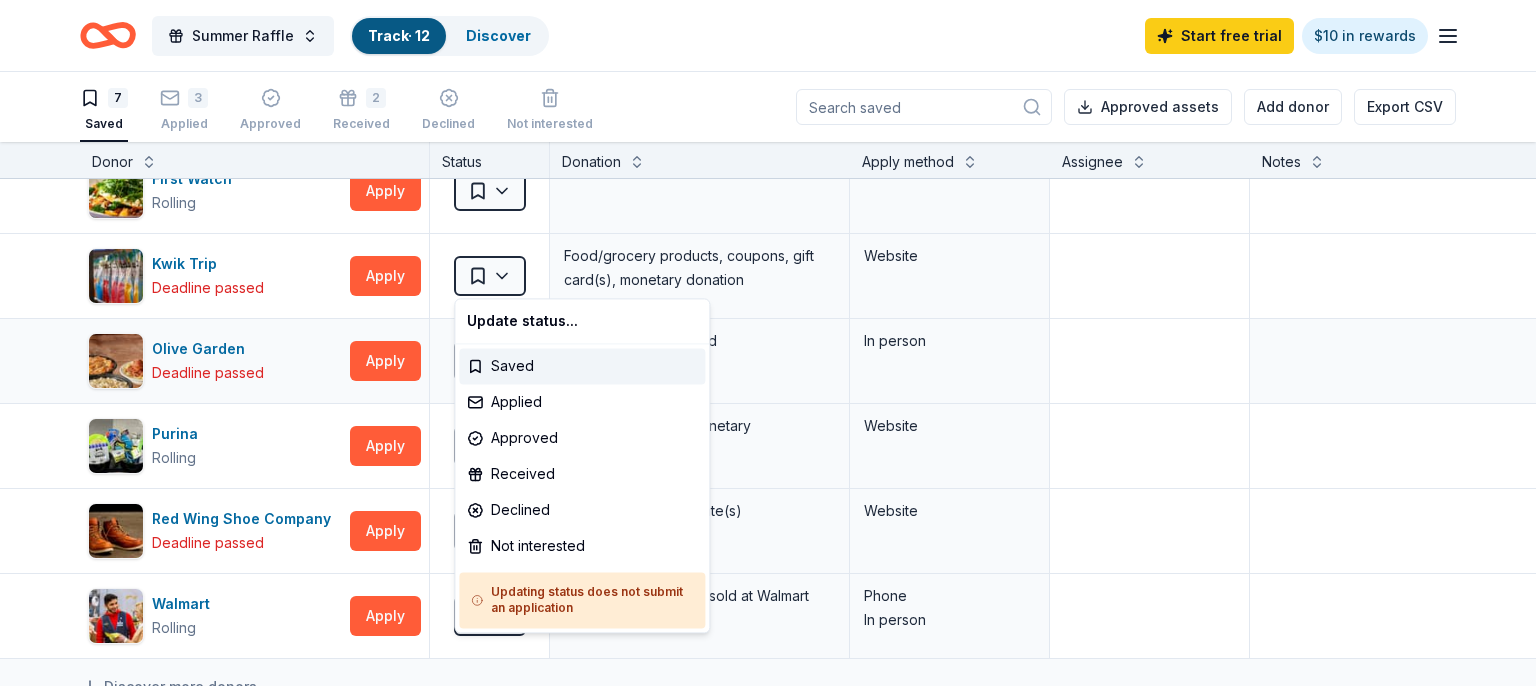 drag, startPoint x: 1102, startPoint y: 328, endPoint x: 1087, endPoint y: 328, distance: 15 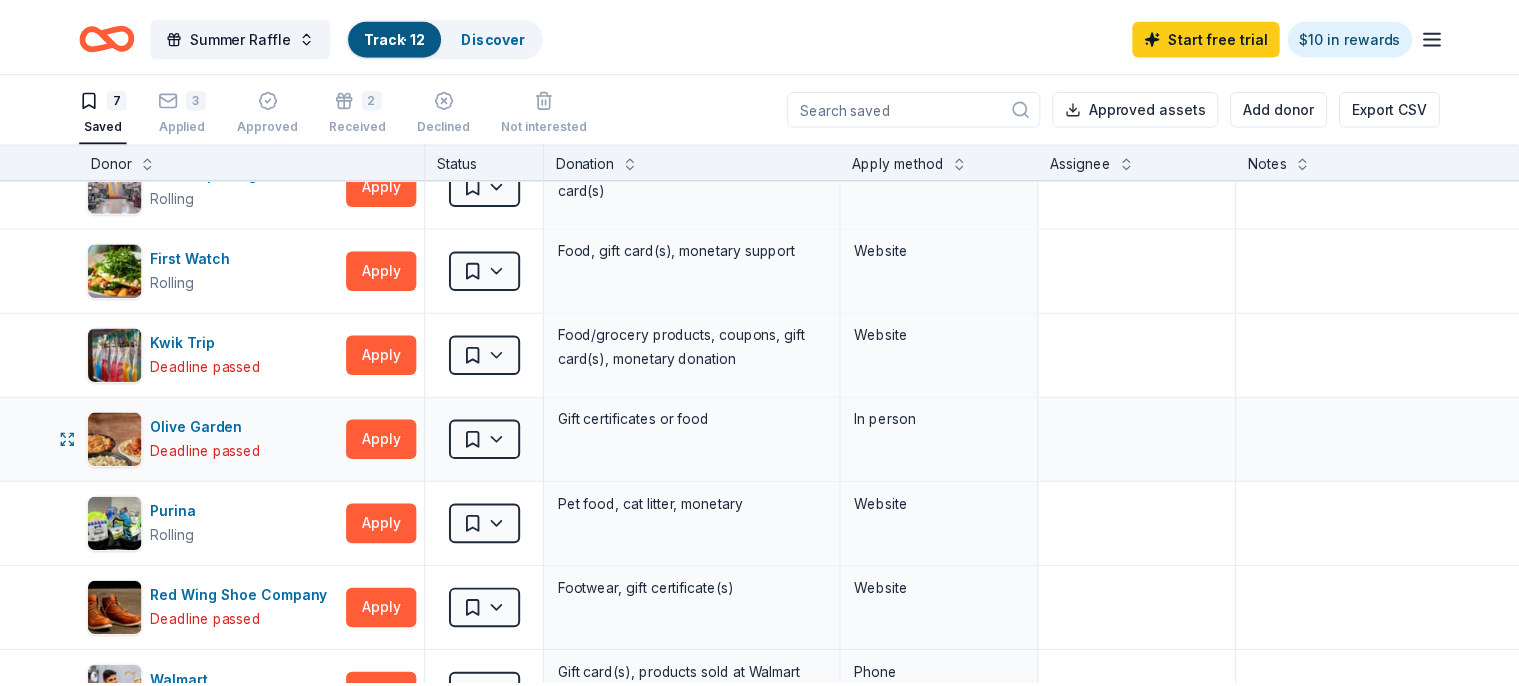 scroll, scrollTop: 0, scrollLeft: 0, axis: both 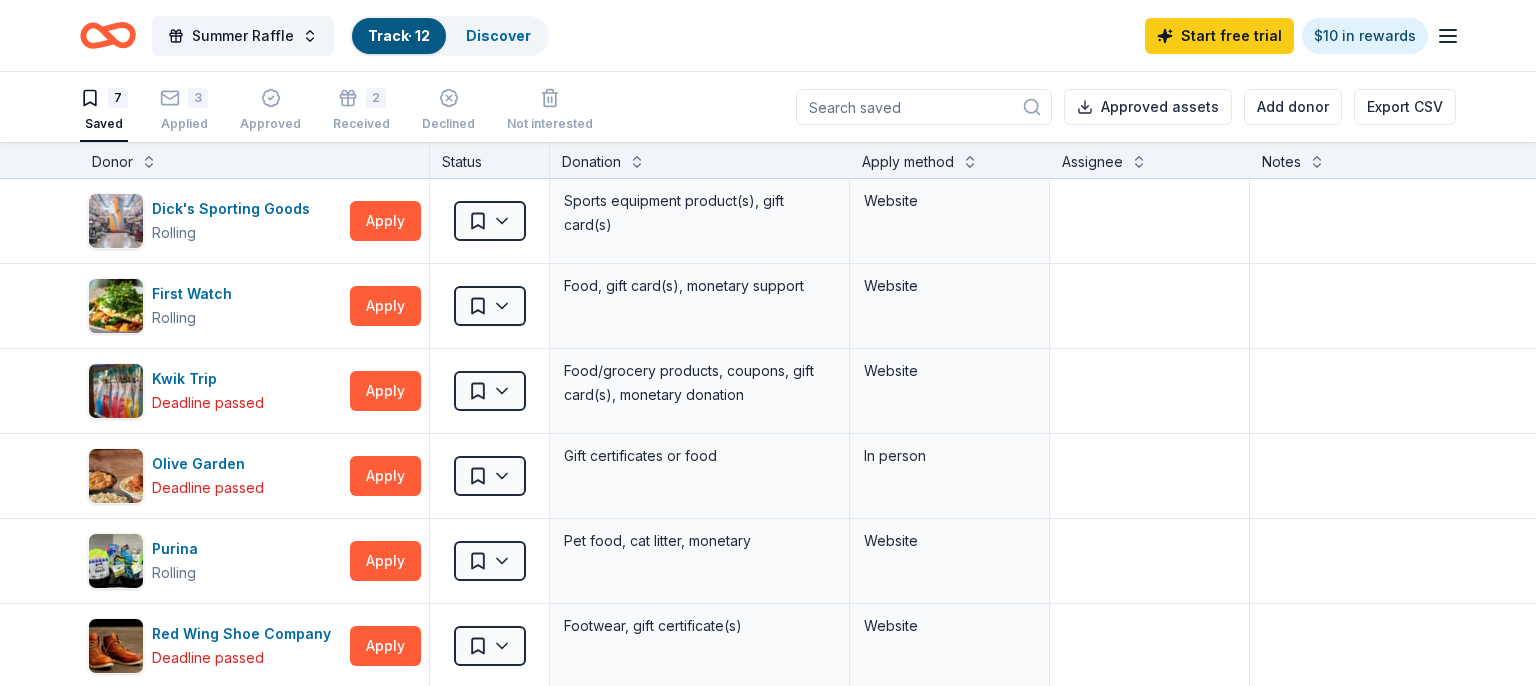click 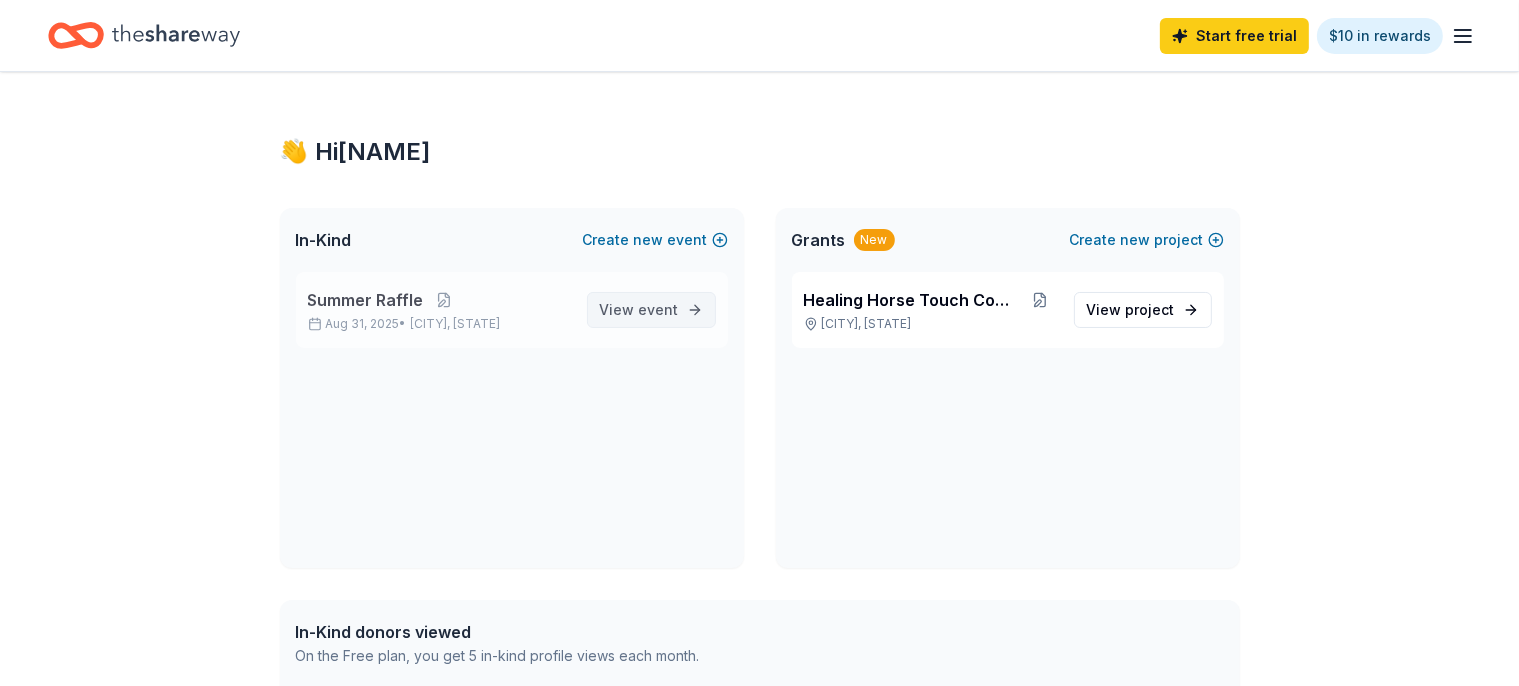 click on "event" at bounding box center (659, 309) 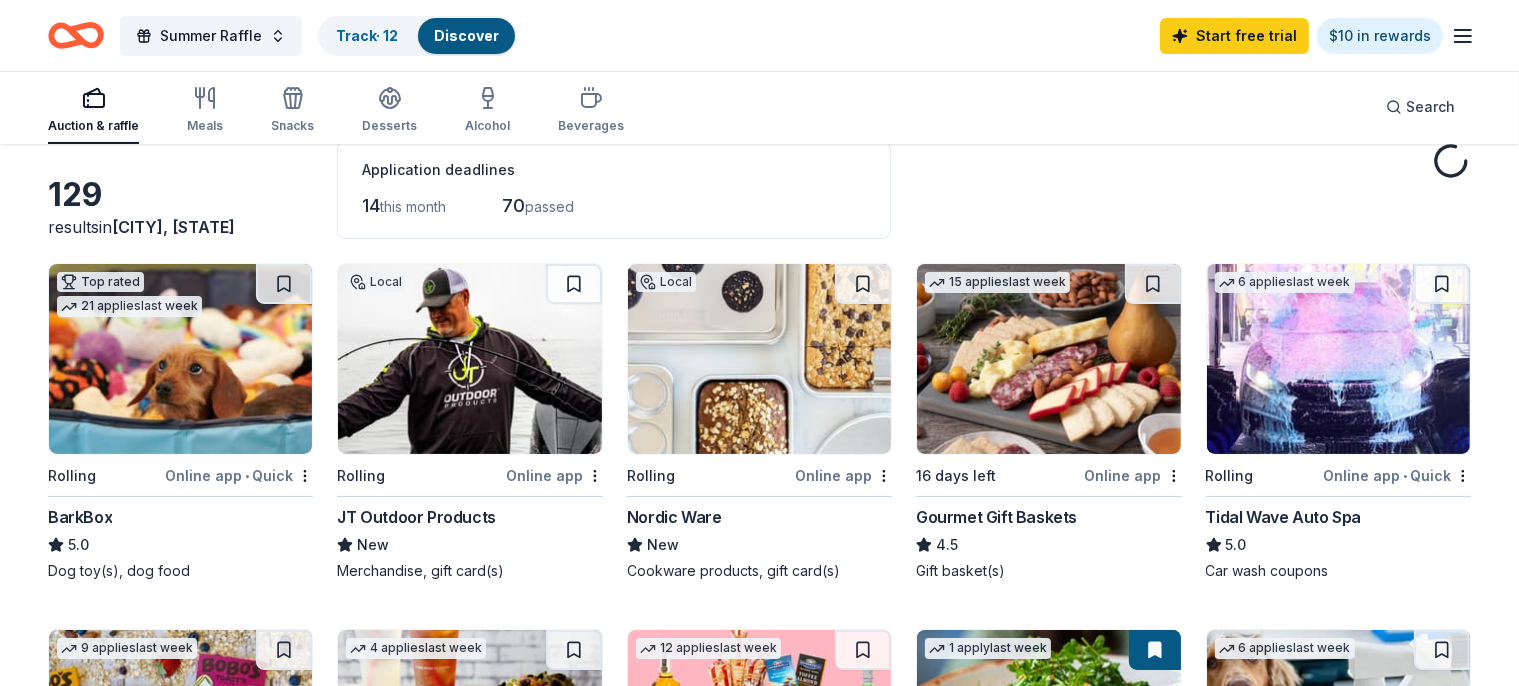 scroll, scrollTop: 211, scrollLeft: 0, axis: vertical 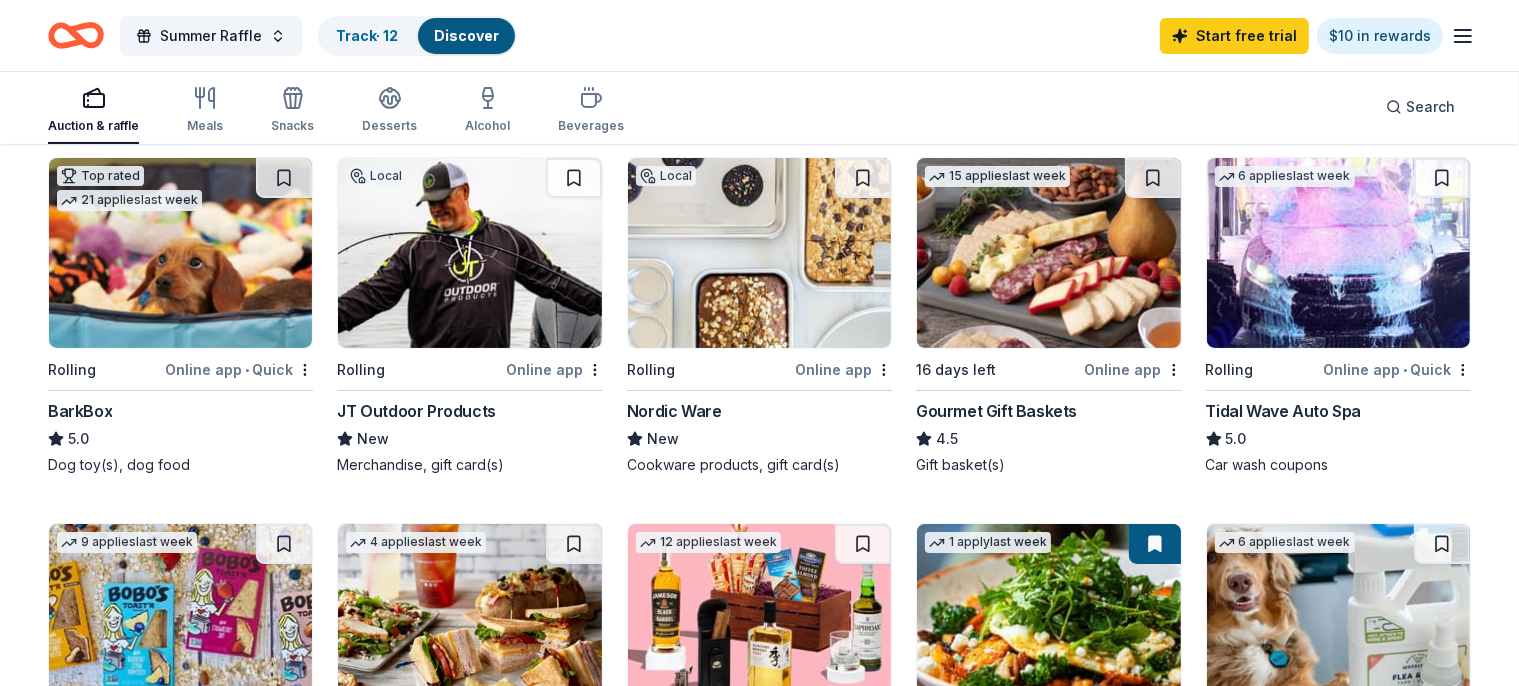 click on "Nordic Ware" at bounding box center [674, 411] 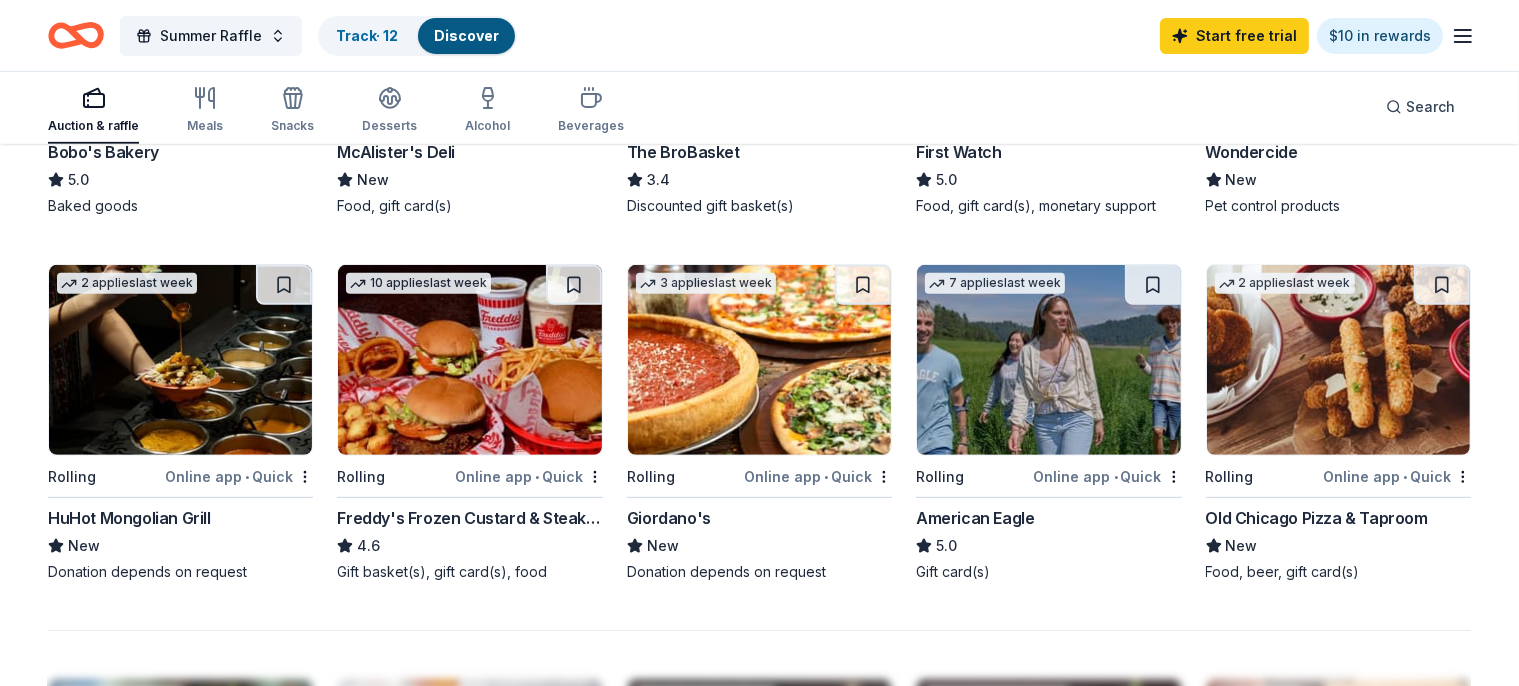 scroll, scrollTop: 844, scrollLeft: 0, axis: vertical 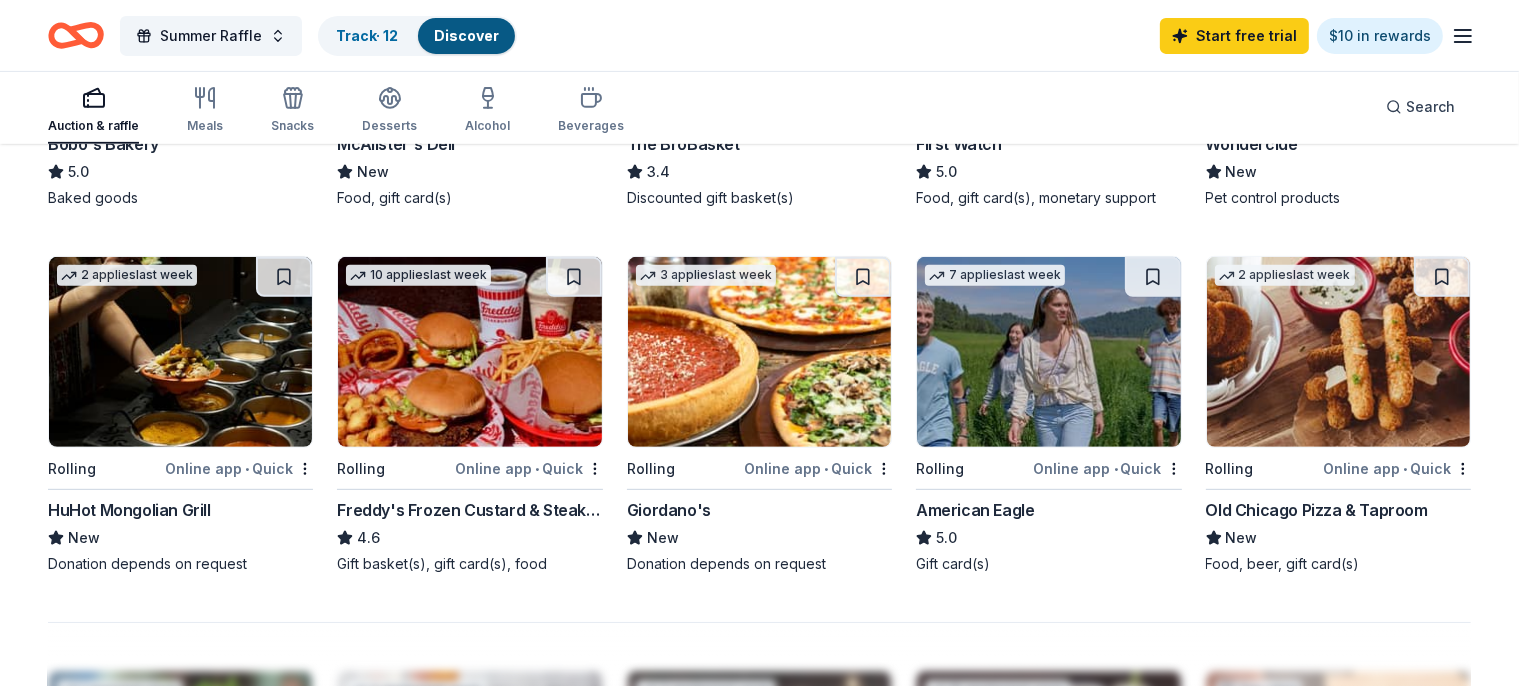 click on "HuHot Mongolian Grill" at bounding box center [129, 510] 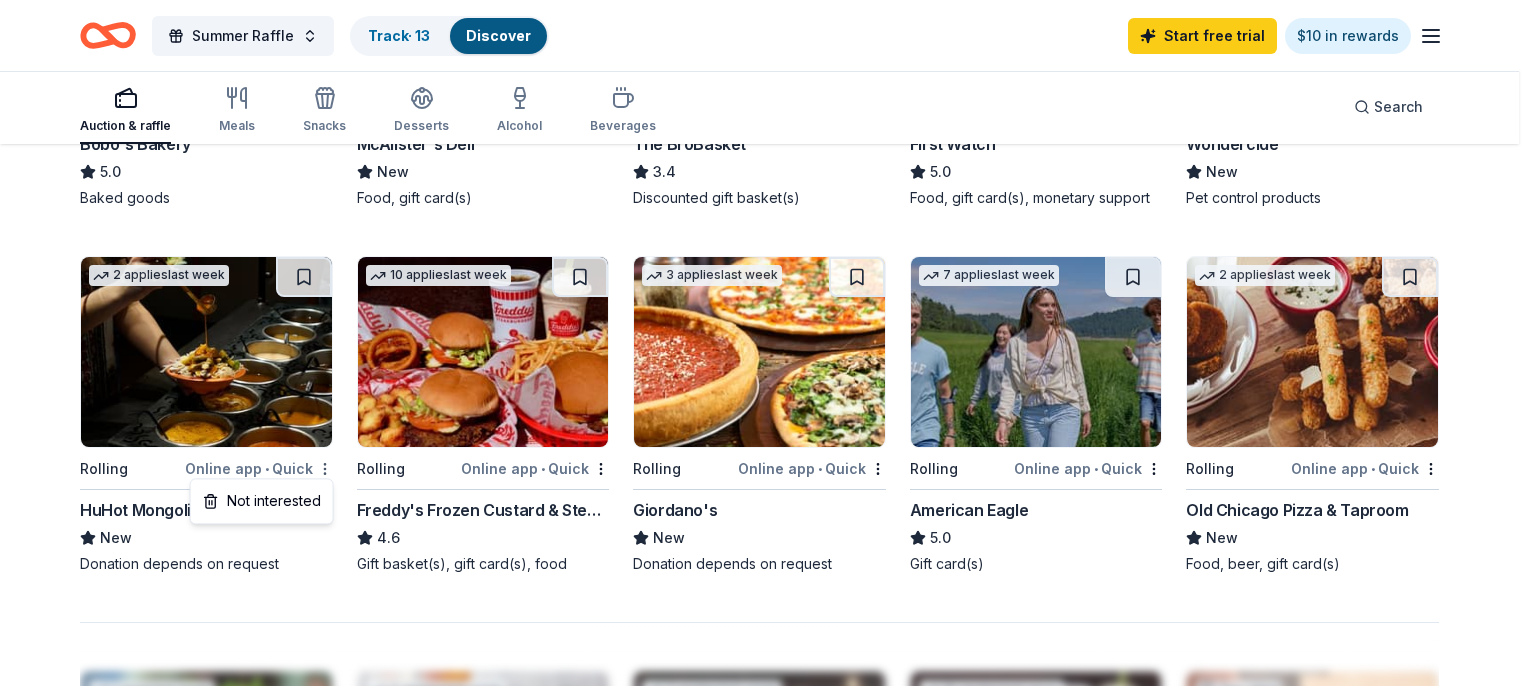 click on "Summer Raffle Track  · 13 Discover Start free  trial $10 in rewards Auction & raffle Meals Snacks Desserts Alcohol Beverages Search 129 results  in  Kenneth, MN Application deadlines 14  this month 70  passed Top rated 21   applies  last week Rolling Online app • Quick BarkBox 5.0 Dog toy(s), dog food Local Rolling Online app JT Outdoor Products New Merchandise, gift card(s) Local Rolling Online app Nordic Ware New Cookware products, gift card(s) 15   applies  last week 16 days left Online app Gourmet Gift Baskets 4.5 Gift basket(s) 6   applies  last week Rolling Online app • Quick Tidal Wave Auto Spa 5.0 Car wash coupons 9   applies  last week 2  days left Online app • Quick Bobo's Bakery 5.0 Baked goods  4   applies  last week Rolling Online app • Quick McAlister's Deli New Food, gift card(s) 12   applies  last week 9  days left Online app • Quick The BroBasket 3.4 Discounted gift basket(s) 1   apply  last week Rolling Online app First Watch 5.0 Food, gift card(s), monetary support 6   applies 2" at bounding box center (768, -501) 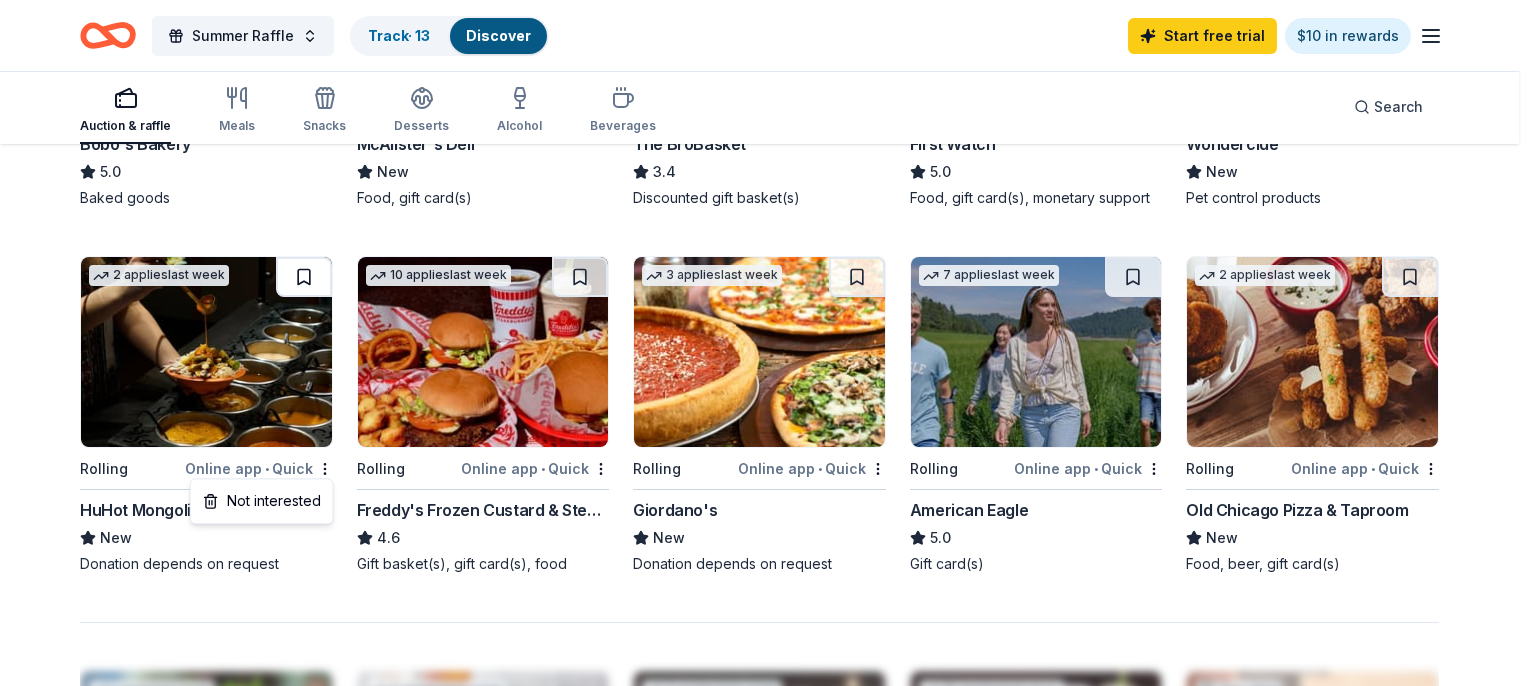 click on "Summer Raffle Track  · 13 Discover Start free  trial $10 in rewards Auction & raffle Meals Snacks Desserts Alcohol Beverages Search 129 results  in  Kenneth, MN Application deadlines 14  this month 70  passed Top rated 21   applies  last week Rolling Online app • Quick BarkBox 5.0 Dog toy(s), dog food Local Rolling Online app JT Outdoor Products New Merchandise, gift card(s) Local Rolling Online app Nordic Ware New Cookware products, gift card(s) 15   applies  last week 16 days left Online app Gourmet Gift Baskets 4.5 Gift basket(s) 6   applies  last week Rolling Online app • Quick Tidal Wave Auto Spa 5.0 Car wash coupons 9   applies  last week 2  days left Online app • Quick Bobo's Bakery 5.0 Baked goods  4   applies  last week Rolling Online app • Quick McAlister's Deli New Food, gift card(s) 12   applies  last week 9  days left Online app • Quick The BroBasket 3.4 Discounted gift basket(s) 1   apply  last week Rolling Online app First Watch 5.0 Food, gift card(s), monetary support 6   applies 2" at bounding box center (768, -501) 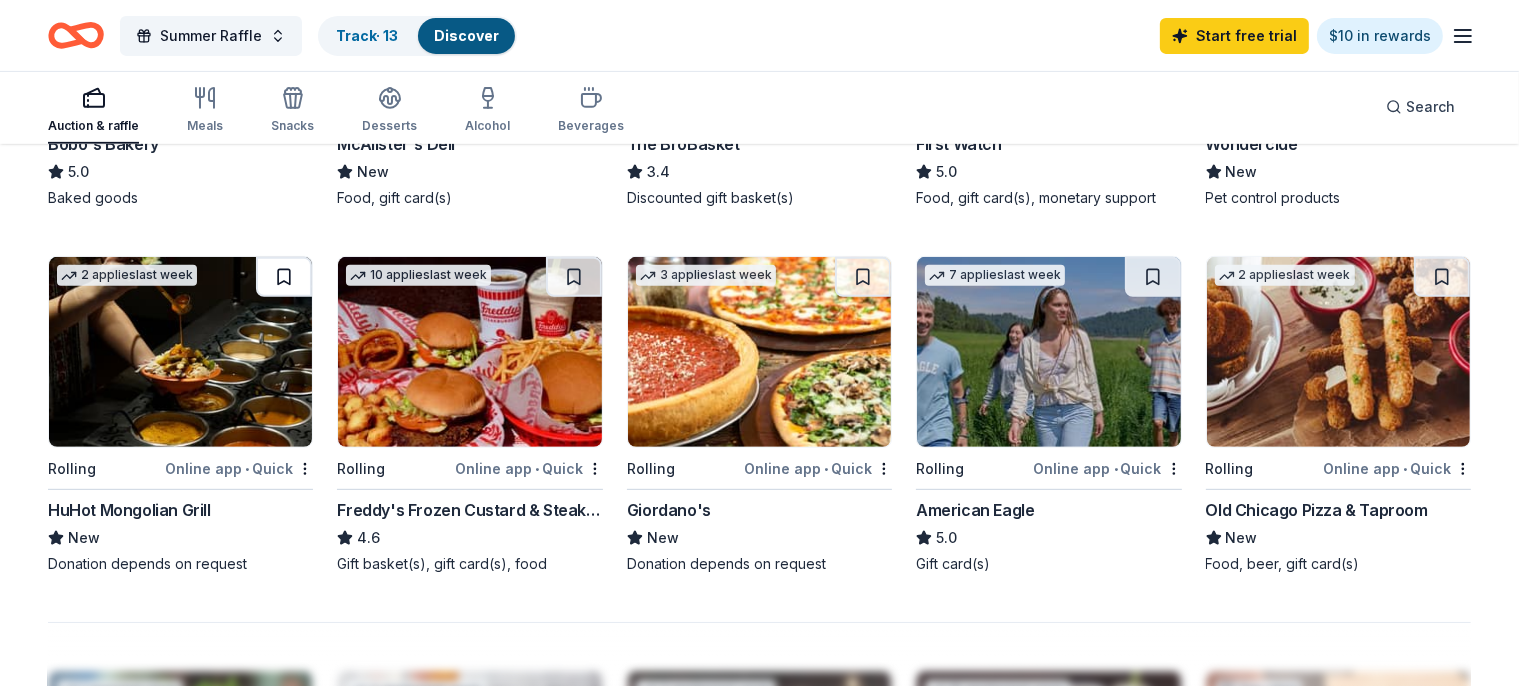 click at bounding box center [284, 277] 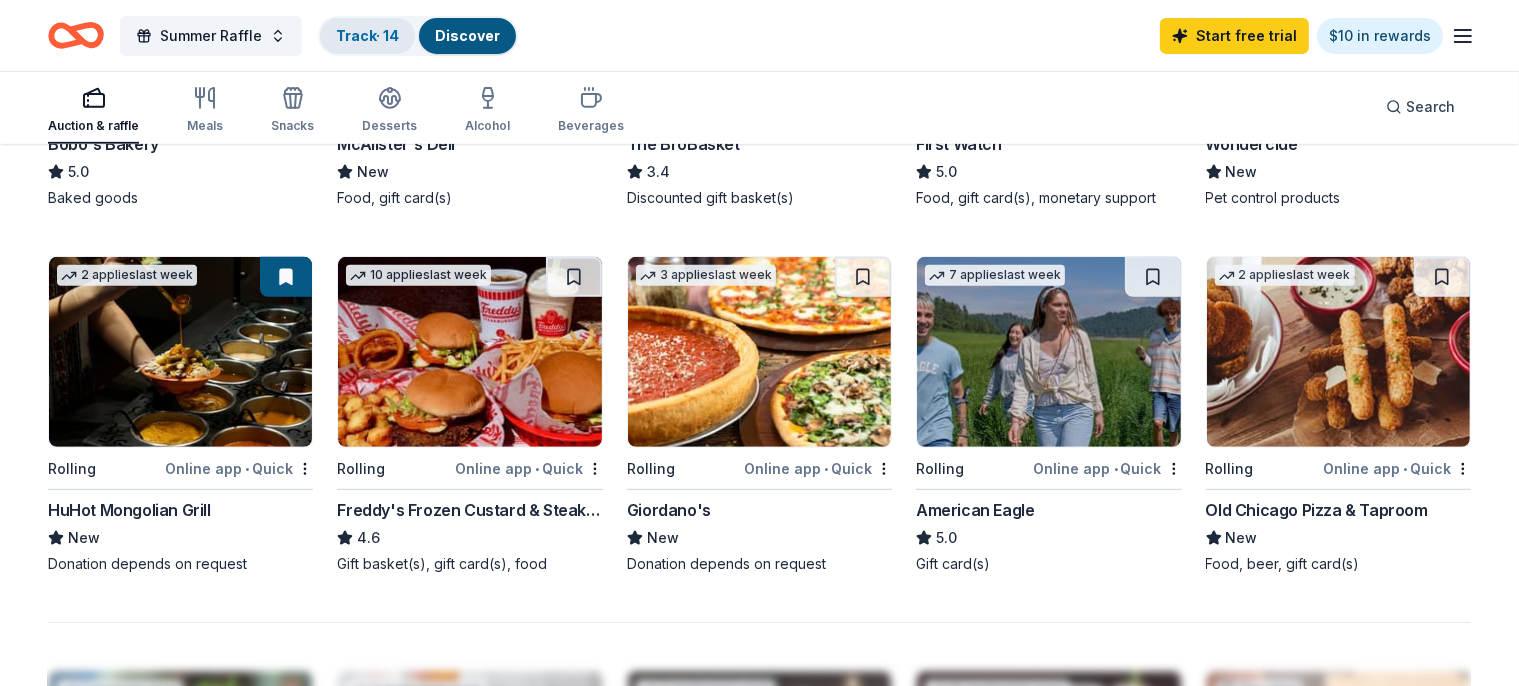 click on "Track  · 14" at bounding box center [367, 35] 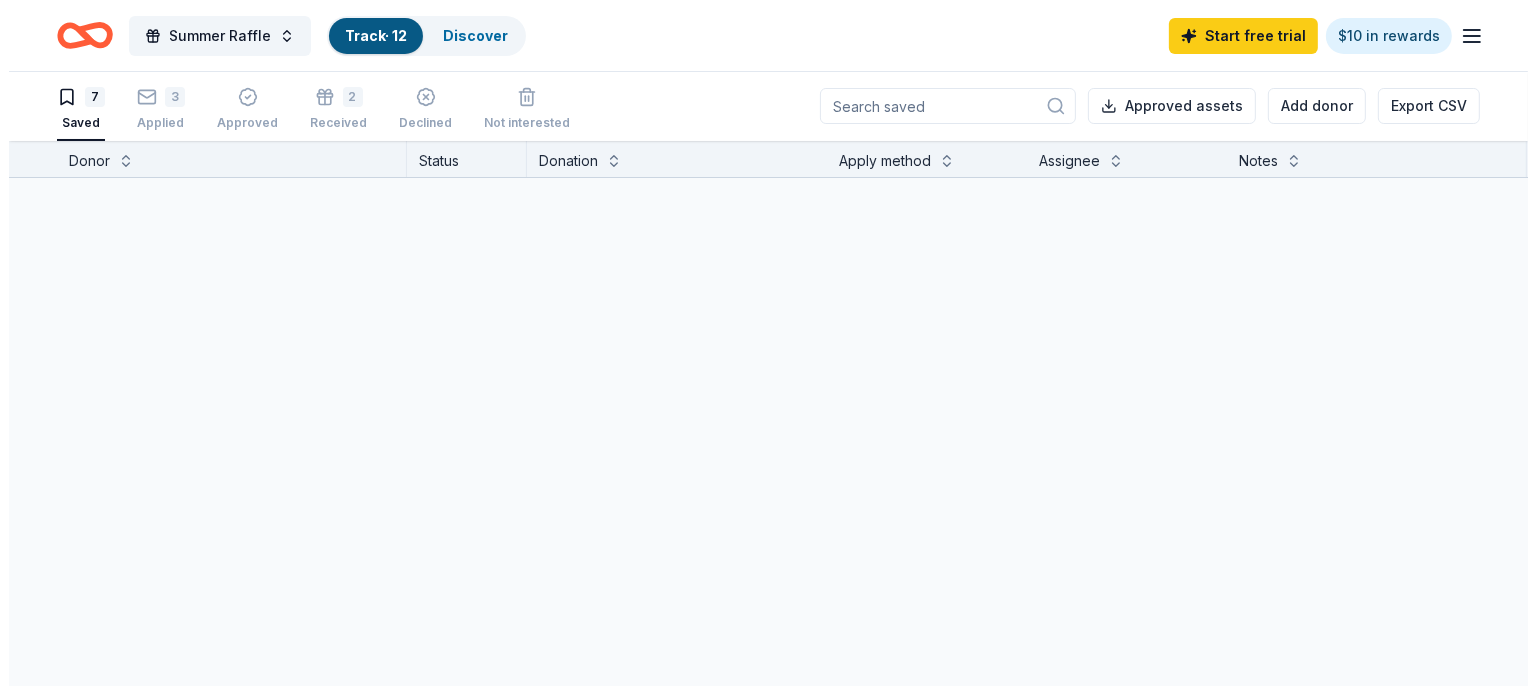 scroll, scrollTop: 0, scrollLeft: 0, axis: both 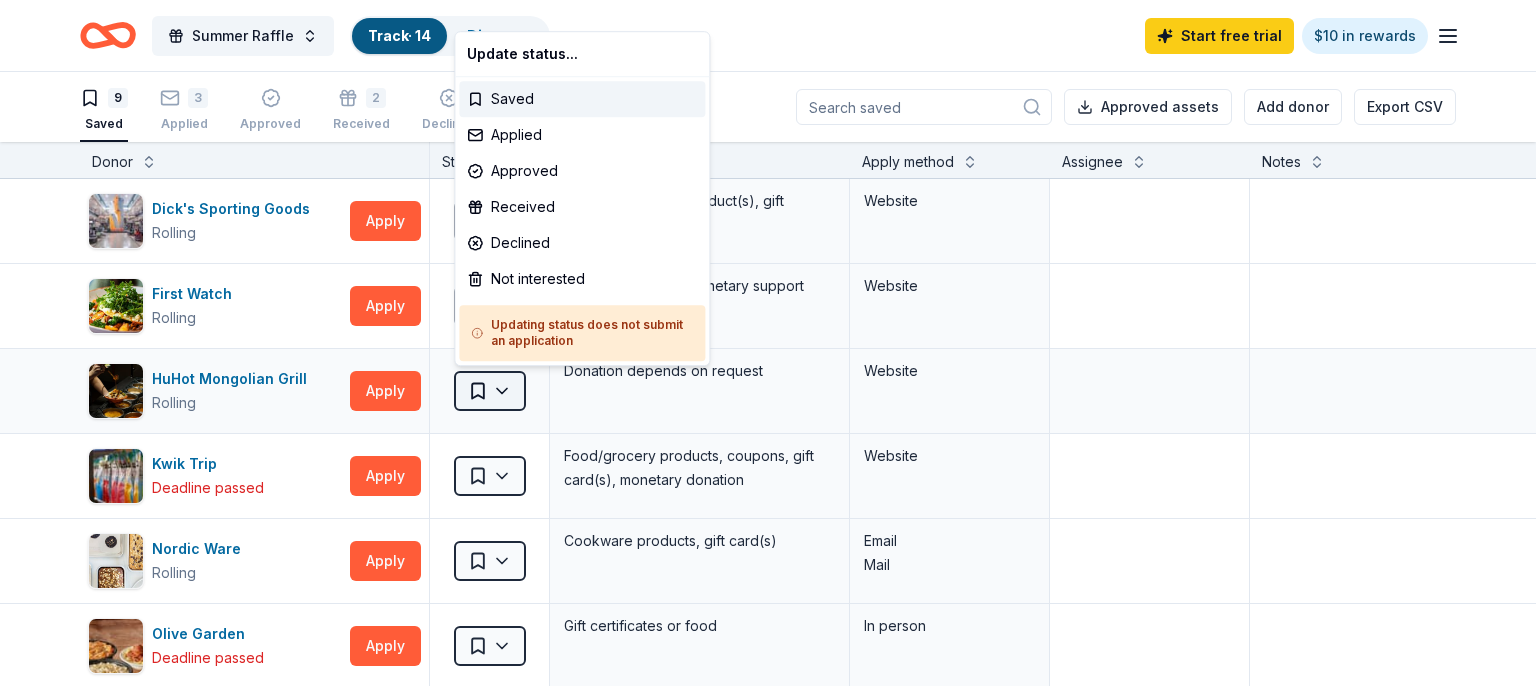click on "Summer Raffle Track  · 14 Discover Start free  trial $10 in rewards 9 Saved 3 Applied Approved 2 Received Declined Not interested  Approved assets Add donor Export CSV Donor Status Donation Apply method Assignee Notes Dick's Sporting Goods Rolling Apply Saved Sports equipment product(s), gift card(s) Website First Watch Rolling Apply Saved Food, gift card(s), monetary support Website HuHot Mongolian Grill Rolling Apply Saved Donation depends on request Website Kwik Trip Deadline passed Apply Saved Food/grocery products, coupons, gift card(s), monetary donation Website Nordic Ware Rolling Apply Saved Cookware products, gift card(s) Email Mail Olive Garden Deadline passed Apply Saved Gift certificates or food In person Purina Rolling Apply Saved Pet food, cat litter, monetary Website Red Wing Shoe Company Deadline passed Apply Saved Footwear, gift certificate(s) Website Walmart Rolling Apply Saved Gift card(s), products sold at Walmart Phone In person   Discover more donors Saved Update status... Saved Applied" at bounding box center [768, 343] 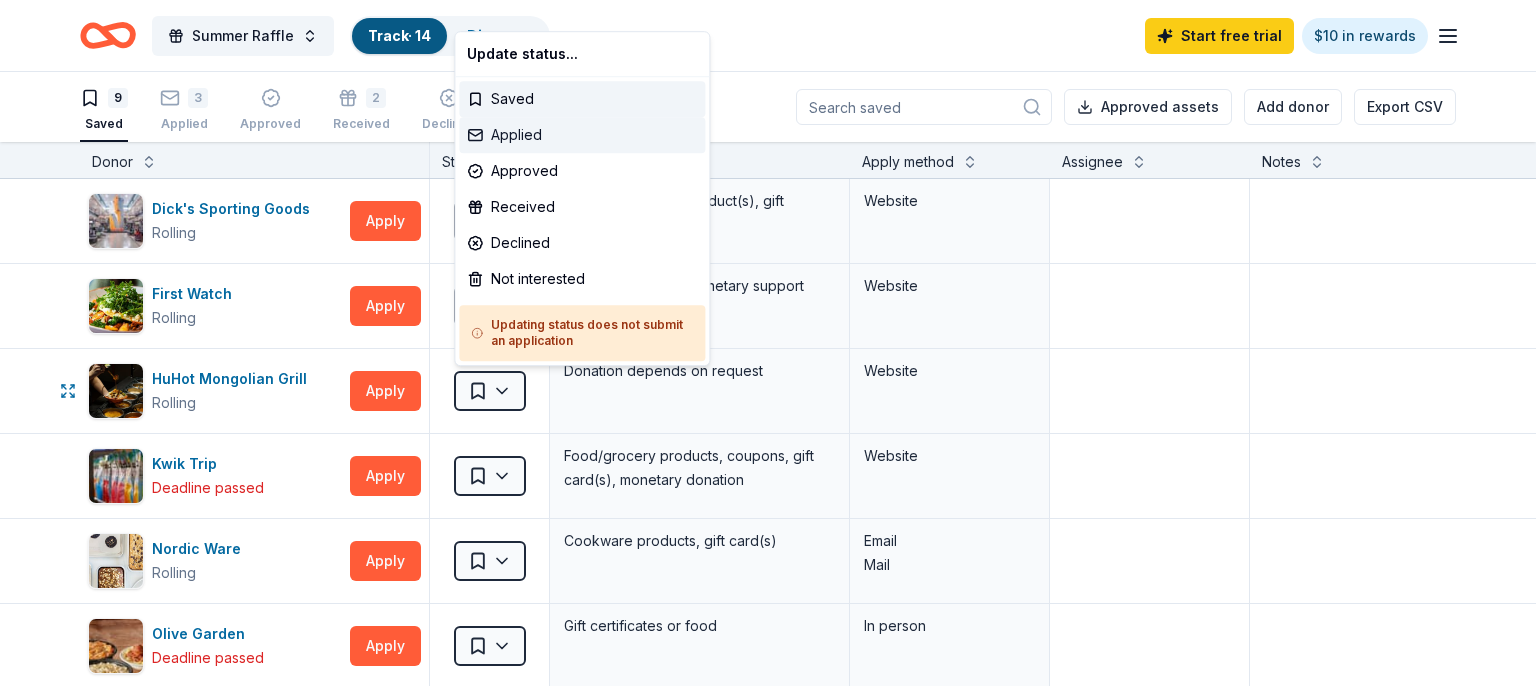 click on "Applied" at bounding box center (582, 135) 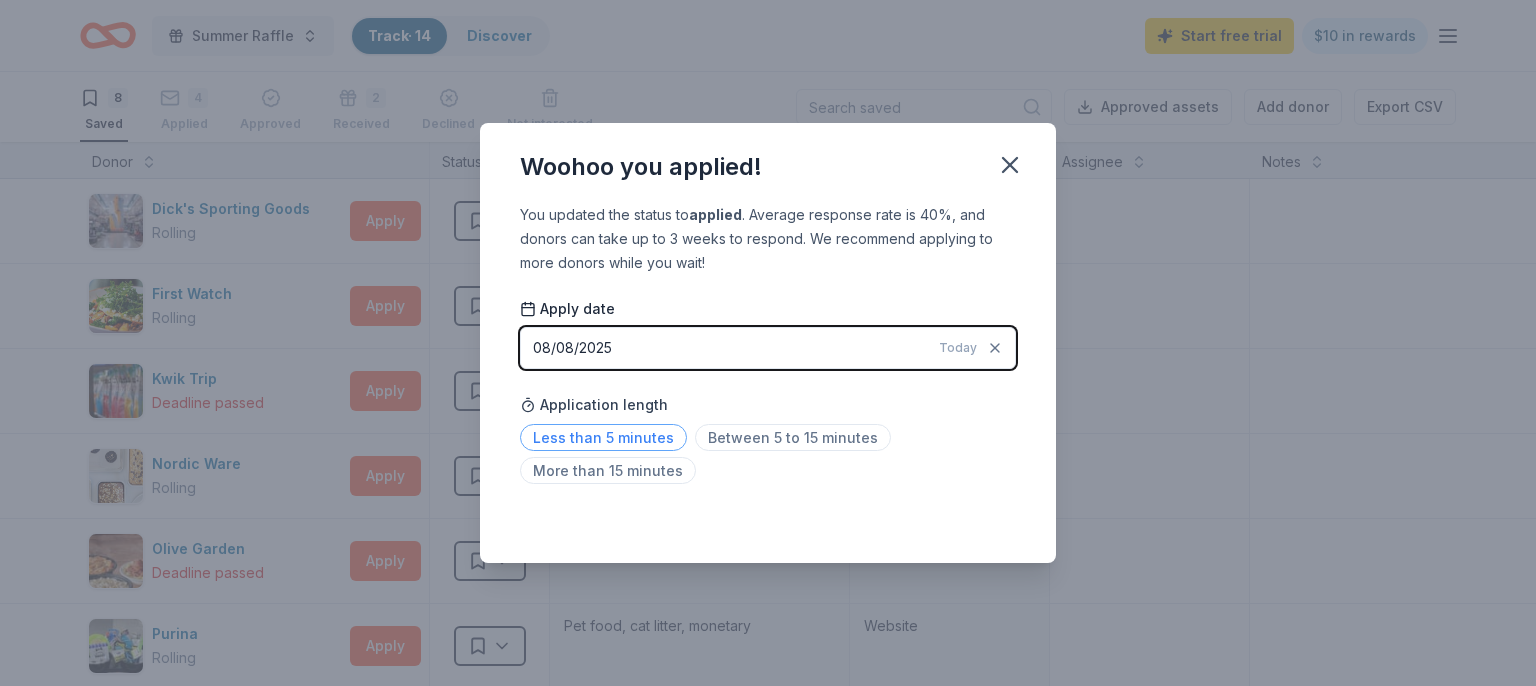 click on "Less than 5 minutes" at bounding box center (603, 437) 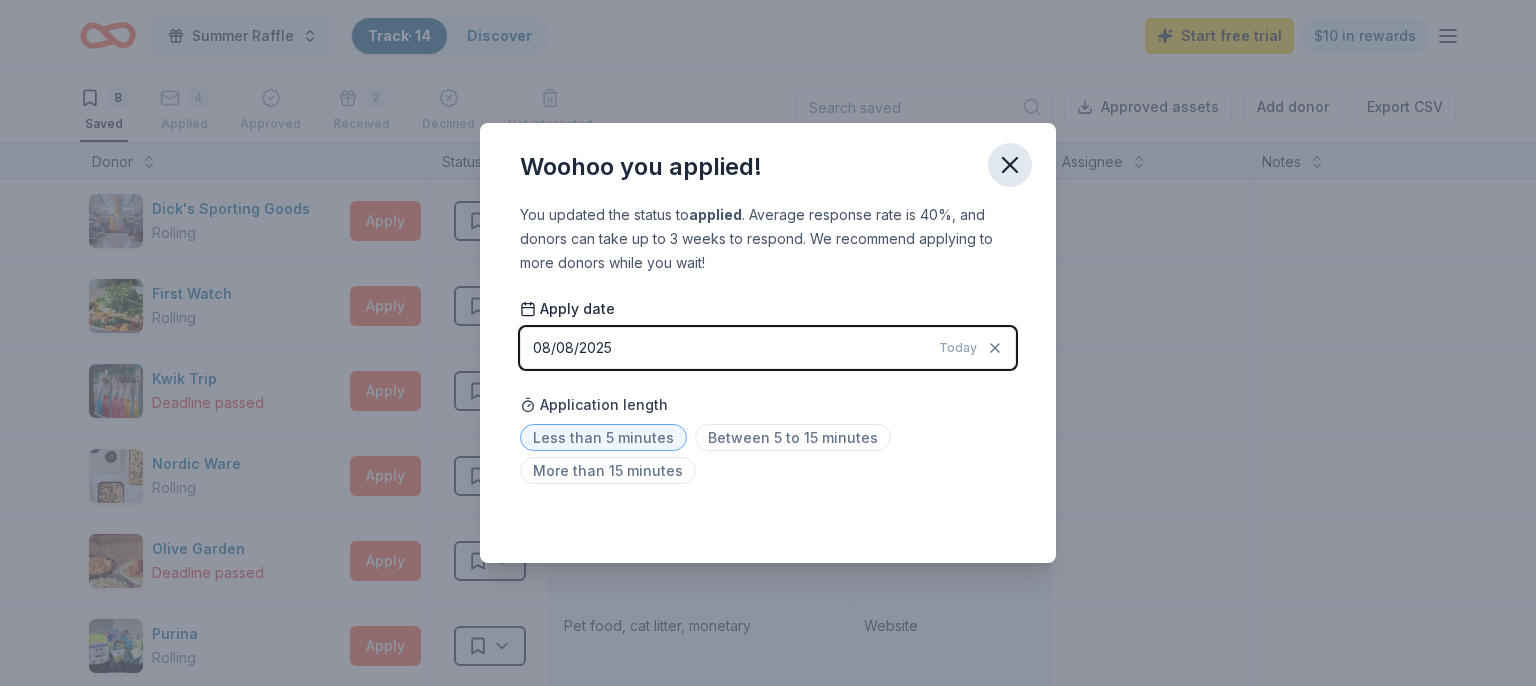 click 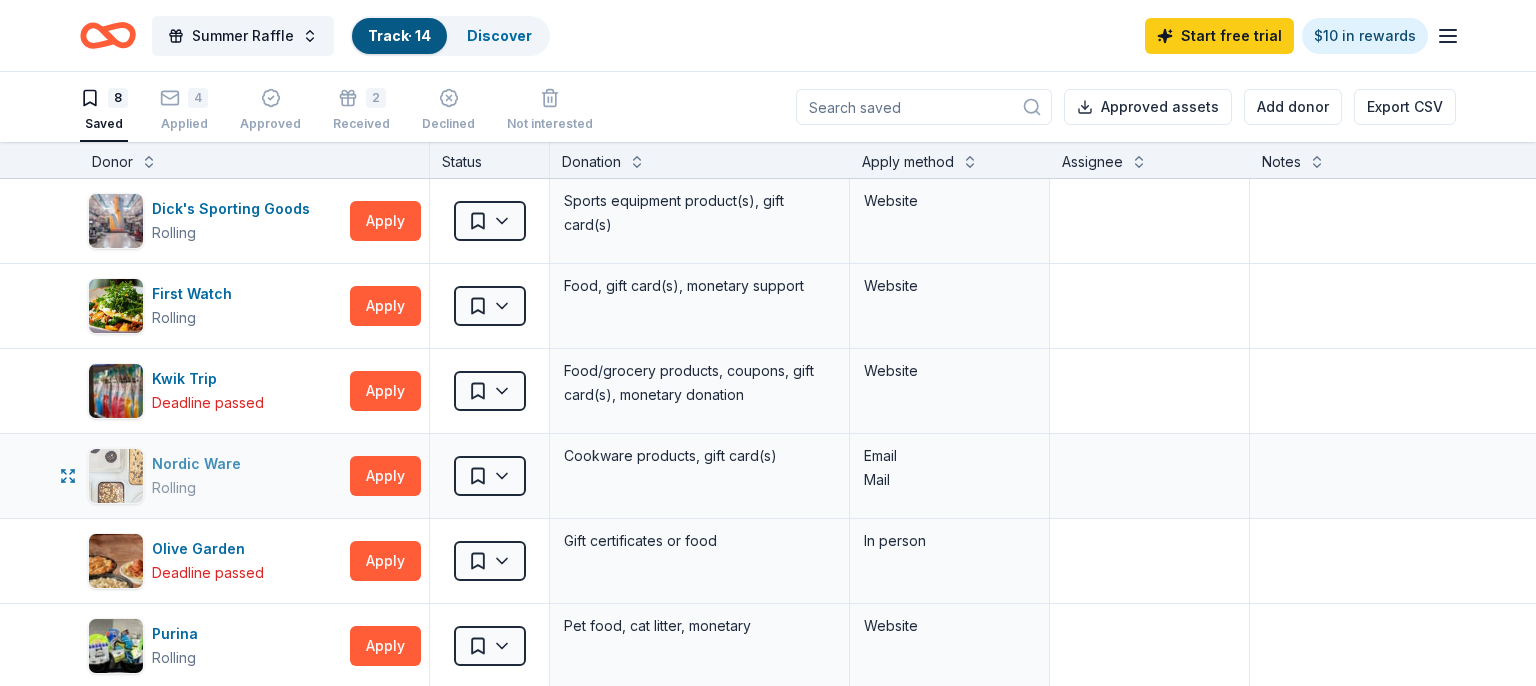 click on "Nordic Ware" at bounding box center [200, 464] 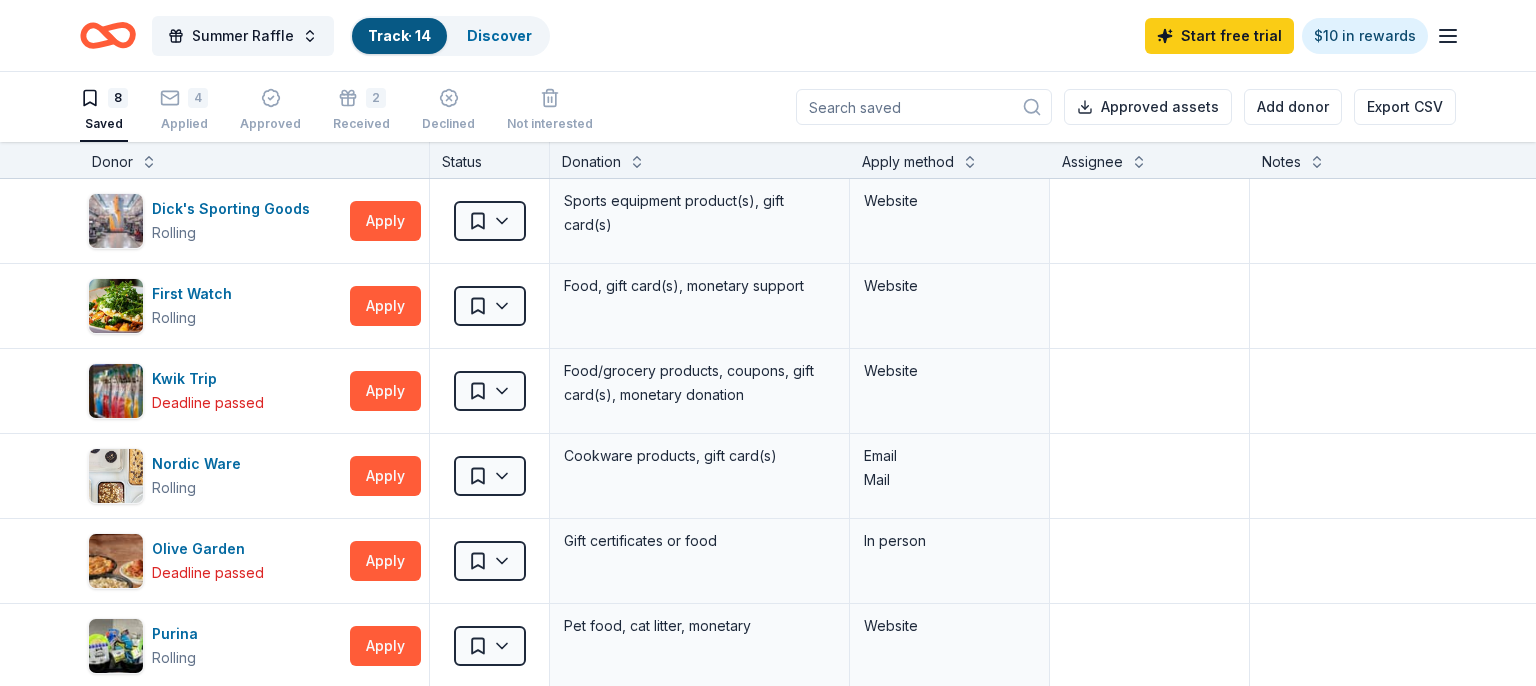 scroll, scrollTop: 0, scrollLeft: 0, axis: both 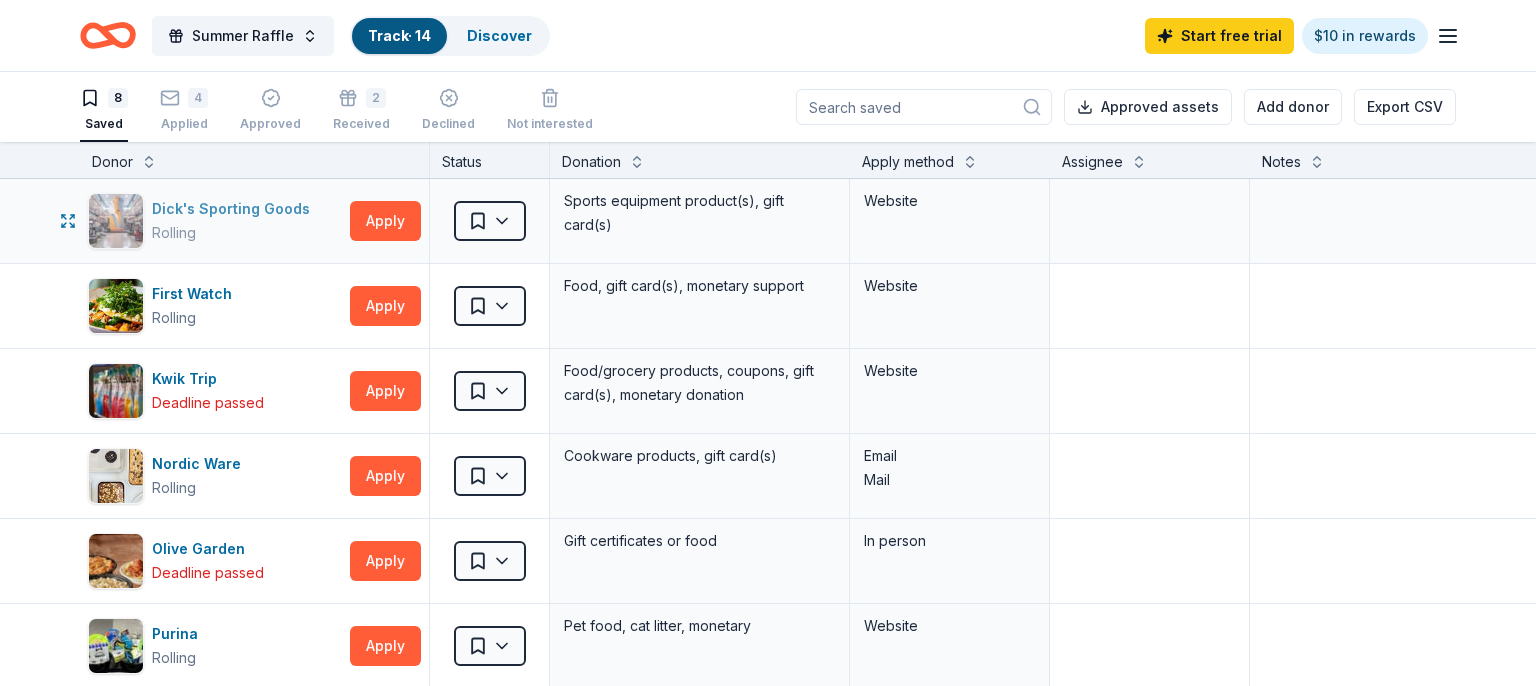 click on "Rolling" at bounding box center (235, 233) 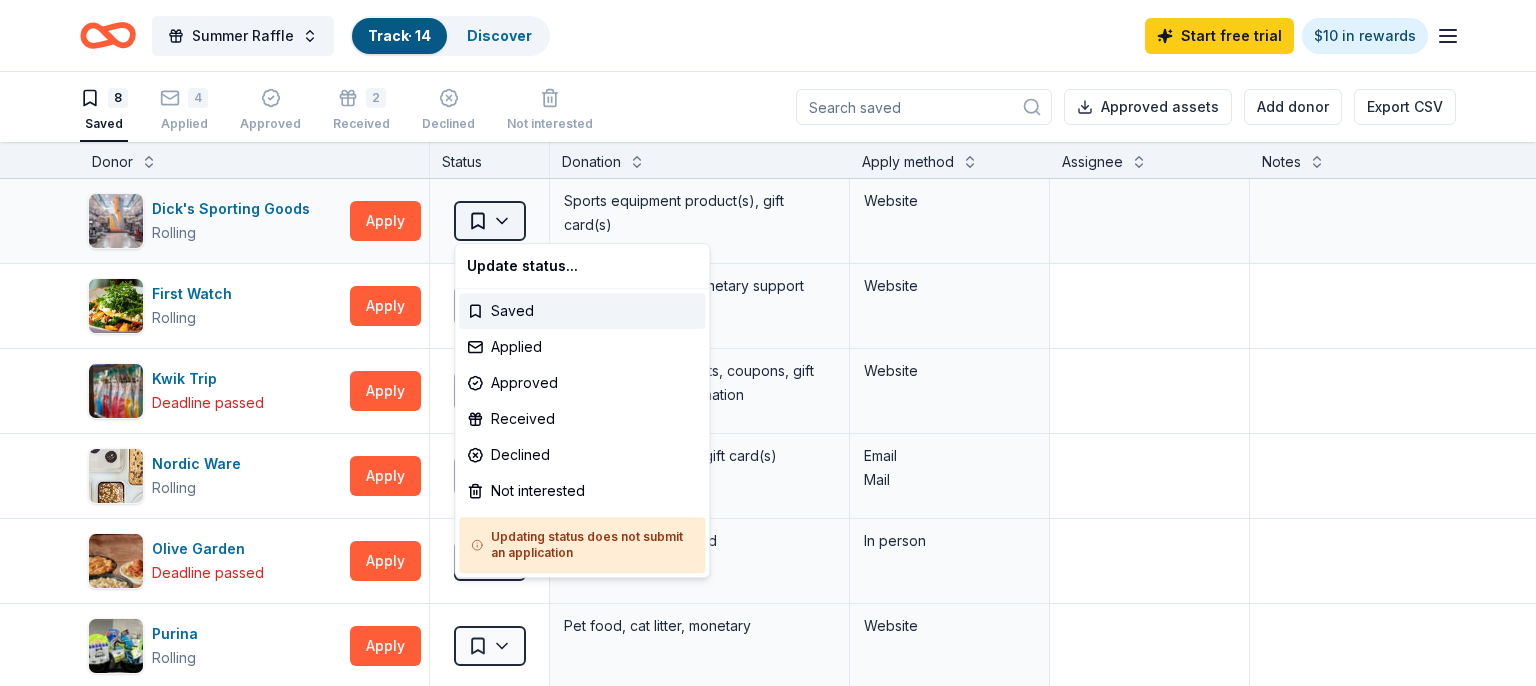 click on "Summer Raffle Track  · 14 Discover Start free  trial $10 in rewards 8 Saved 4 Applied Approved 2 Received Declined Not interested  Approved assets Add donor Export CSV Donor Status Donation Apply method Assignee Notes Dick's Sporting Goods Rolling Apply Saved Sports equipment product(s), gift card(s) Website First Watch Rolling Apply Saved Food, gift card(s), monetary support Website Kwik Trip Deadline passed Apply Saved Food/grocery products, coupons, gift card(s), monetary donation Website Nordic Ware Rolling Apply Saved Cookware products, gift card(s) Email Mail Olive Garden Deadline passed Apply Saved Gift certificates or food In person Purina Rolling Apply Saved Pet food, cat litter, monetary Website Red Wing Shoe Company Deadline passed Apply Saved Footwear, gift certificate(s) Website Walmart Rolling Apply Saved Gift card(s), products sold at Walmart Phone In person   Discover more donors Saved Update status... Saved Applied Approved Received Declined Not interested" at bounding box center [768, 343] 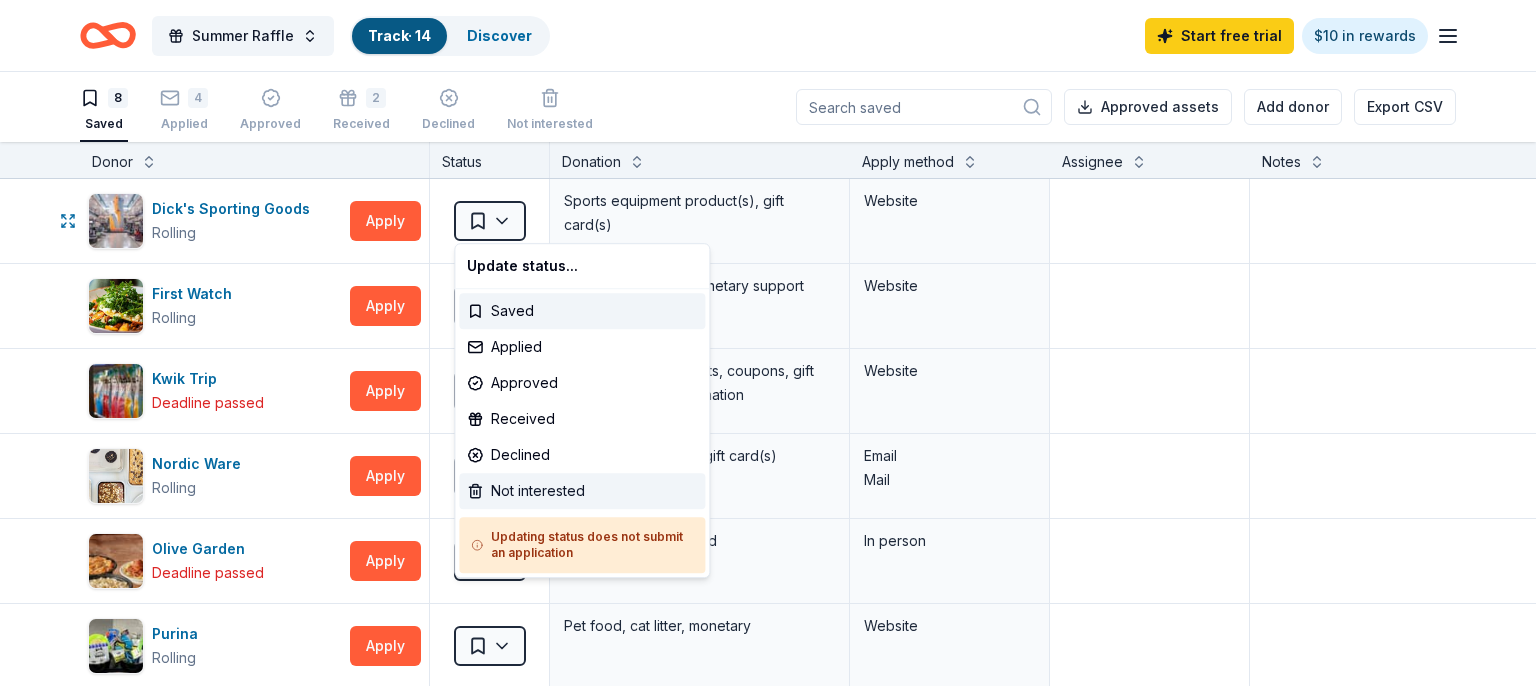click on "Not interested" at bounding box center (582, 491) 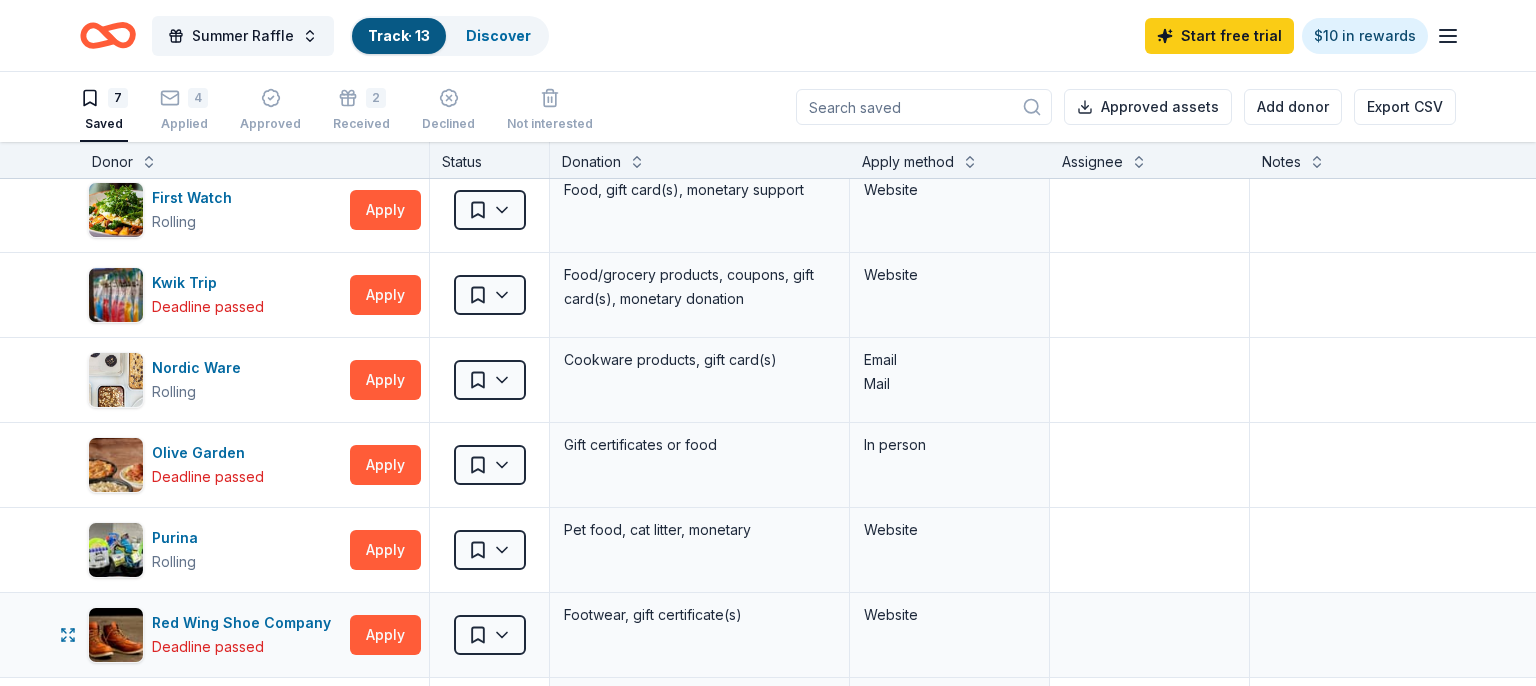 scroll, scrollTop: 0, scrollLeft: 0, axis: both 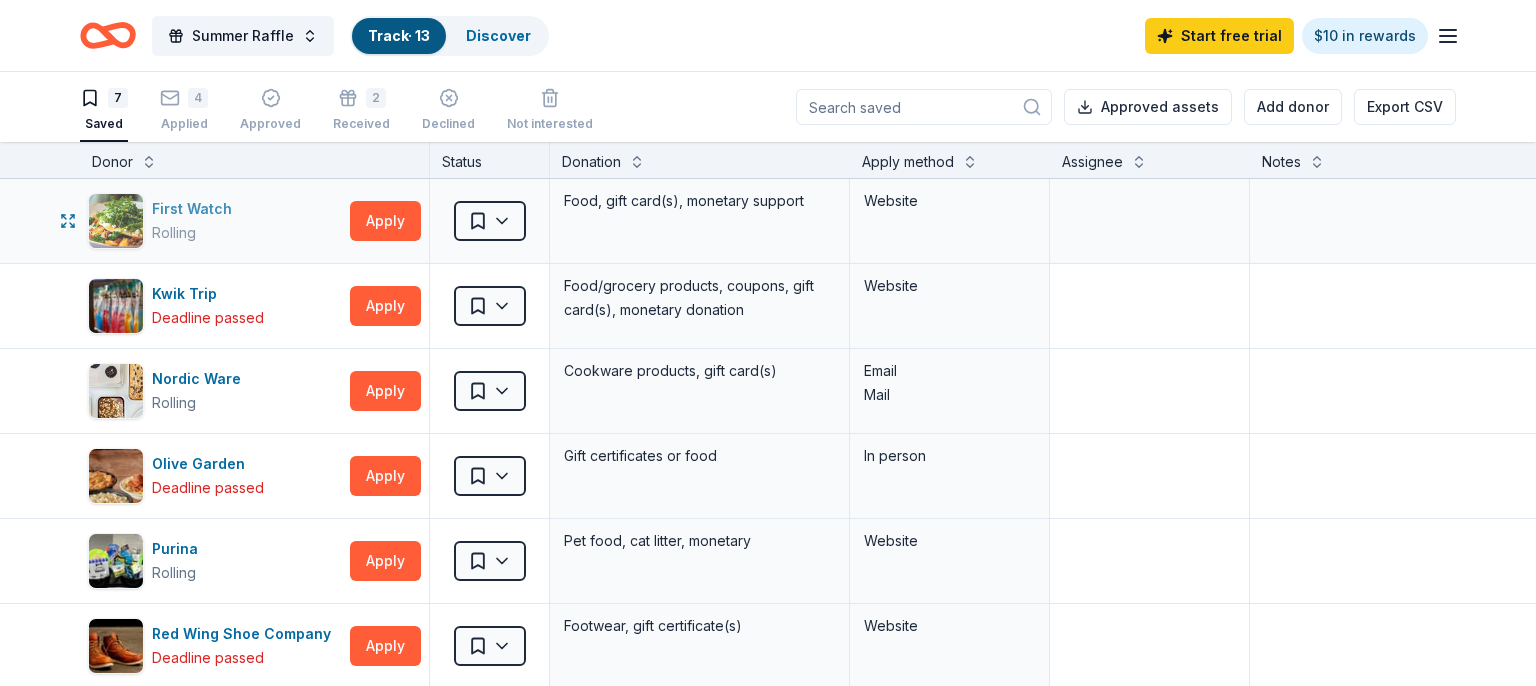 click on "First Watch" at bounding box center (196, 209) 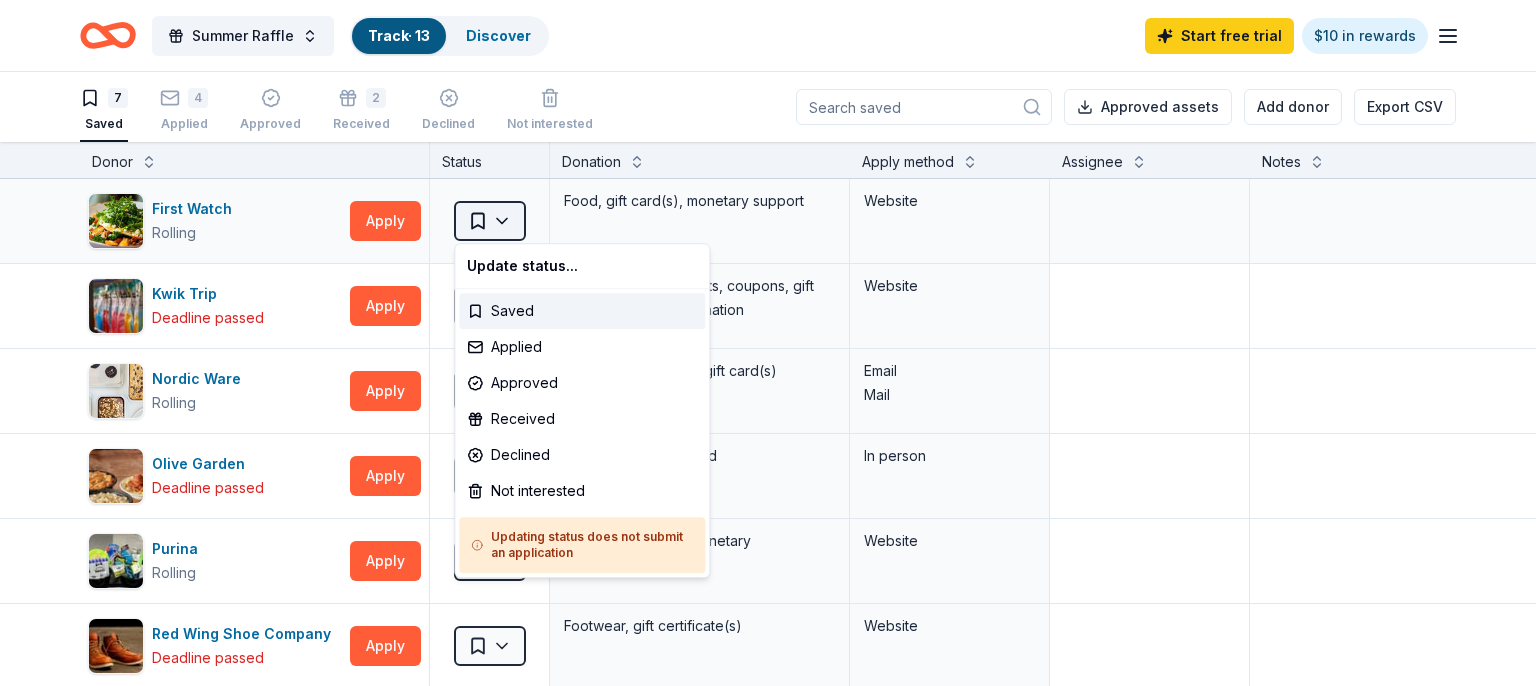 click on "Summer Raffle Track  · 13 Discover Start free  trial $10 in rewards 7 Saved 4 Applied Approved 2 Received Declined Not interested  Approved assets Add donor Export CSV Donor Status Donation Apply method Assignee Notes First Watch Rolling Apply Saved Food, gift card(s), monetary support Website Kwik Trip Deadline passed Apply Saved Food/grocery products, coupons, gift card(s), monetary donation Website Nordic Ware Rolling Apply Saved Cookware products, gift card(s) Email Mail Olive Garden Deadline passed Apply Saved Gift certificates or food In person Purina Rolling Apply Saved Pet food, cat litter, monetary Website Red Wing Shoe Company Deadline passed Apply Saved Footwear, gift certificate(s) Website Walmart Rolling Apply Saved Gift card(s), products sold at Walmart Phone In person   Discover more donors Saved Update status... Saved Applied Approved Received Declined Not interested Updating status does not submit an application" at bounding box center [768, 343] 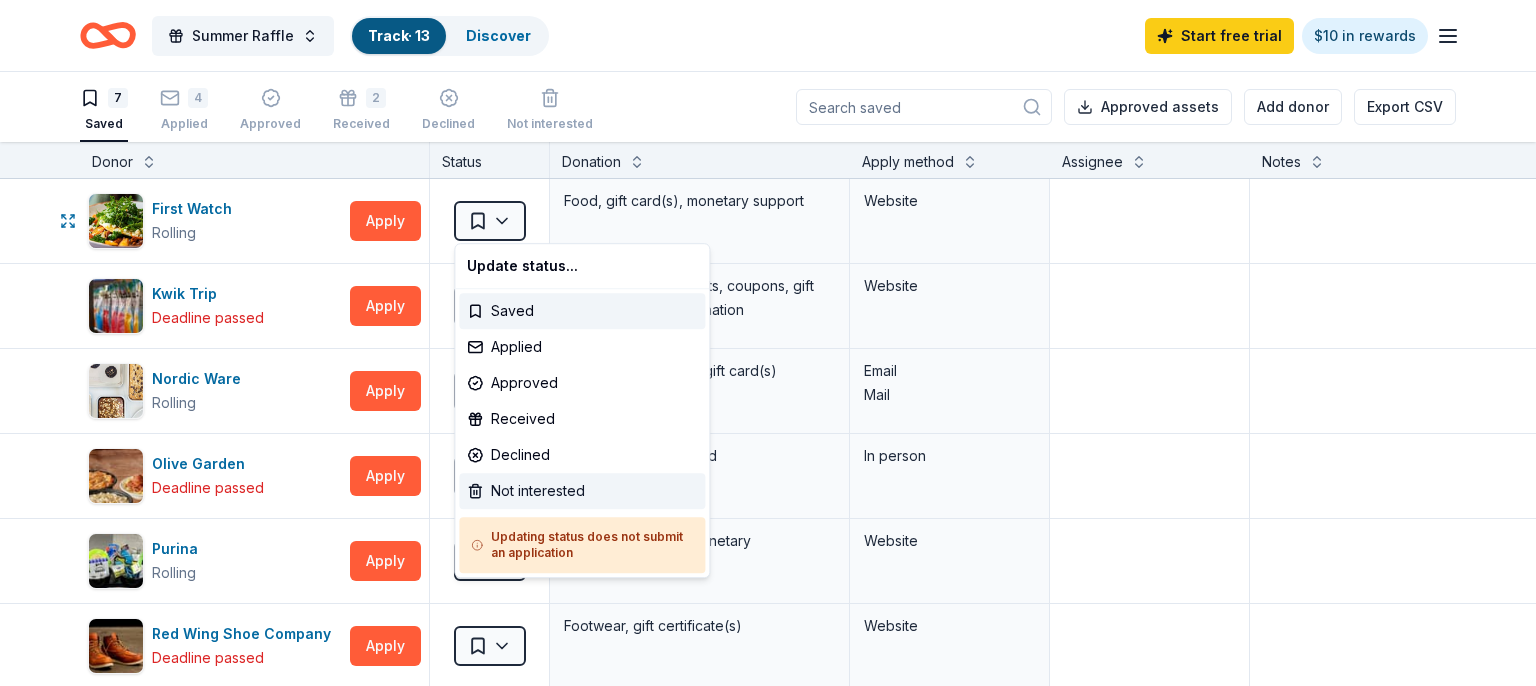 click on "Not interested" at bounding box center [582, 491] 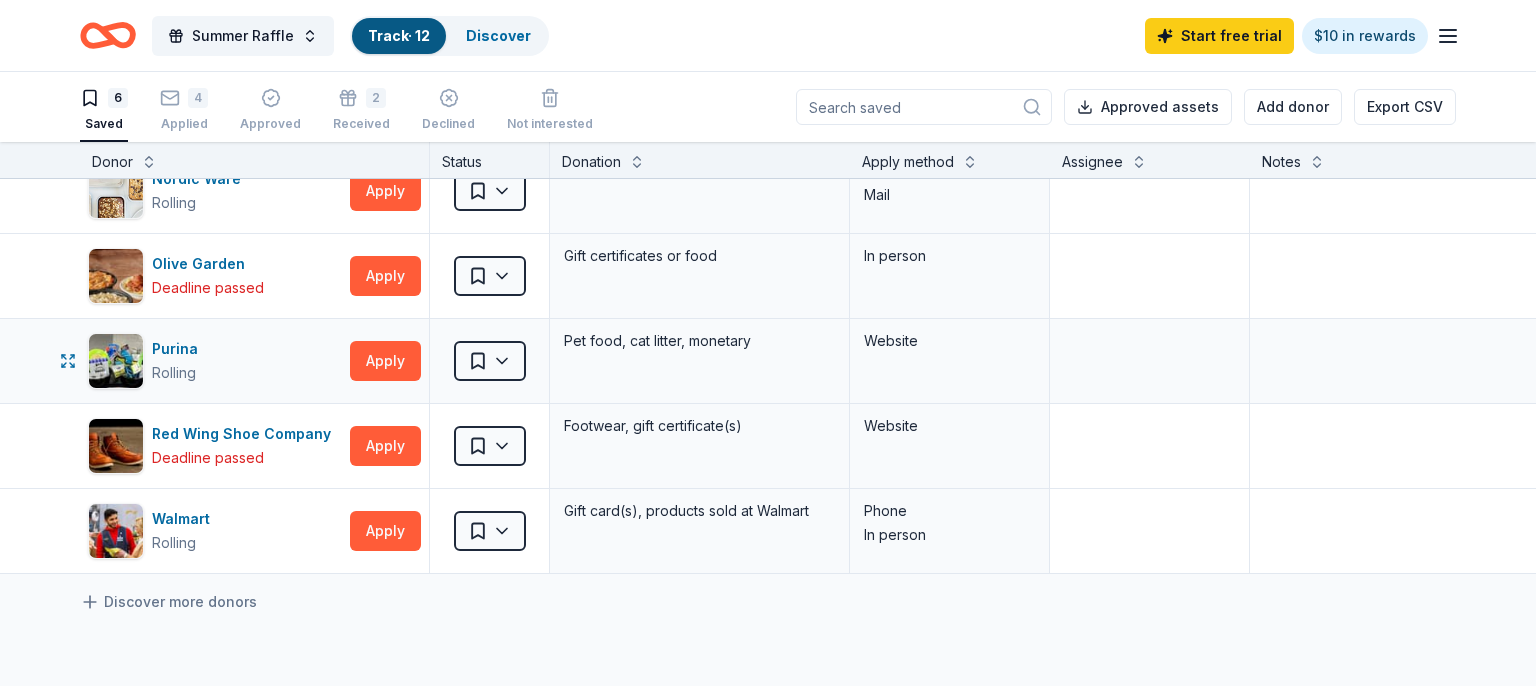 scroll, scrollTop: 0, scrollLeft: 0, axis: both 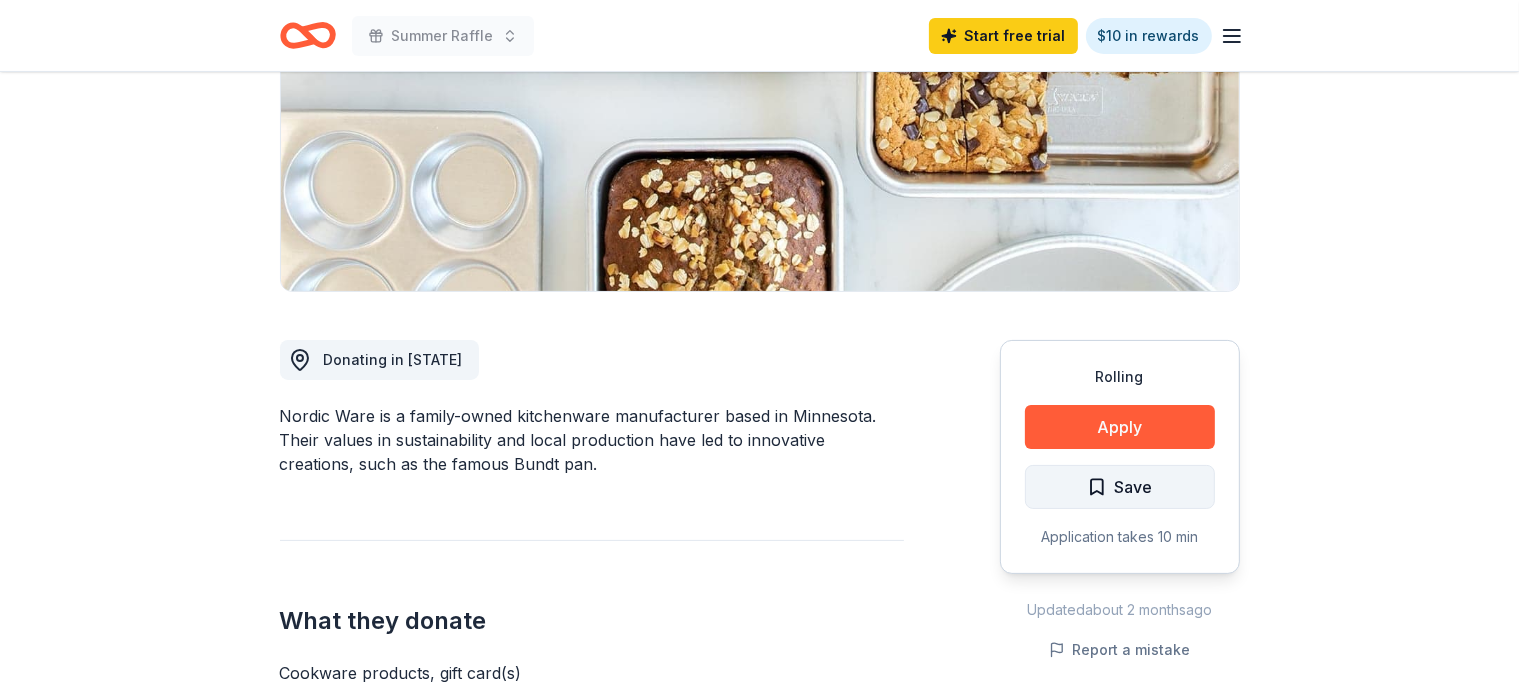 click on "Save" at bounding box center [1120, 487] 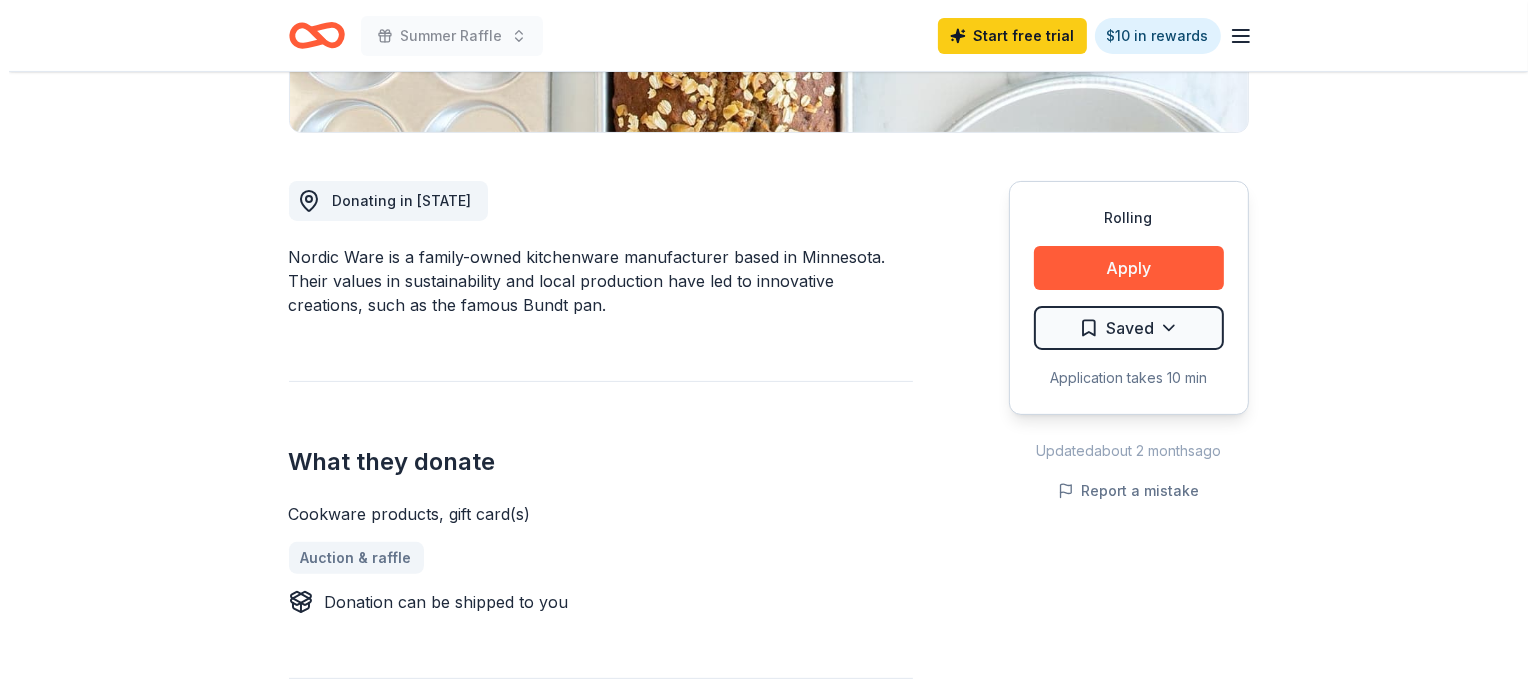 scroll, scrollTop: 528, scrollLeft: 0, axis: vertical 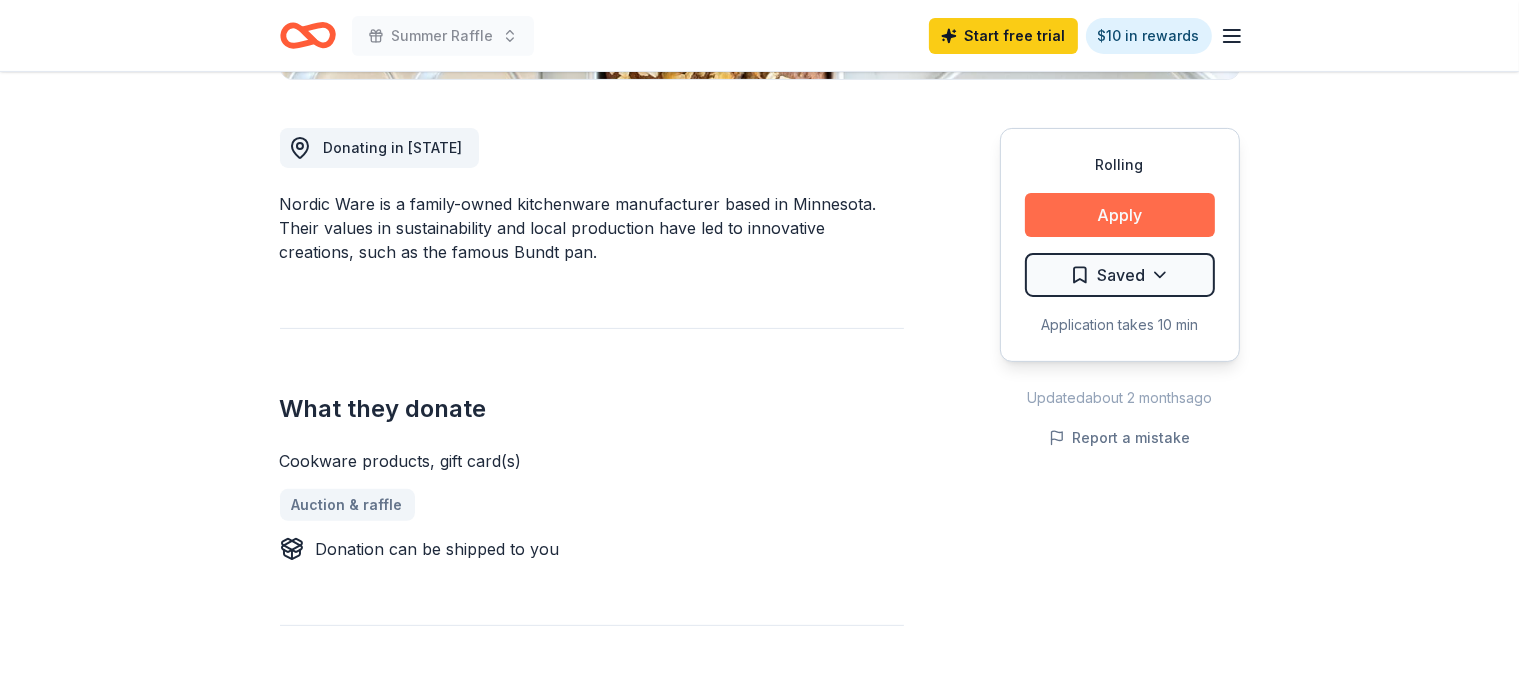 click on "Apply" at bounding box center [1120, 215] 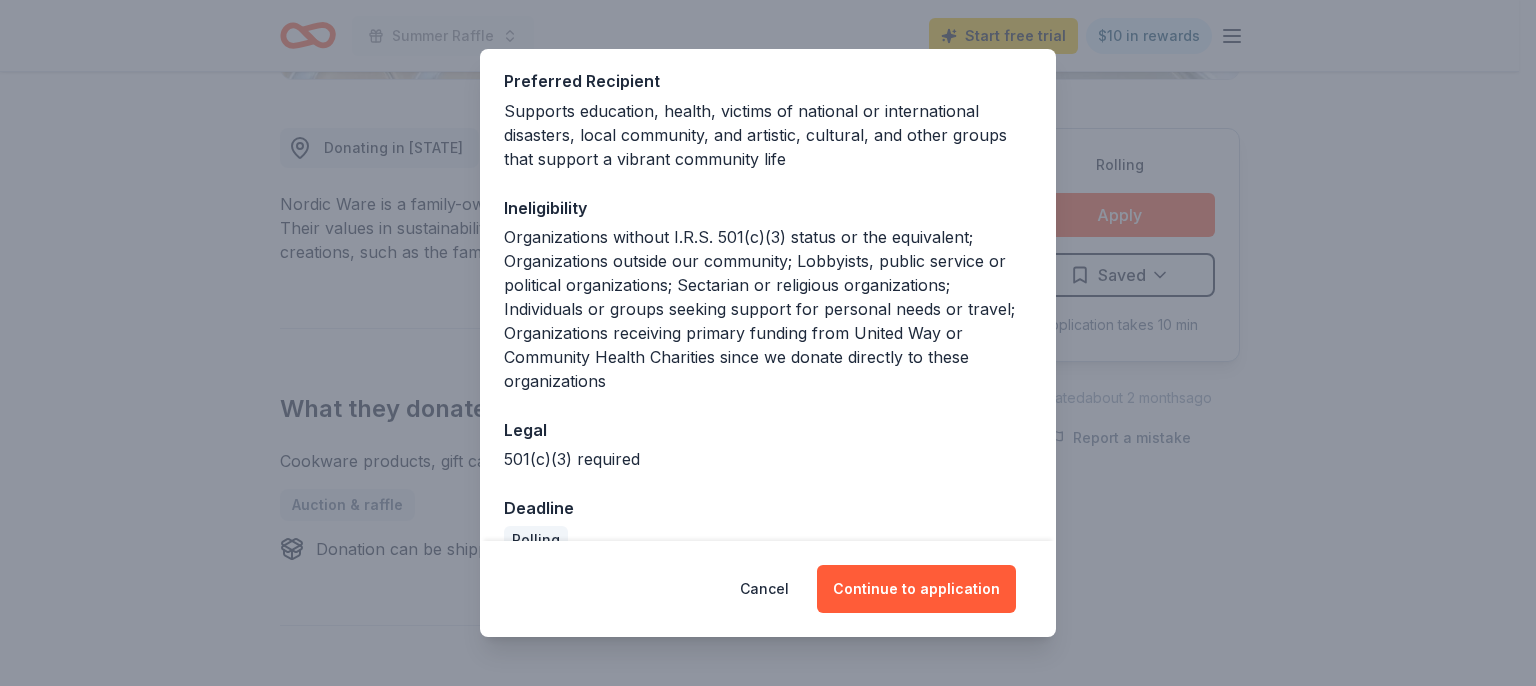 scroll, scrollTop: 336, scrollLeft: 0, axis: vertical 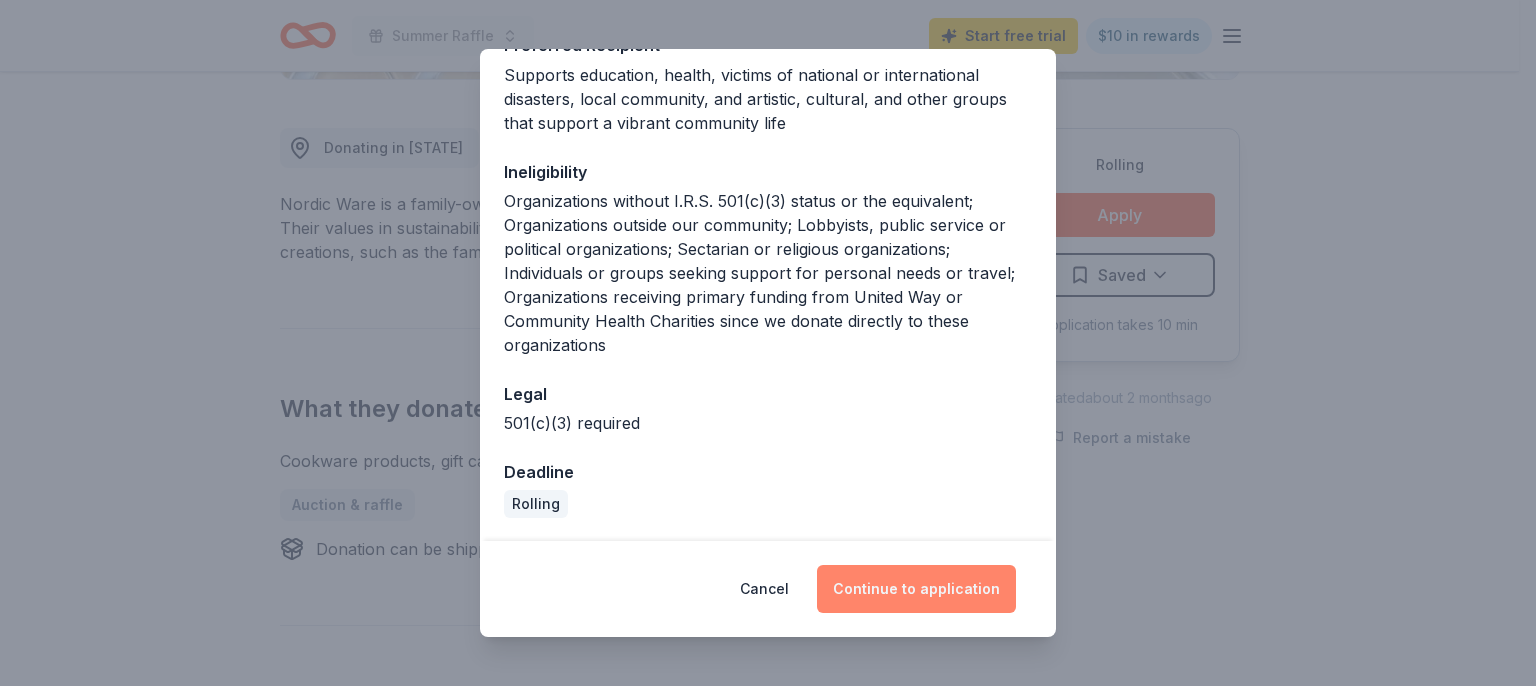 click on "Continue to application" at bounding box center [916, 589] 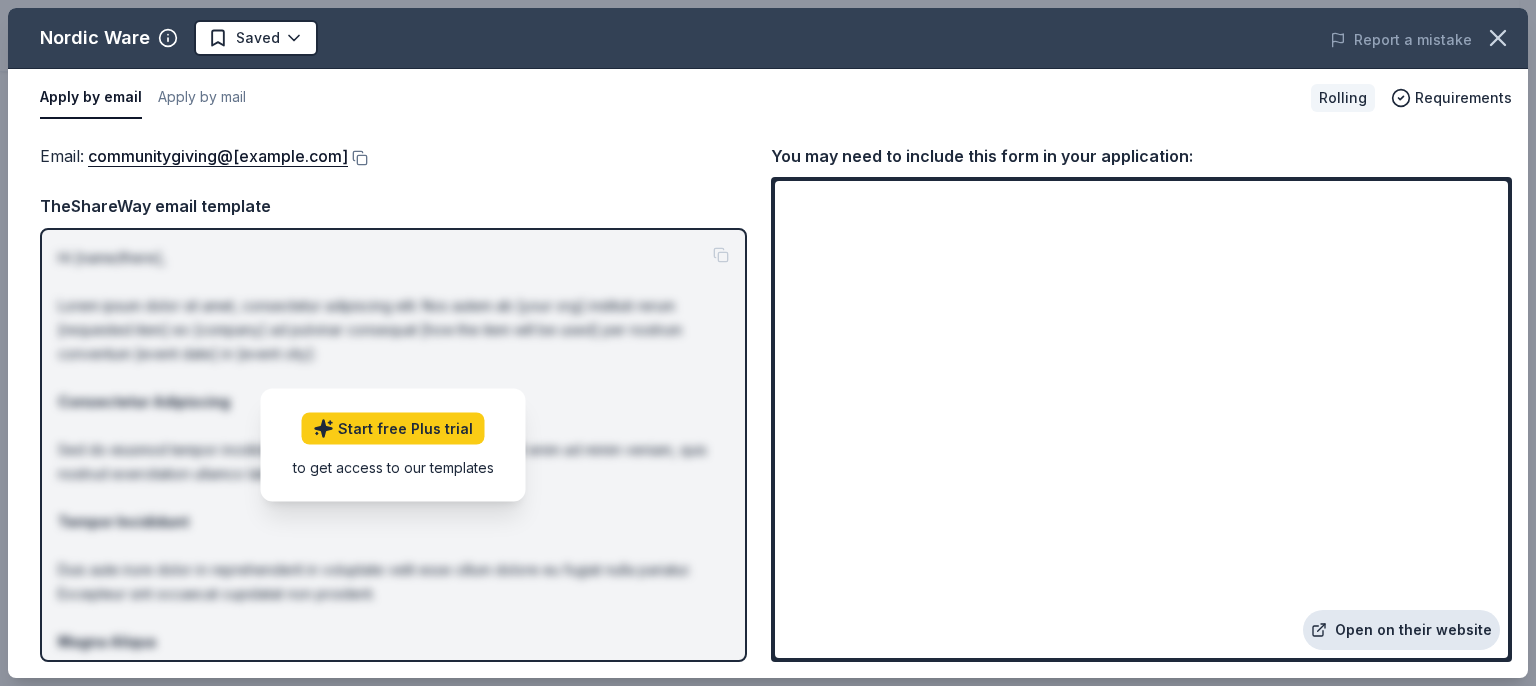 click on "Open on their website" at bounding box center (1401, 630) 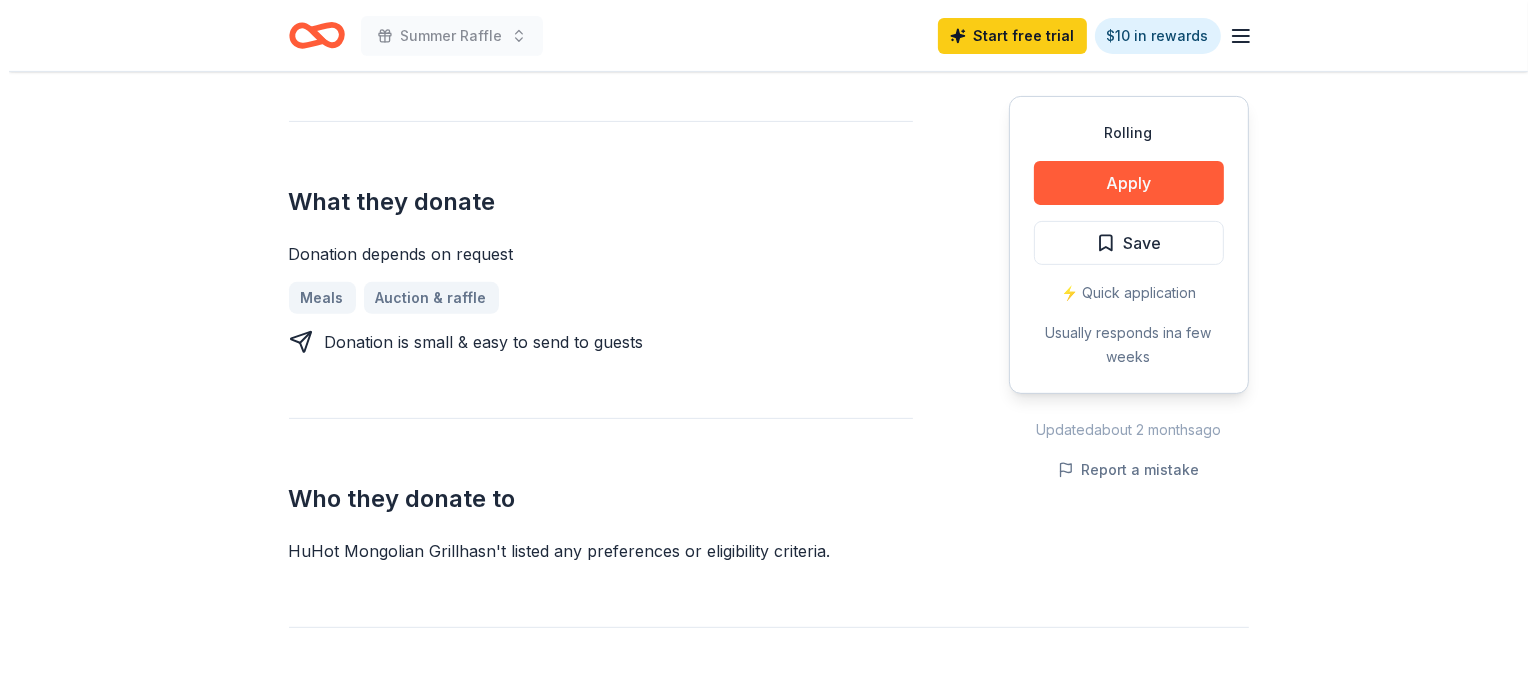 scroll, scrollTop: 633, scrollLeft: 0, axis: vertical 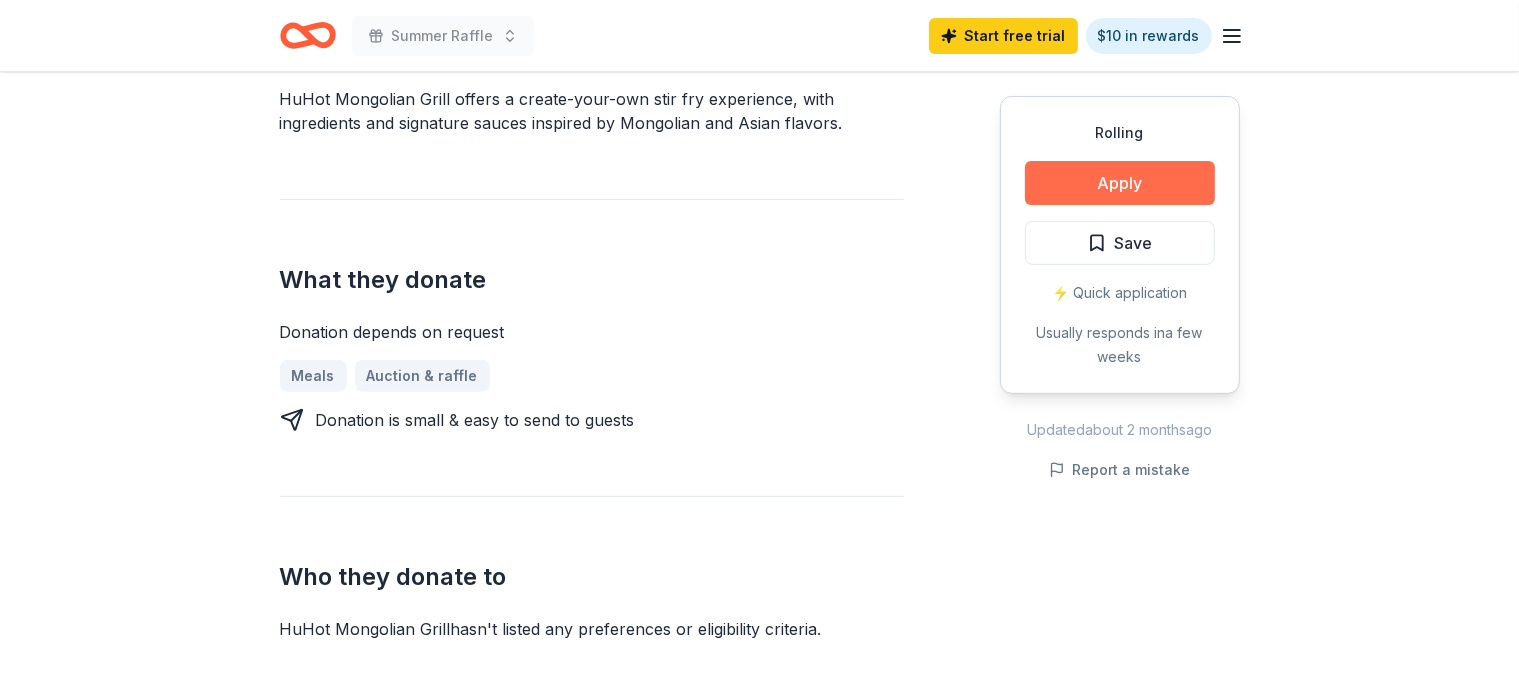 click on "Apply" at bounding box center (1120, 183) 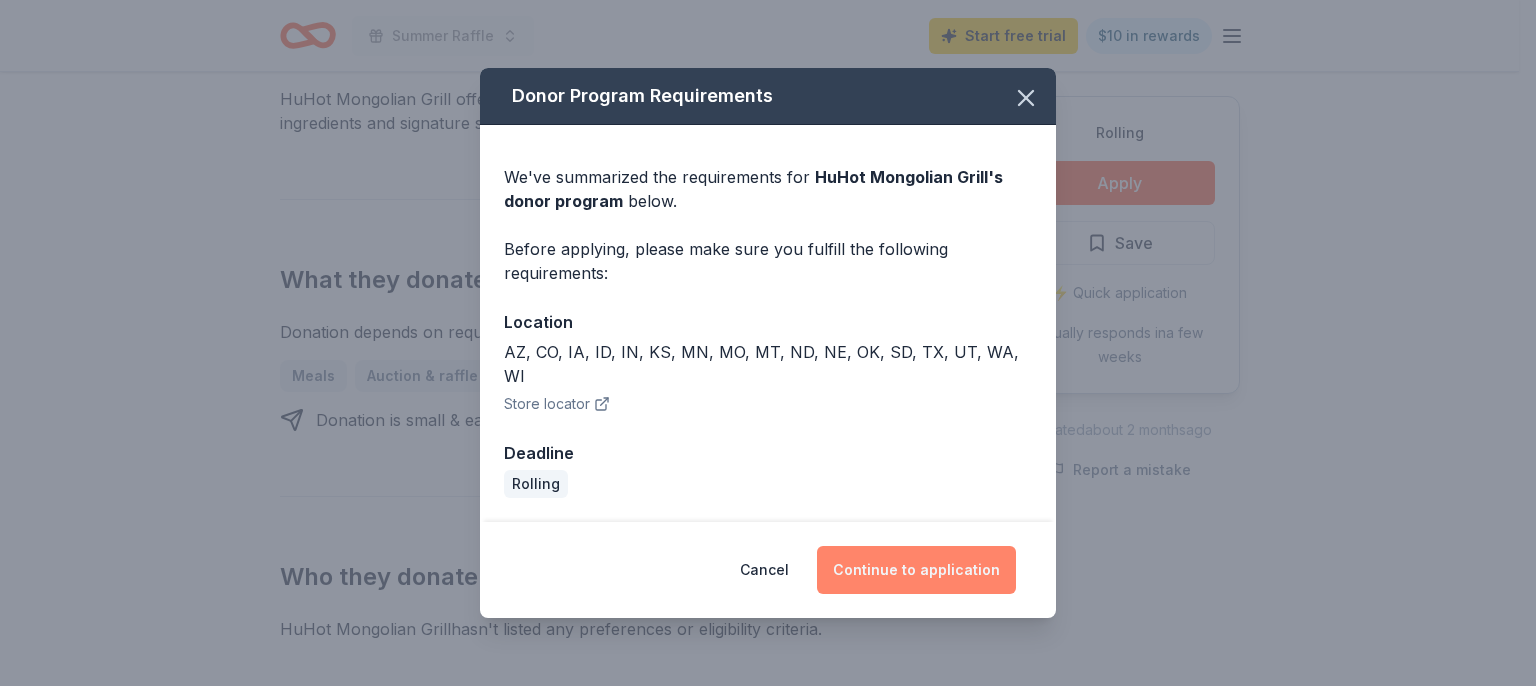 click on "Continue to application" at bounding box center (916, 570) 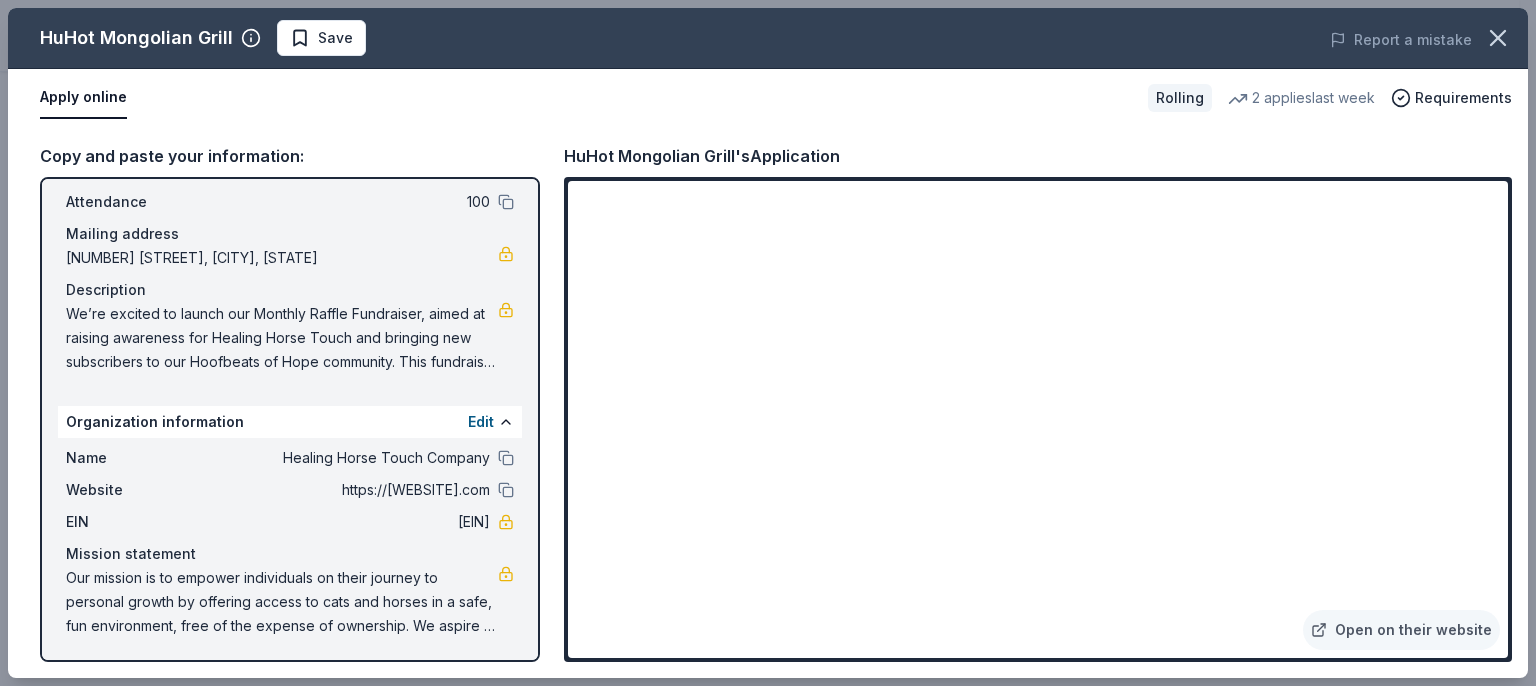 scroll, scrollTop: 110, scrollLeft: 0, axis: vertical 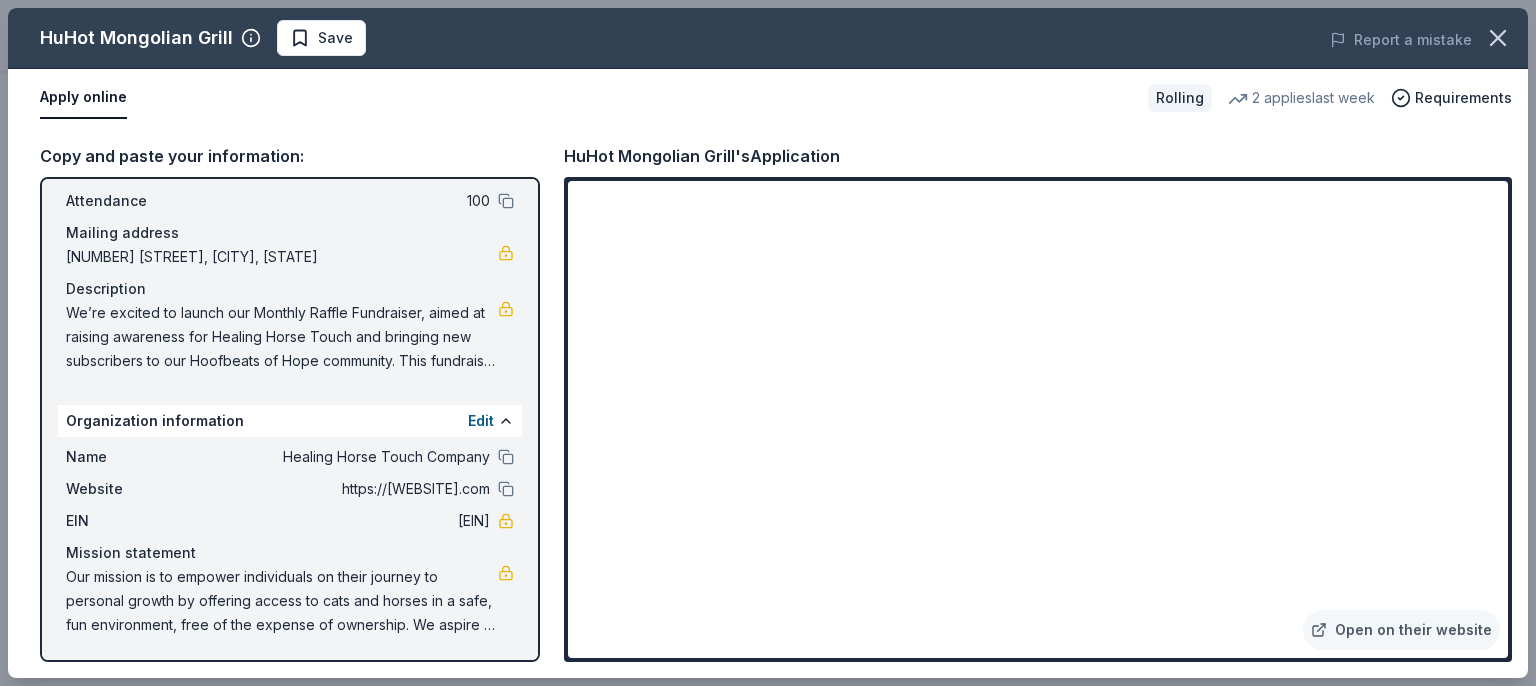 click on "Our mission is to empower individuals on their journey to personal growth by offering access to cats and horses in a safe, fun environment, free of the expense of ownership. We aspire to provide an atmosphere where everyone can experience the peace, healing, and joy that comes from spending time with these animals, regardless of financial means." at bounding box center [282, 601] 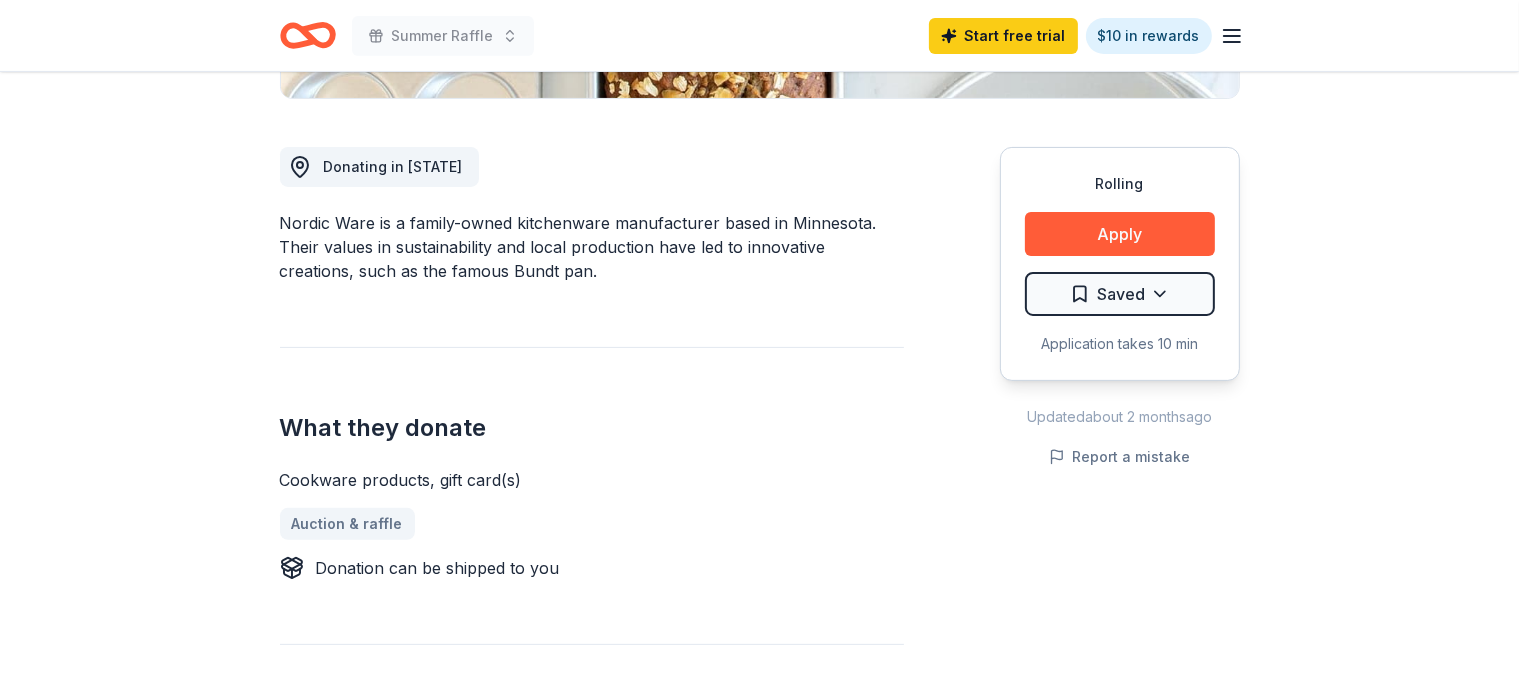 scroll, scrollTop: 528, scrollLeft: 0, axis: vertical 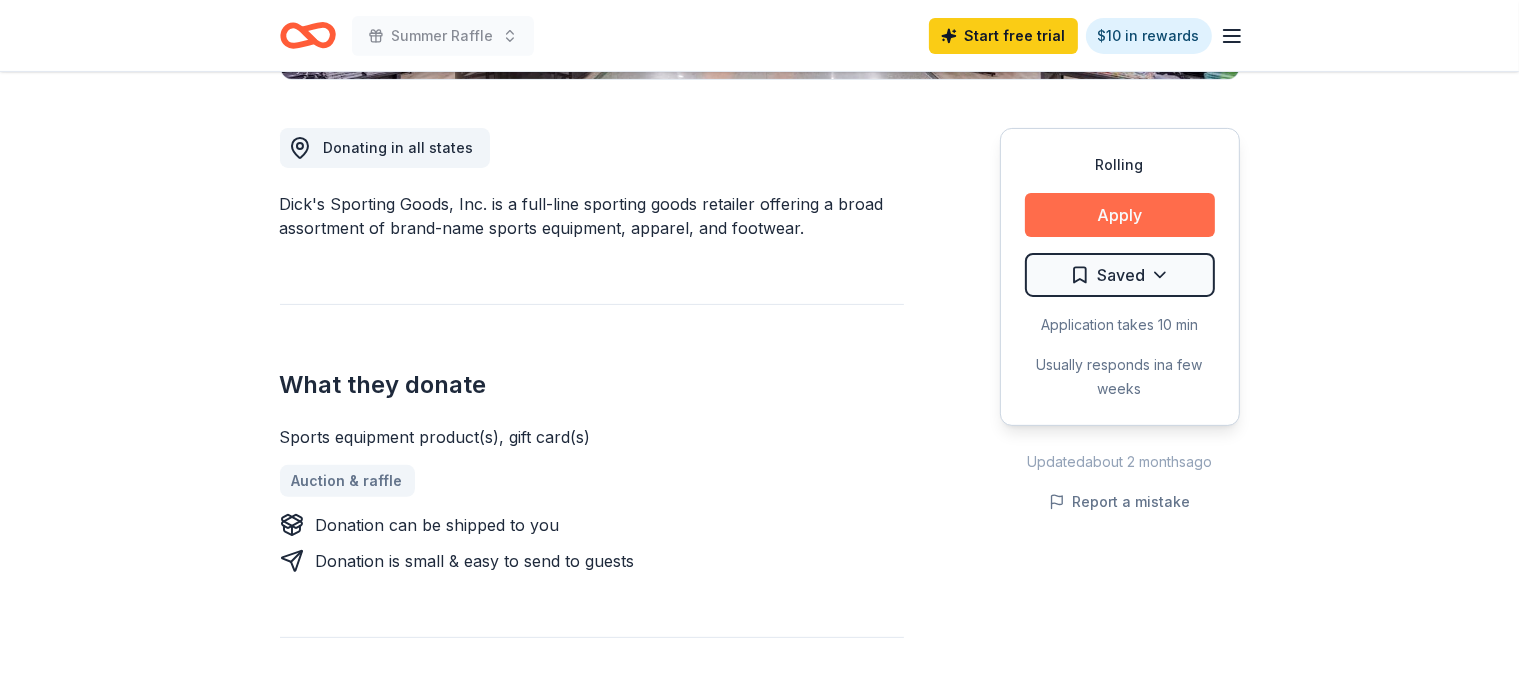 click on "Apply" at bounding box center [1120, 215] 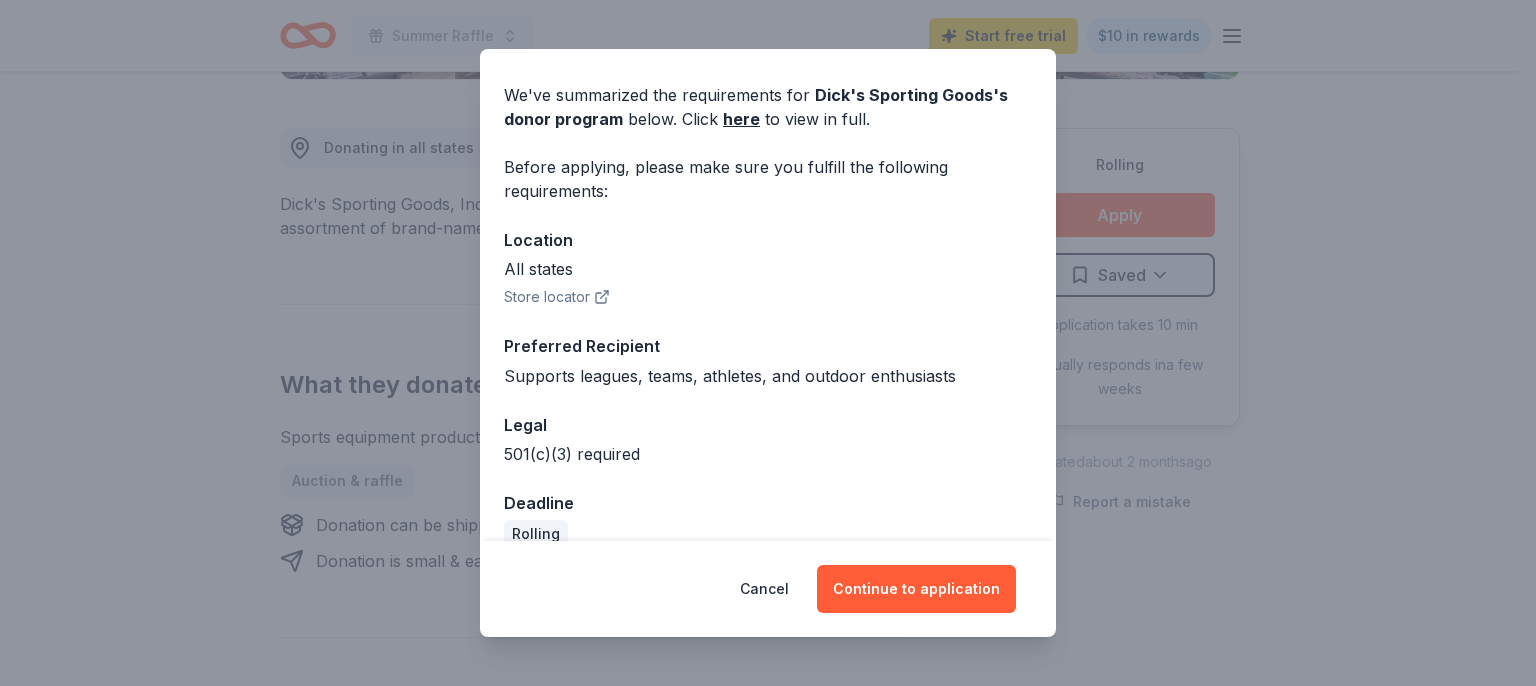 scroll, scrollTop: 94, scrollLeft: 0, axis: vertical 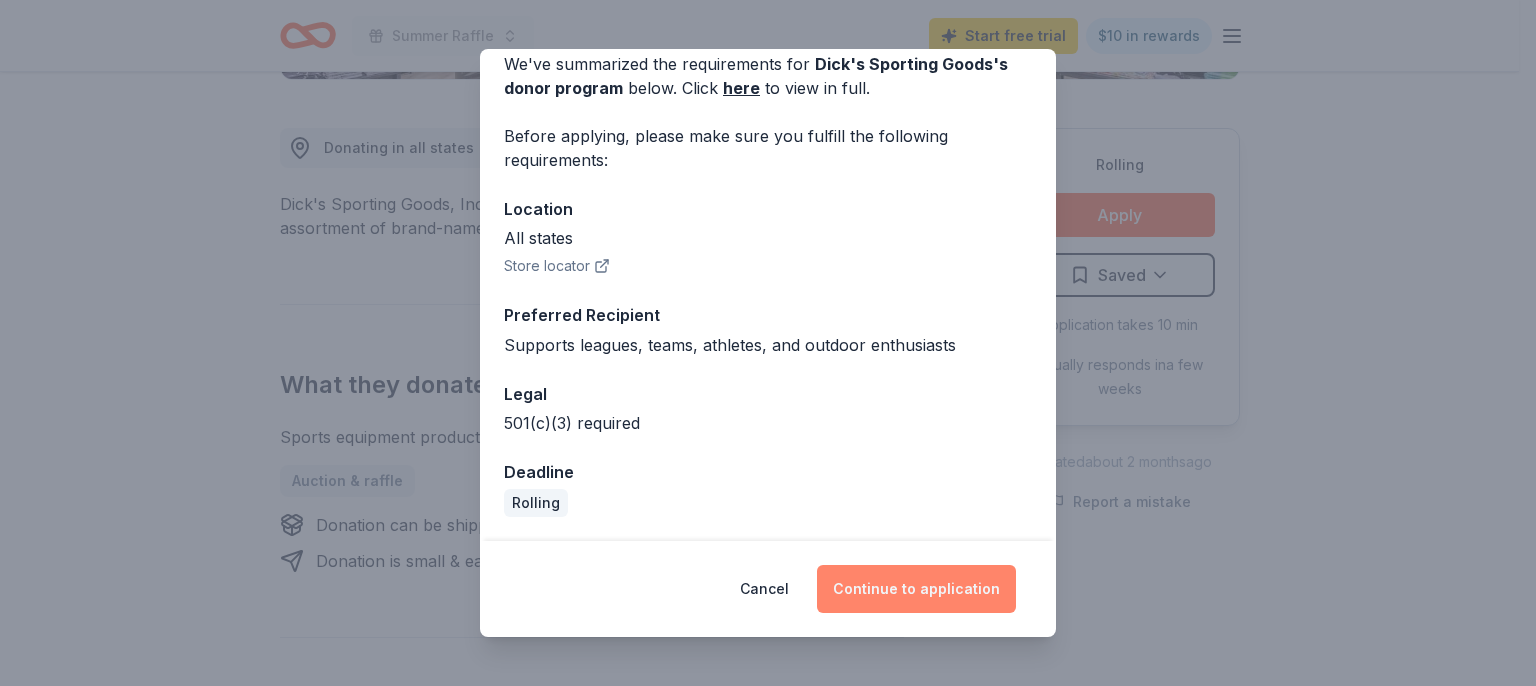 click on "Continue to application" at bounding box center (916, 589) 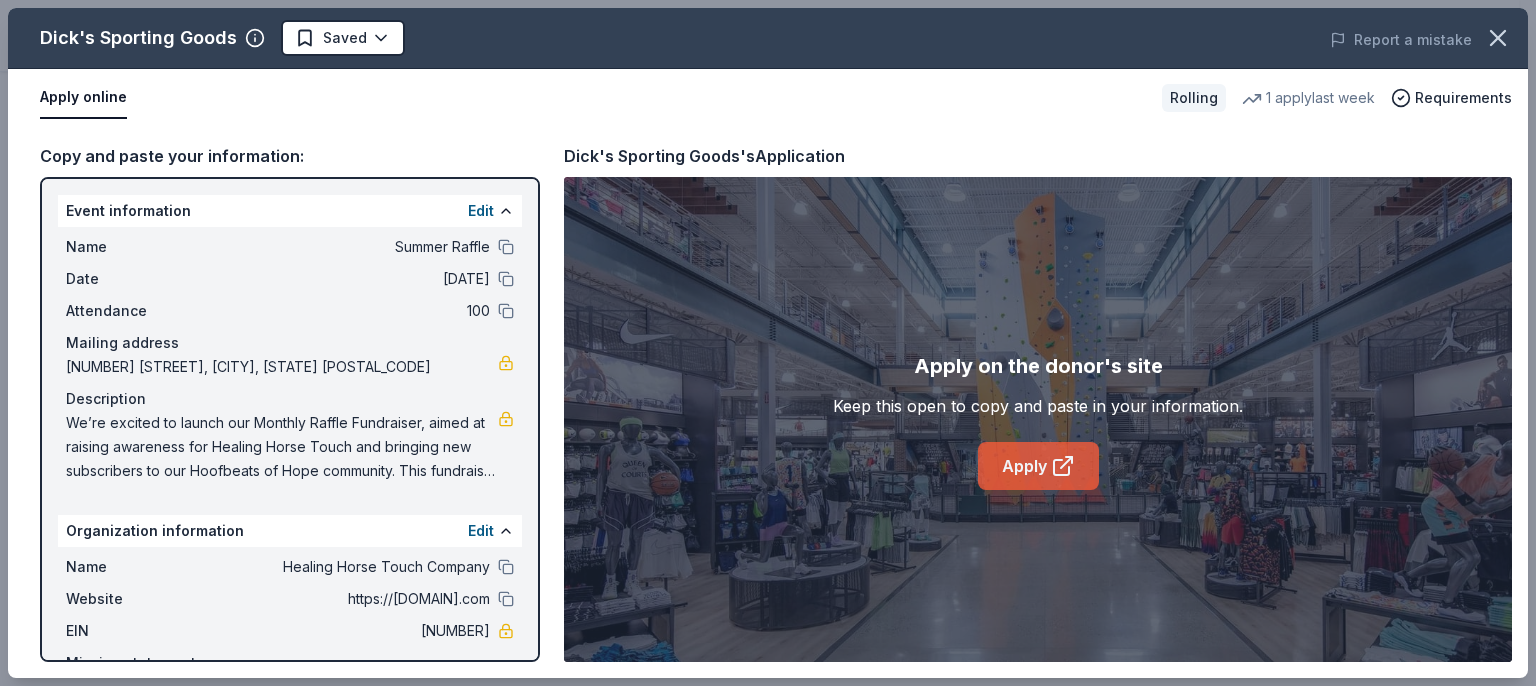 click on "Apply" at bounding box center [1038, 466] 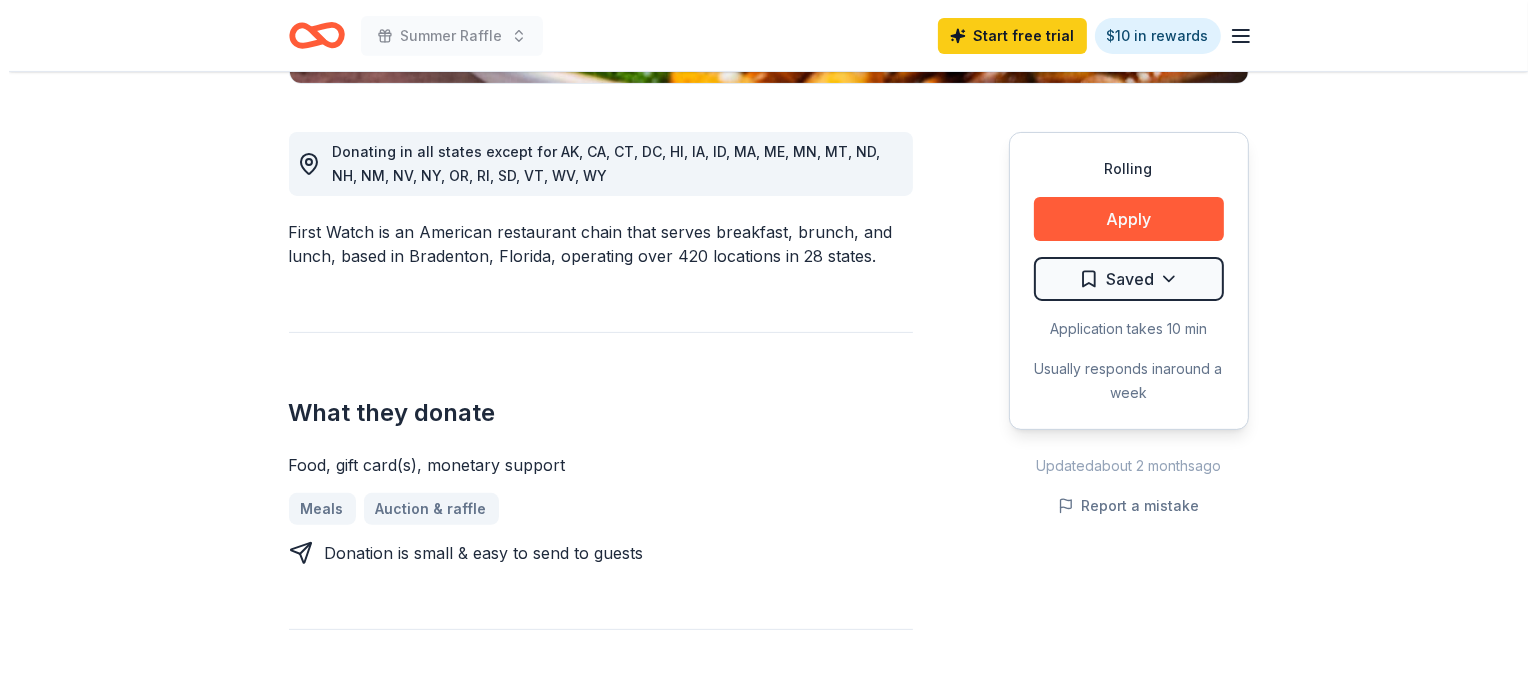 scroll, scrollTop: 528, scrollLeft: 0, axis: vertical 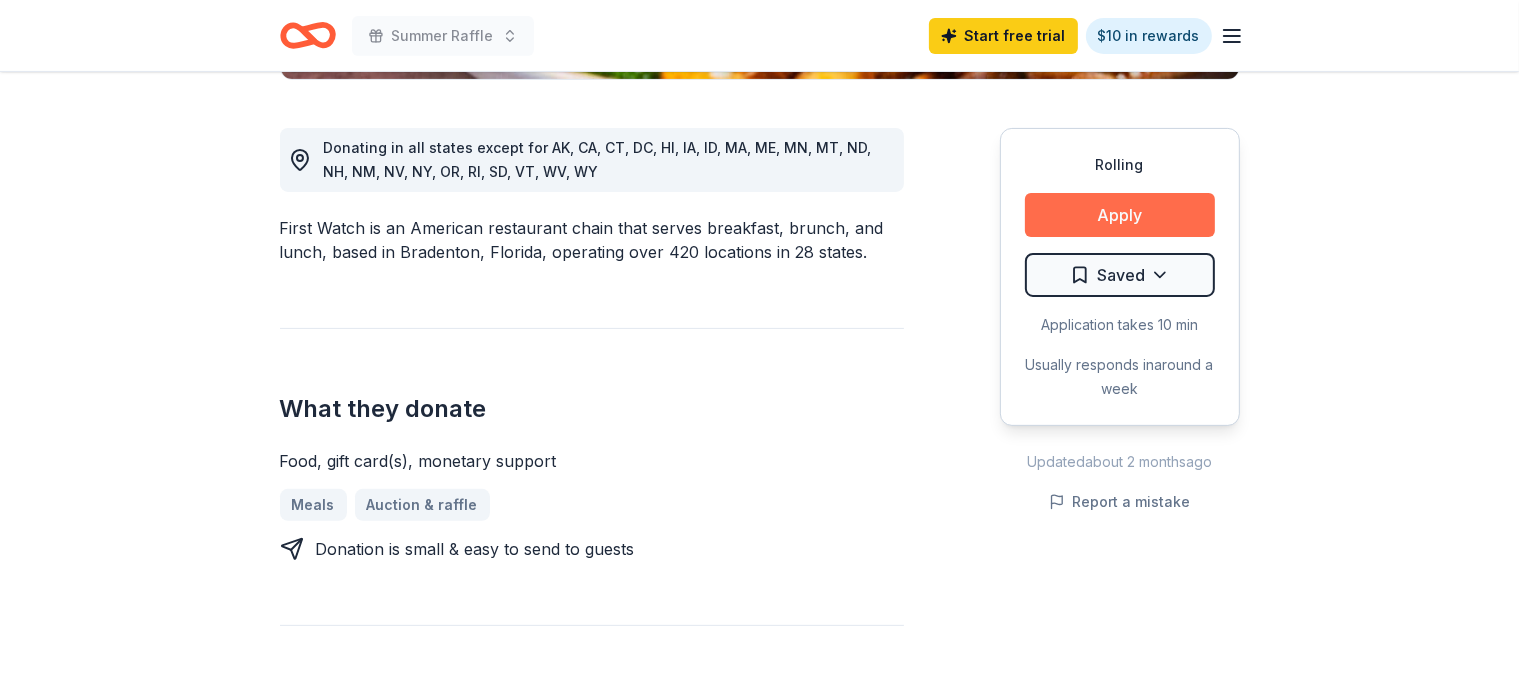 click on "Apply" at bounding box center [1120, 215] 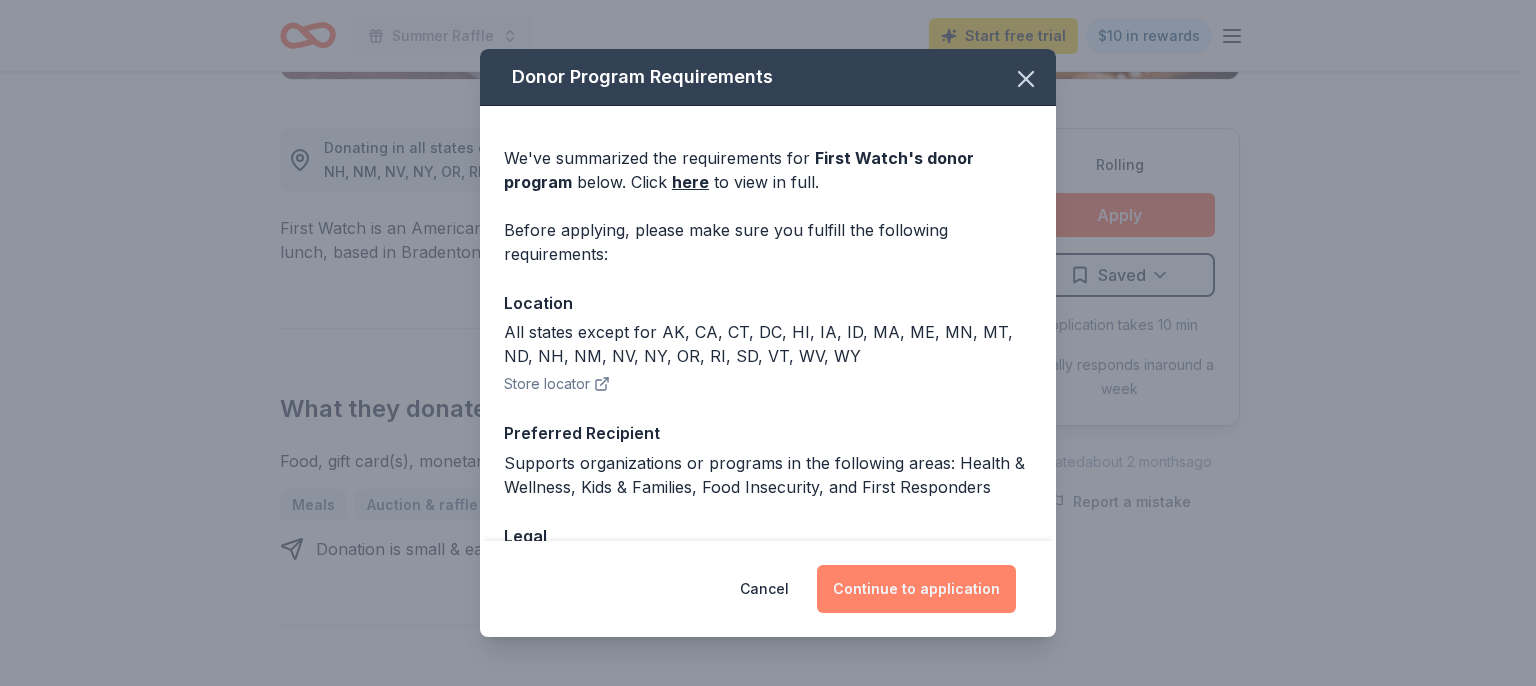 click on "Continue to application" at bounding box center (916, 589) 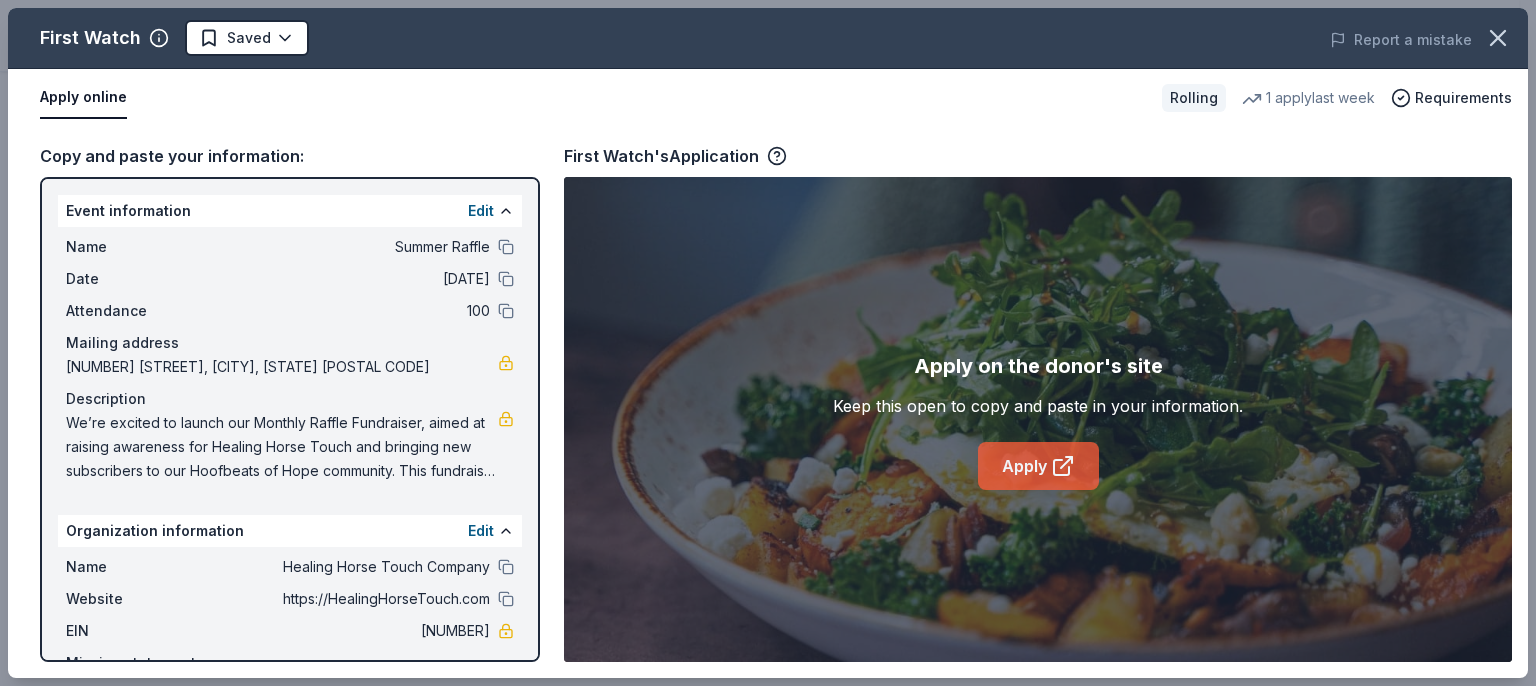 click on "Apply" at bounding box center [1038, 466] 